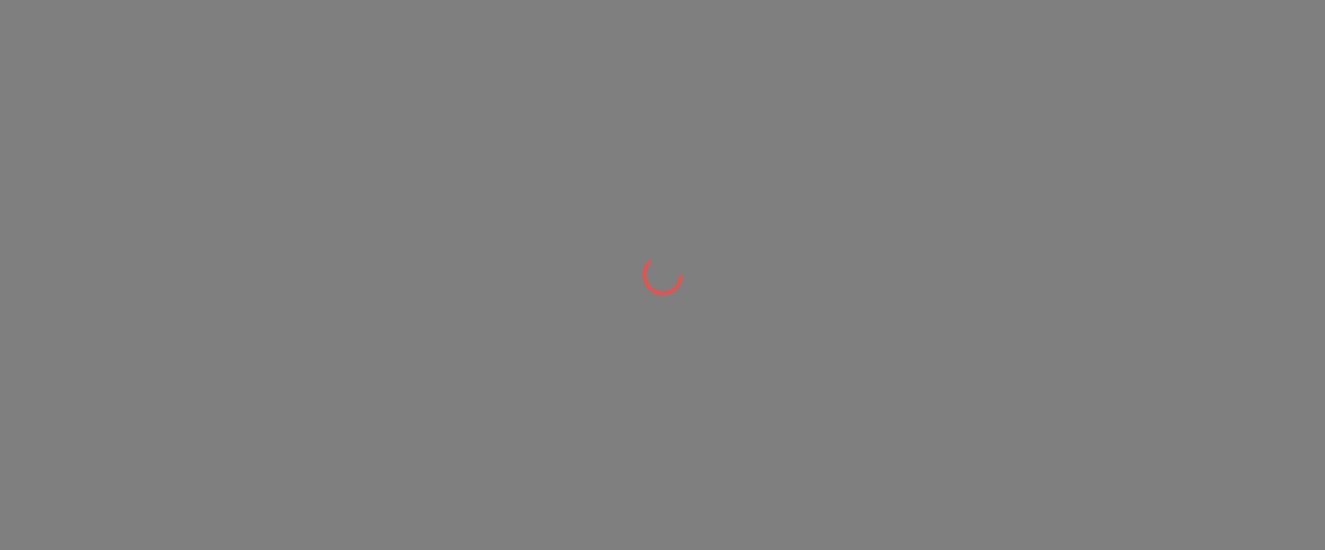 scroll, scrollTop: 0, scrollLeft: 0, axis: both 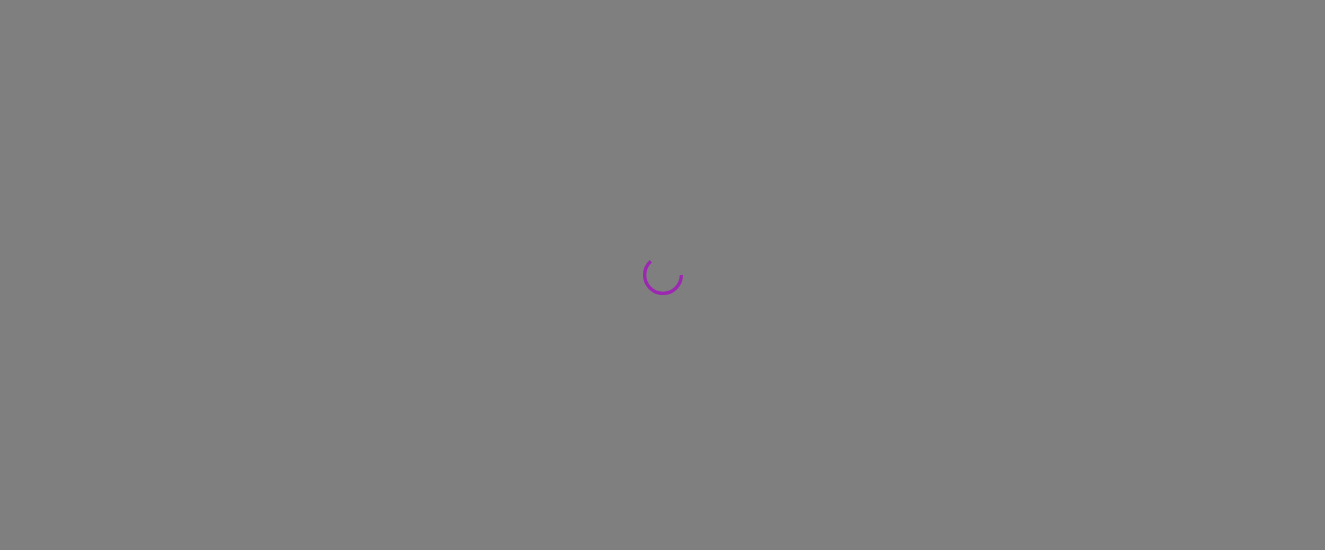 click at bounding box center (662, 0) 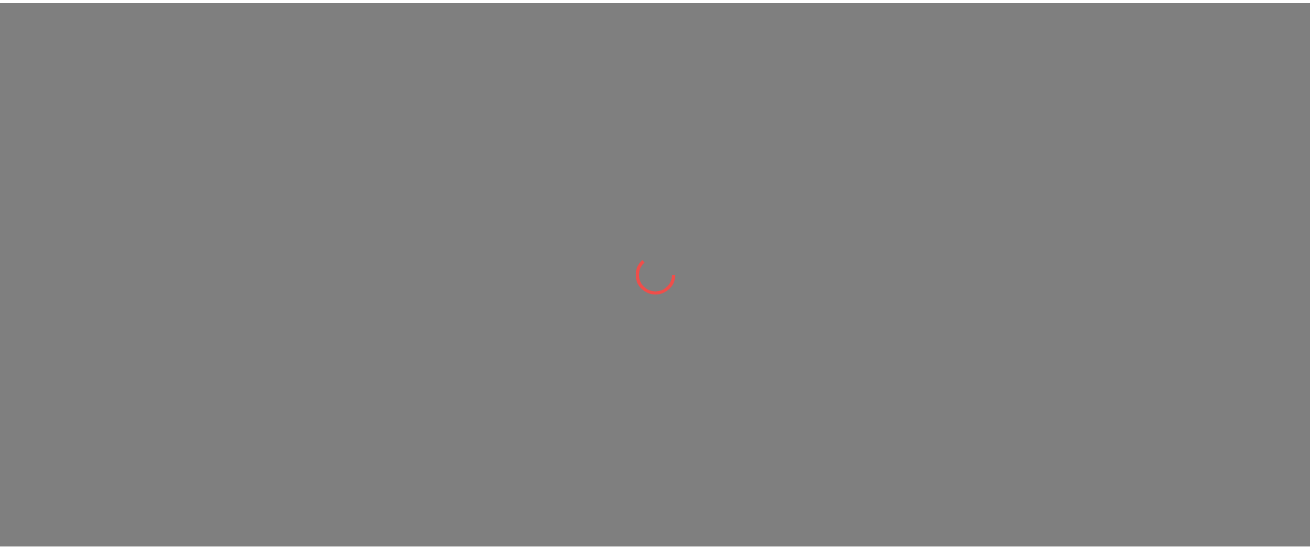 scroll, scrollTop: 0, scrollLeft: 0, axis: both 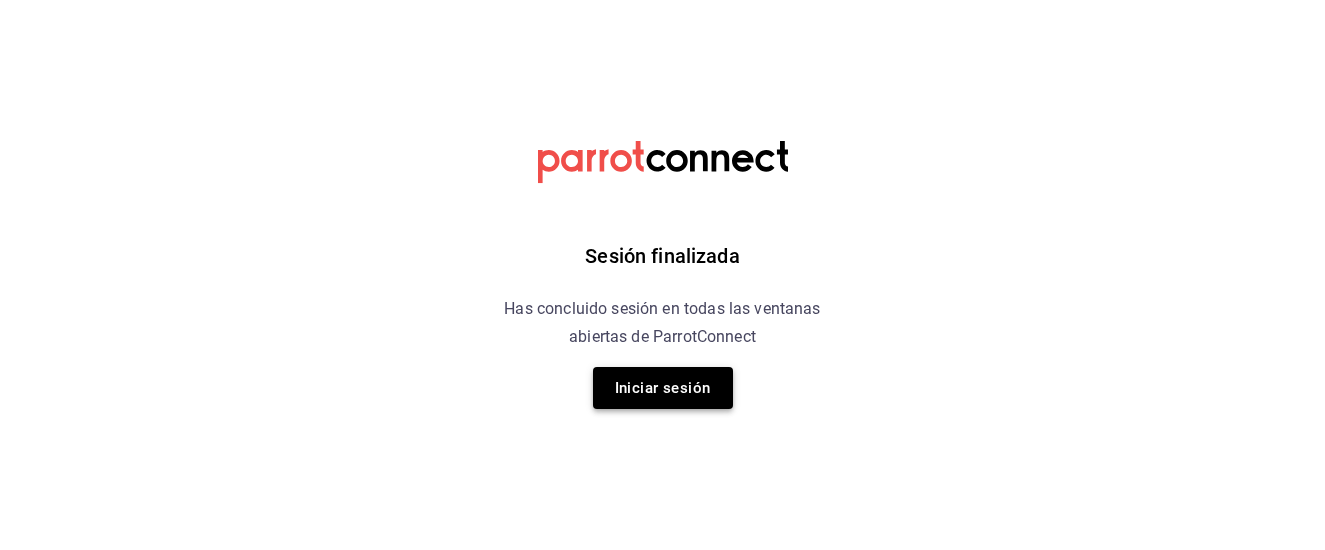click on "Iniciar sesión" at bounding box center [663, 388] 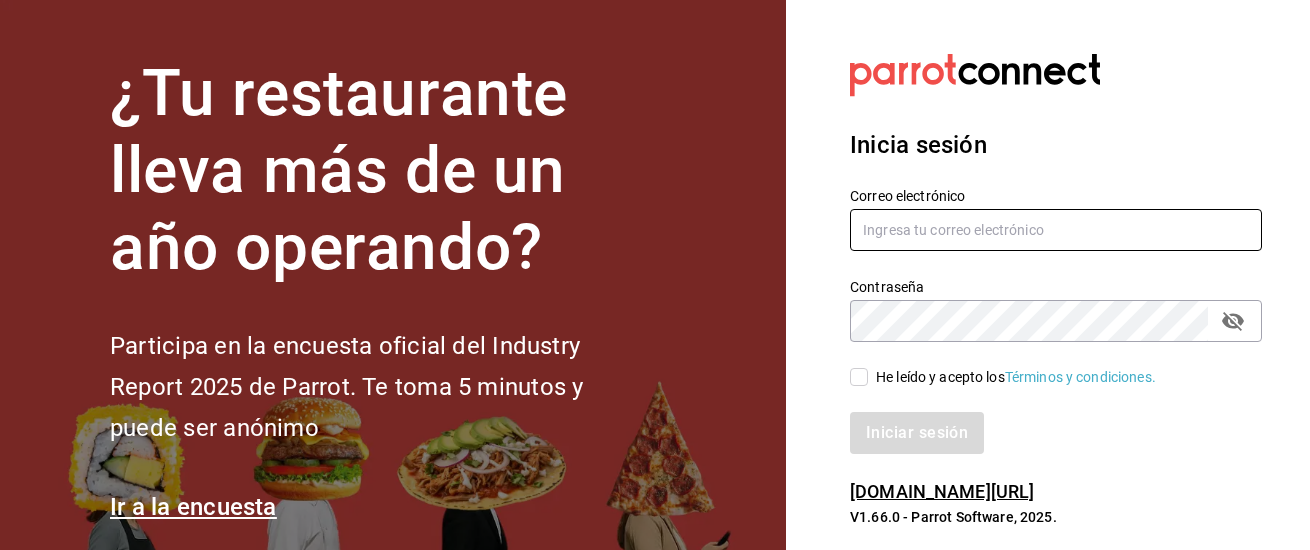 click at bounding box center [1056, 230] 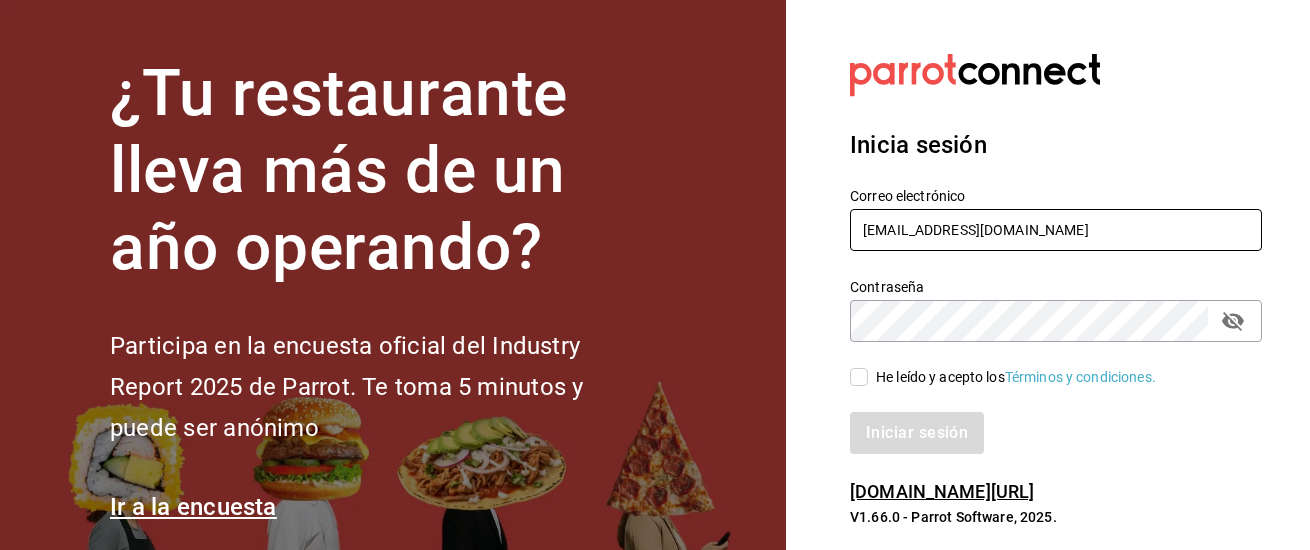 type on "leslytrejo49@gmail.com" 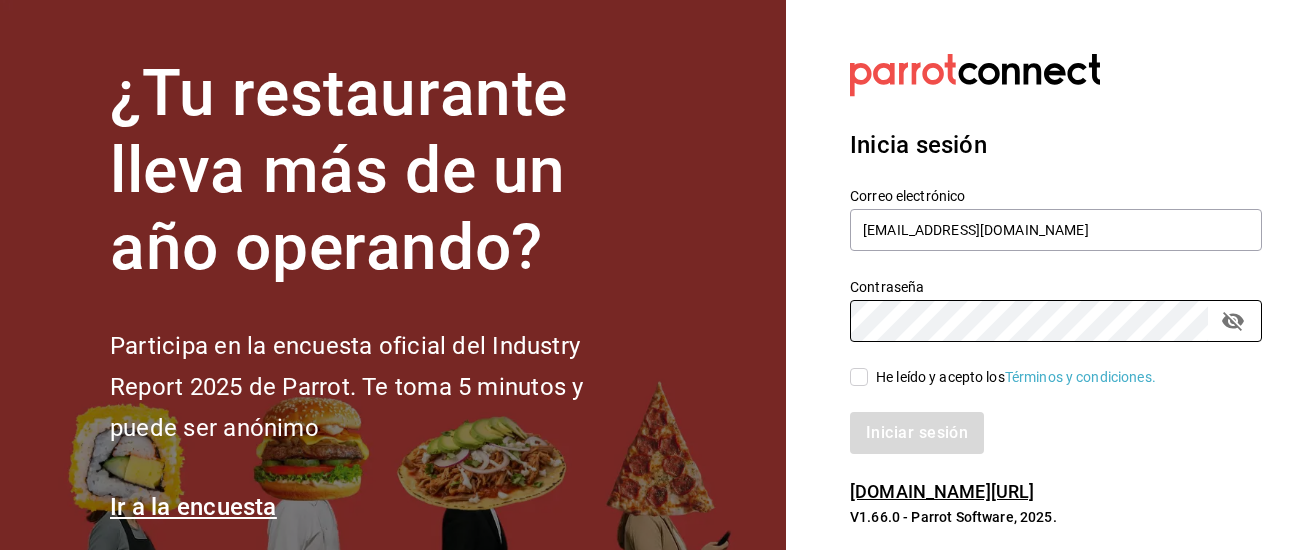 click on "He leído y acepto los  Términos y condiciones." at bounding box center [859, 377] 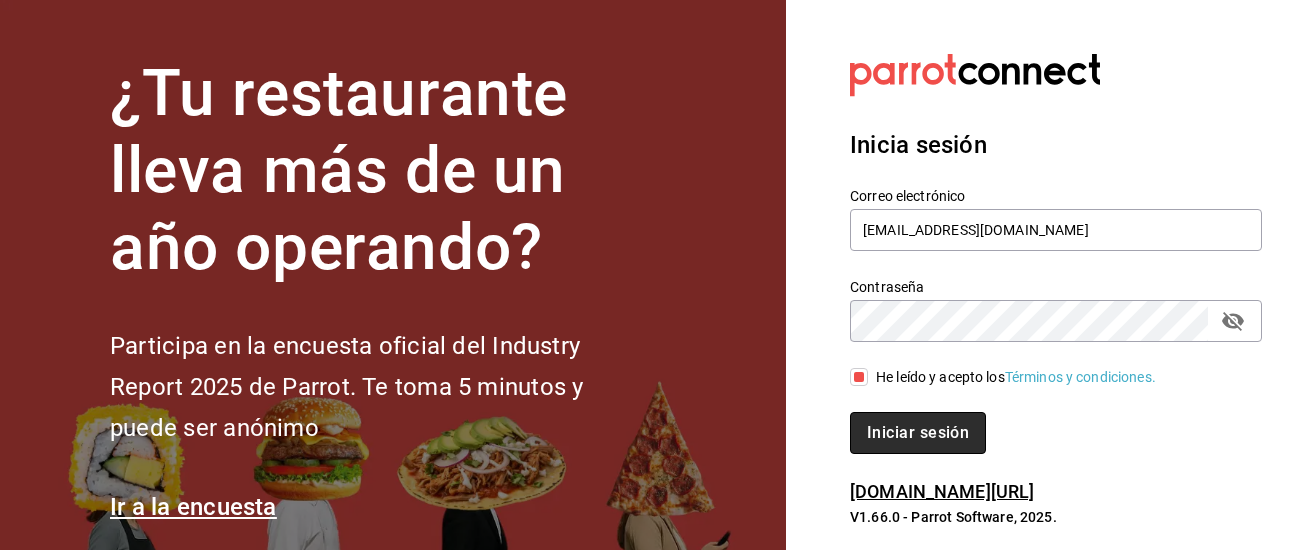 click on "Iniciar sesión" at bounding box center [918, 433] 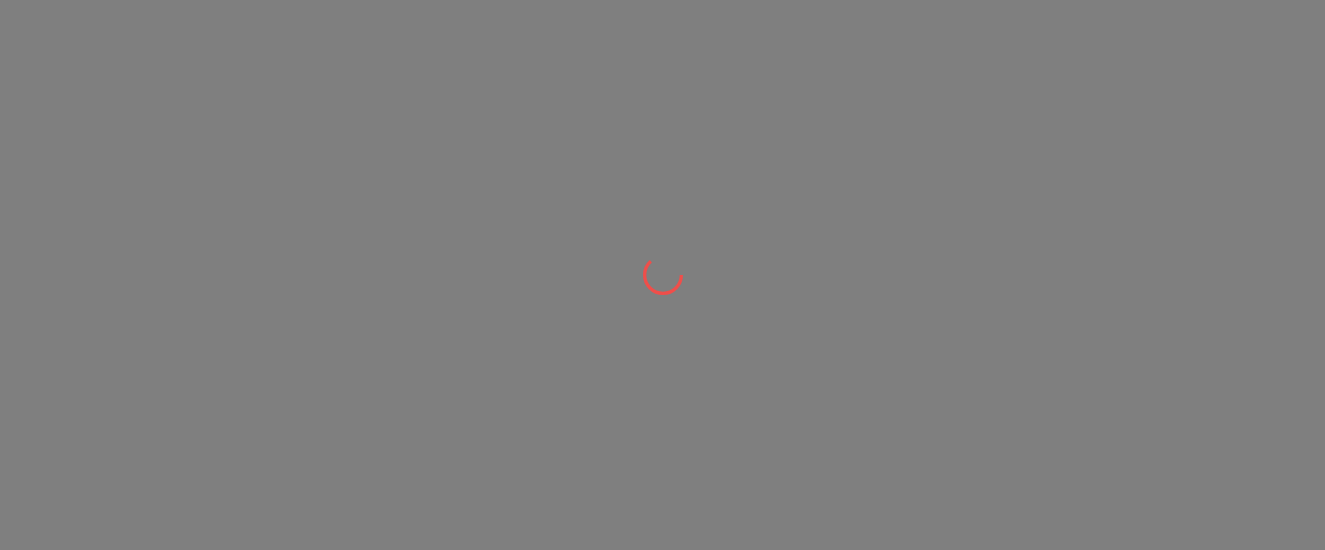 scroll, scrollTop: 0, scrollLeft: 0, axis: both 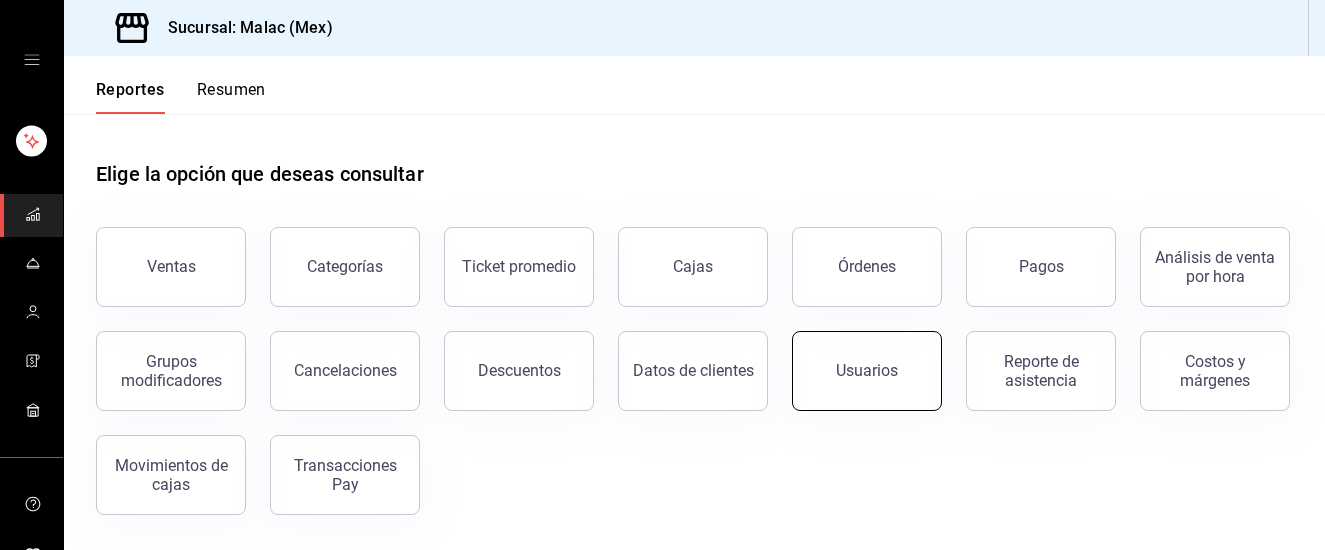 click on "Usuarios" at bounding box center [867, 371] 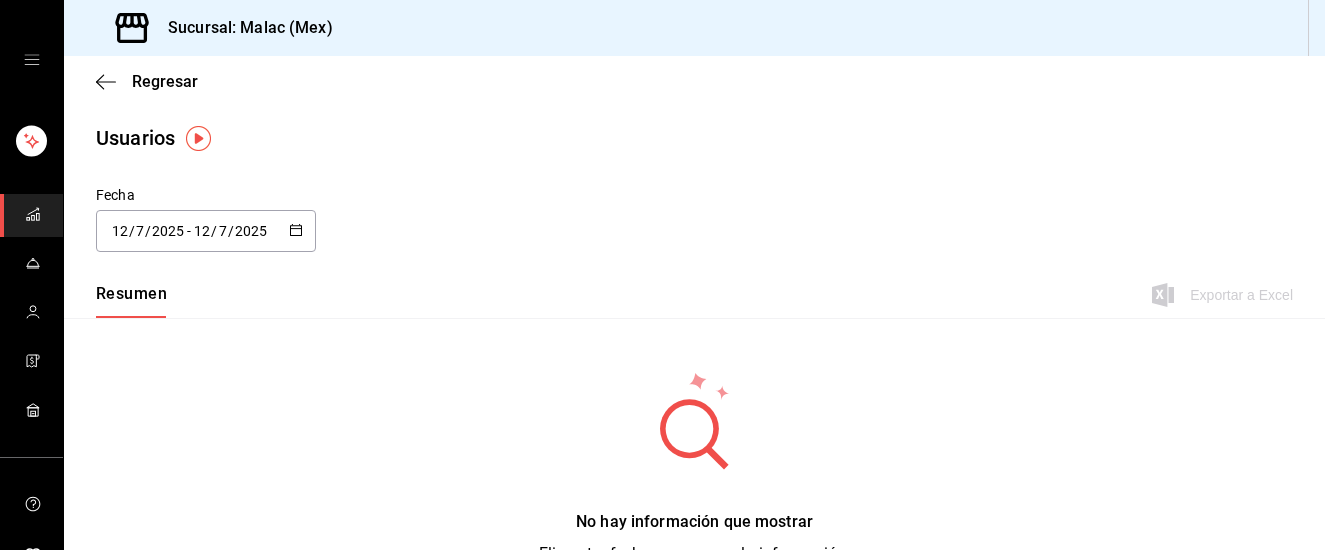 click on "7" at bounding box center (223, 231) 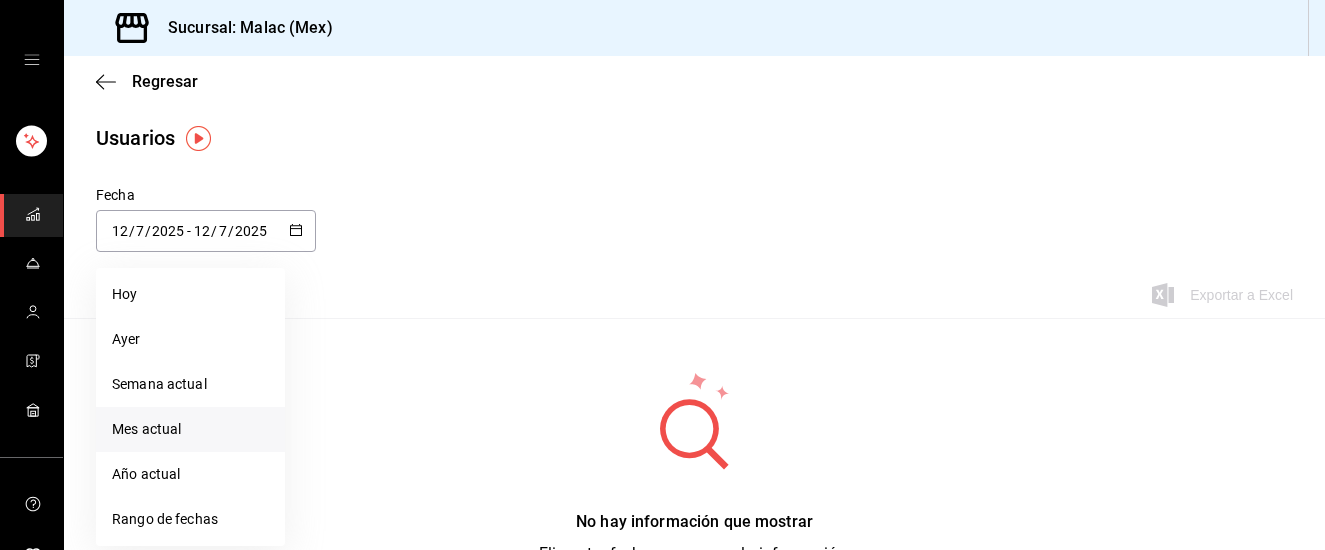 click on "Mes actual" at bounding box center (190, 429) 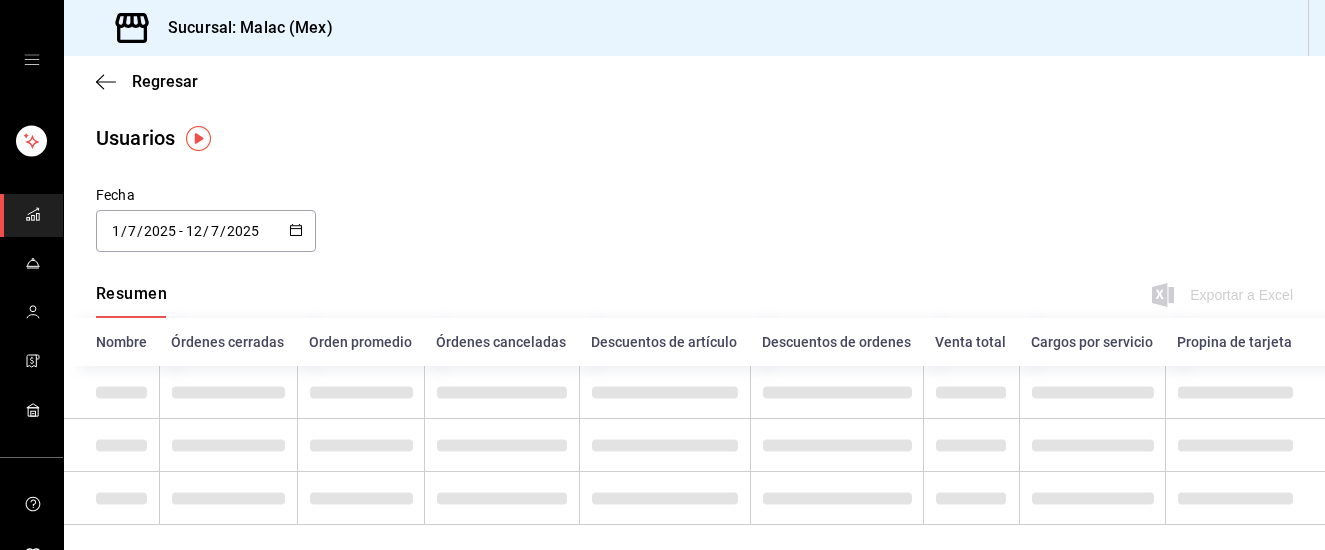 scroll, scrollTop: 40, scrollLeft: 0, axis: vertical 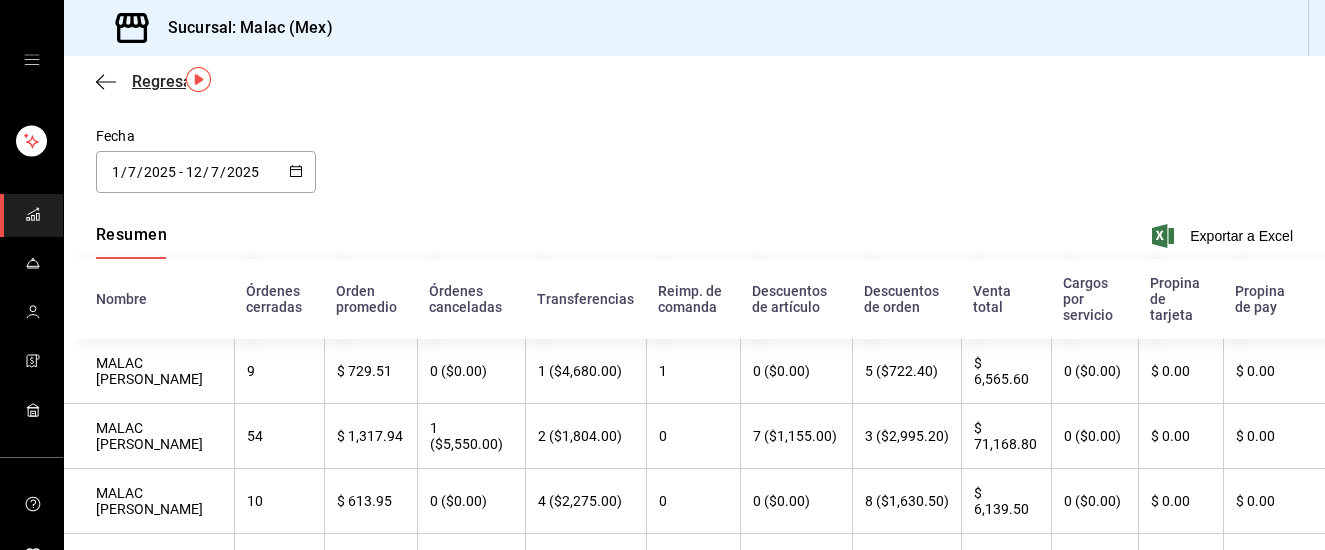 click on "Regresar" at bounding box center [165, 81] 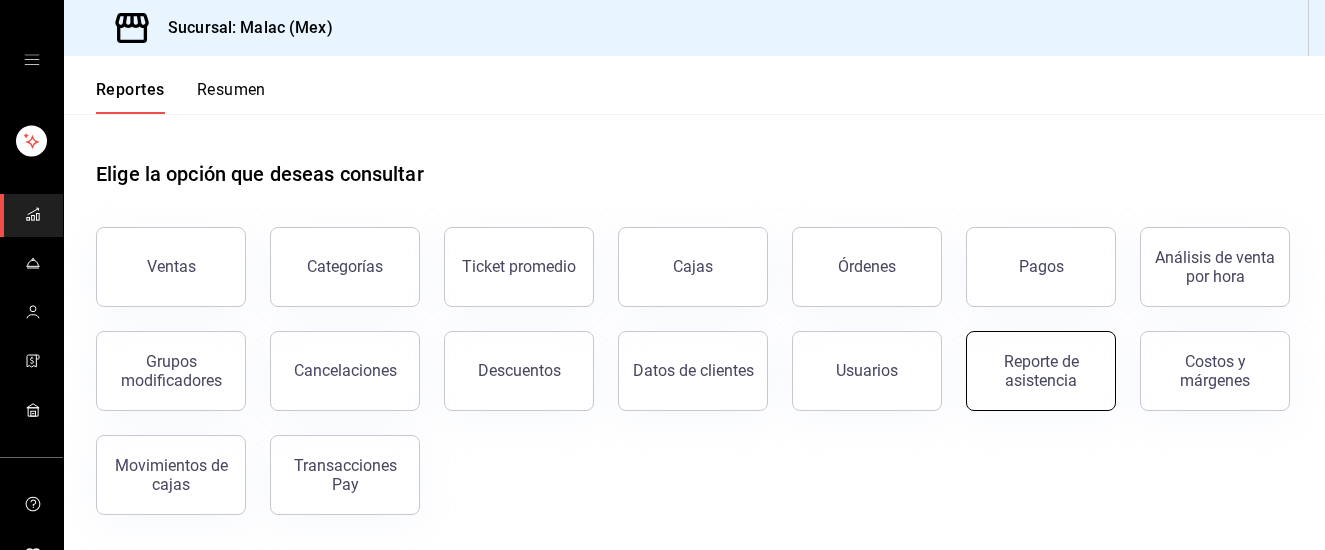click on "Reporte de asistencia" at bounding box center (1041, 371) 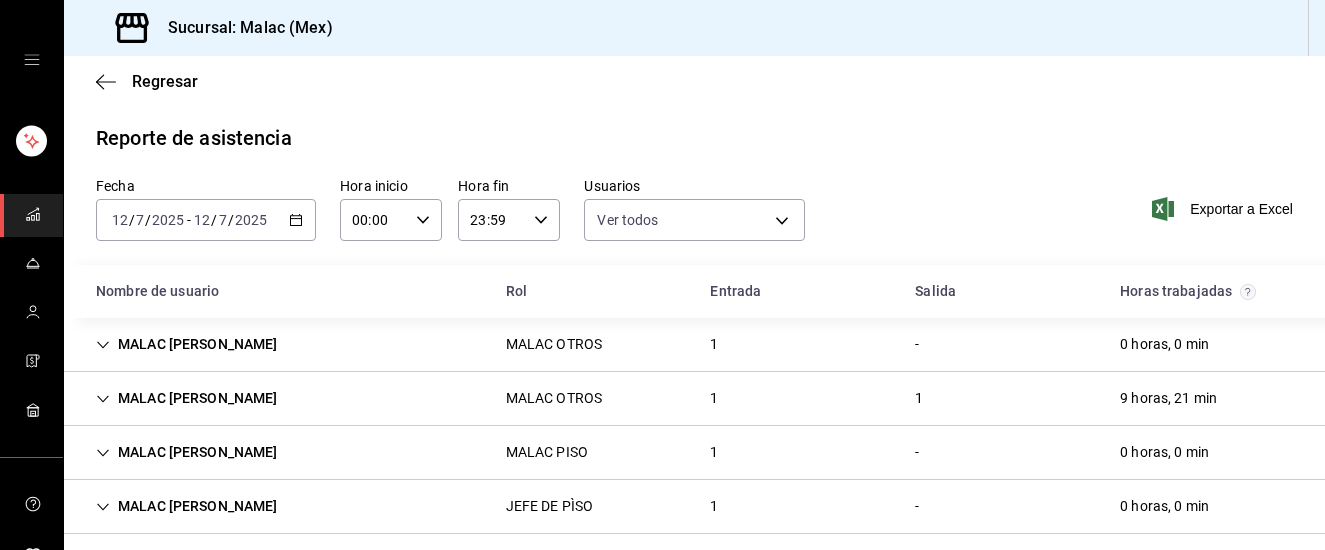 scroll, scrollTop: 13, scrollLeft: 0, axis: vertical 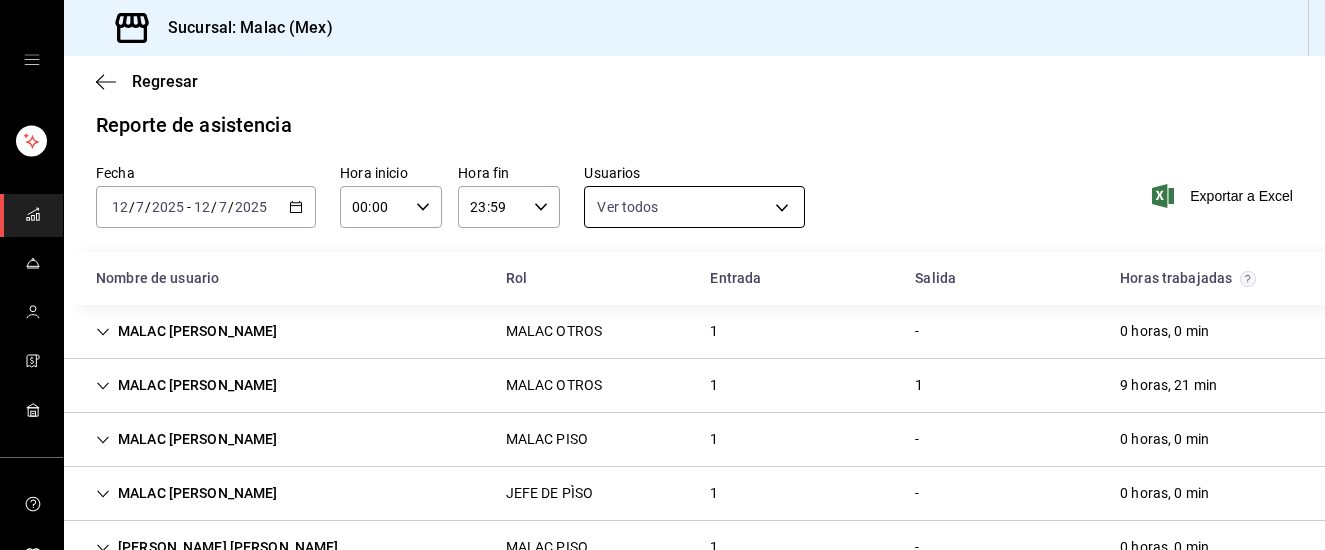 click on "Sucursal: Malac (Mex) Regresar Reporte de asistencia Fecha 2025-07-12 12 / 7 / 2025 - 2025-07-12 12 / 7 / 2025 Hora inicio 00:00 Hora inicio Hora fin 23:59 Hora fin Usuarios Ver todos Exportar a Excel Nombre de usuario Rol Entrada Salida Horas trabajadas   MALAC CARITINA SERRANO MALAC OTROS 1 - 0 horas, 0 min MALAC ADAN HERNANDEZ MALAC OTROS 1 1 9 horas, 21 min MALAC ALEXA HERNANDEZ MALAC PISO 1 - 0 horas, 0 min MALAC MARIA ENRIQUEZ JEFE DE PÌSO 1 - 0 horas, 0 min MALAC ANA LETICIA VILLALOBOS MALAC PISO 1 - 0 horas, 0 min MALAC EMMANUEL FONSECA MALAC GERENCIA 1 - 0 horas, 0 min MALAC CESAR SANTOYO MALAC OTROS 1 1 9 horas, 4 min MALAC RAQUEL ORTEGA MALAC PISO 1 - 0 horas, 0 min MALAC ERICK ORTEGA MALAC GERENCIA, CORTE CELESTIAL 1 - 0 horas, 0 min Manuel Alejandro Hernandez Gomez MALAC OTROS 1 - 0 horas, 0 min MALAC DIEGO SOTO MALAC OTROS 1 - 0 horas, 0 min MALAC Esmeralda Flores MALAC PISO 1 1 9 horas, 23 min Gaby Armenteros MALAC PISO 1 - 0 horas, 0 min Yair Flores MALAC PISO 1 1 9 horas, 6 min MALAC OTROS 1" at bounding box center [662, 275] 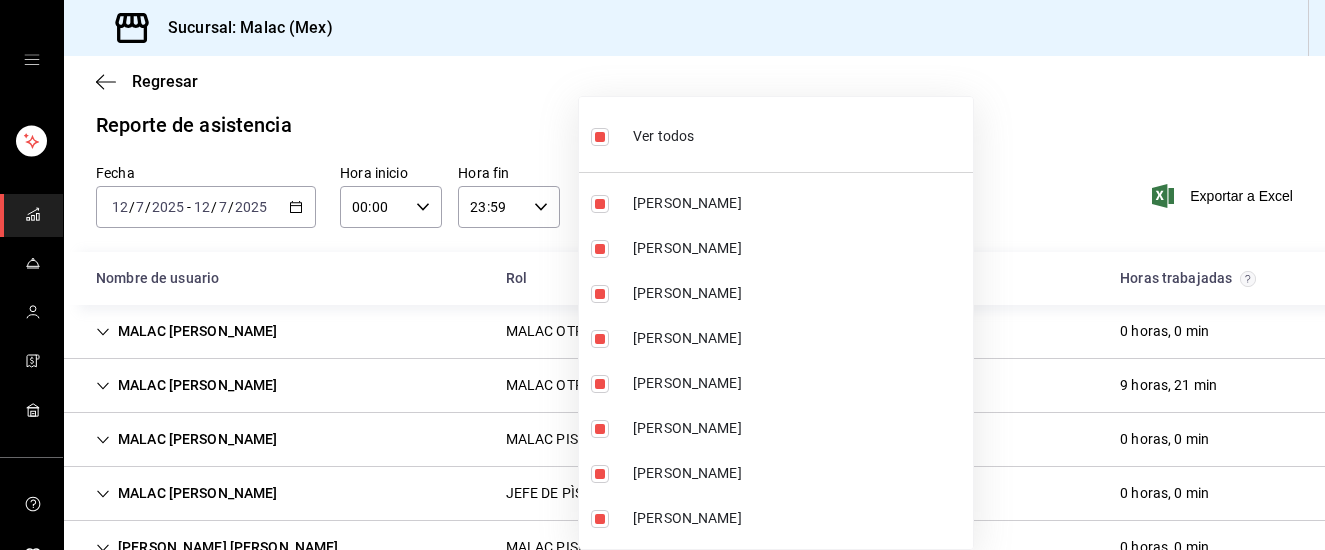 click at bounding box center (600, 137) 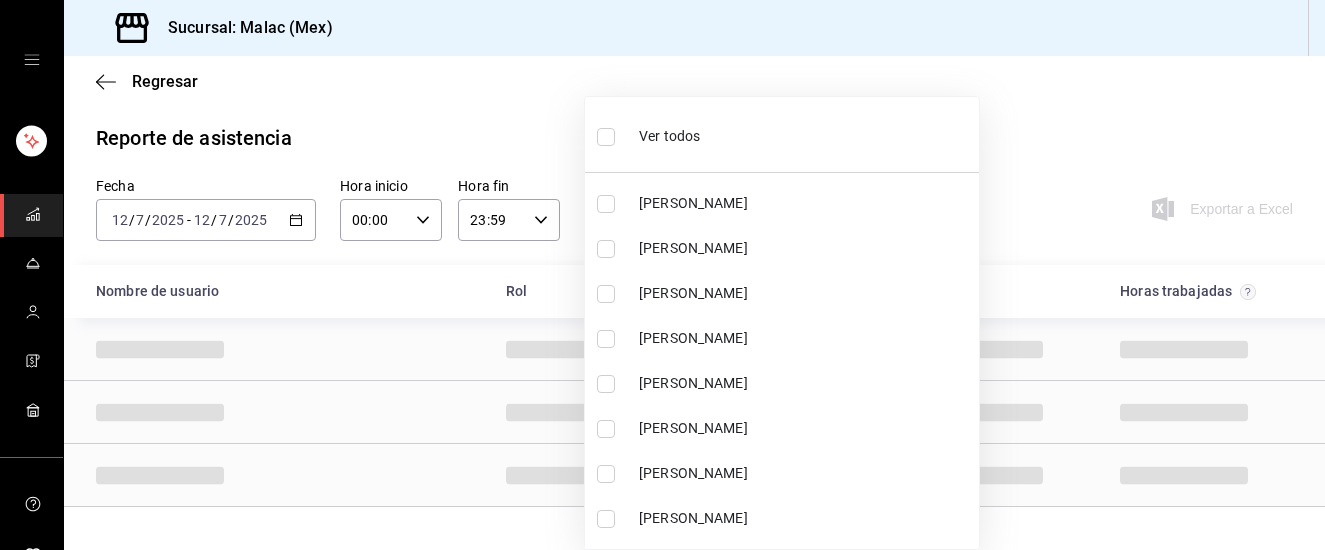 scroll, scrollTop: 0, scrollLeft: 0, axis: both 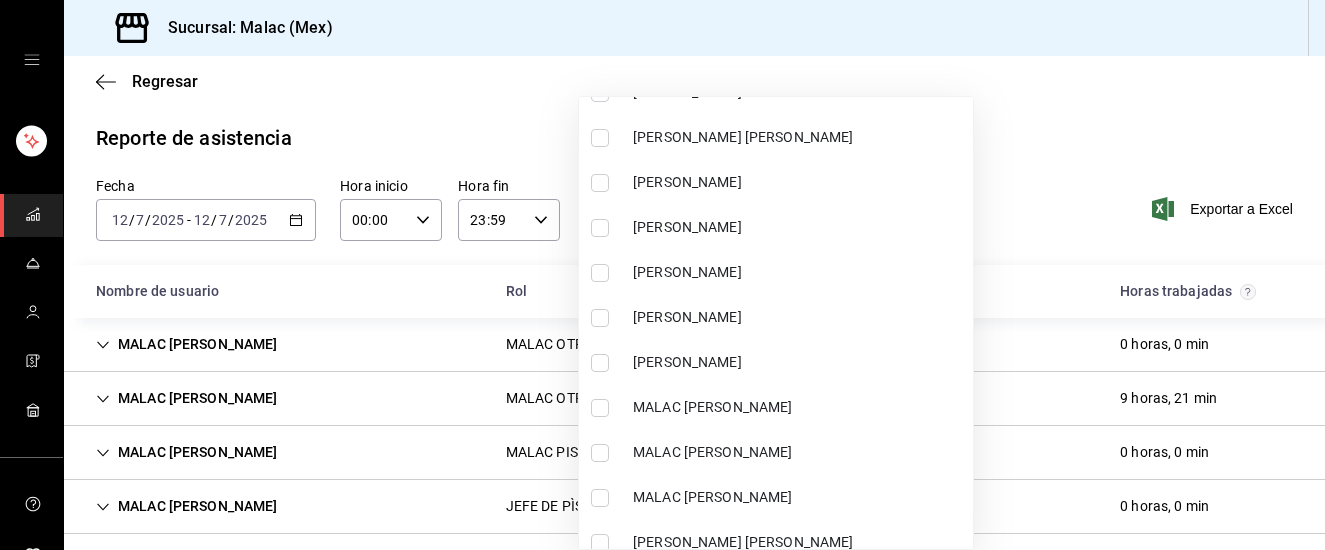 click on "[PERSON_NAME]" at bounding box center [799, 317] 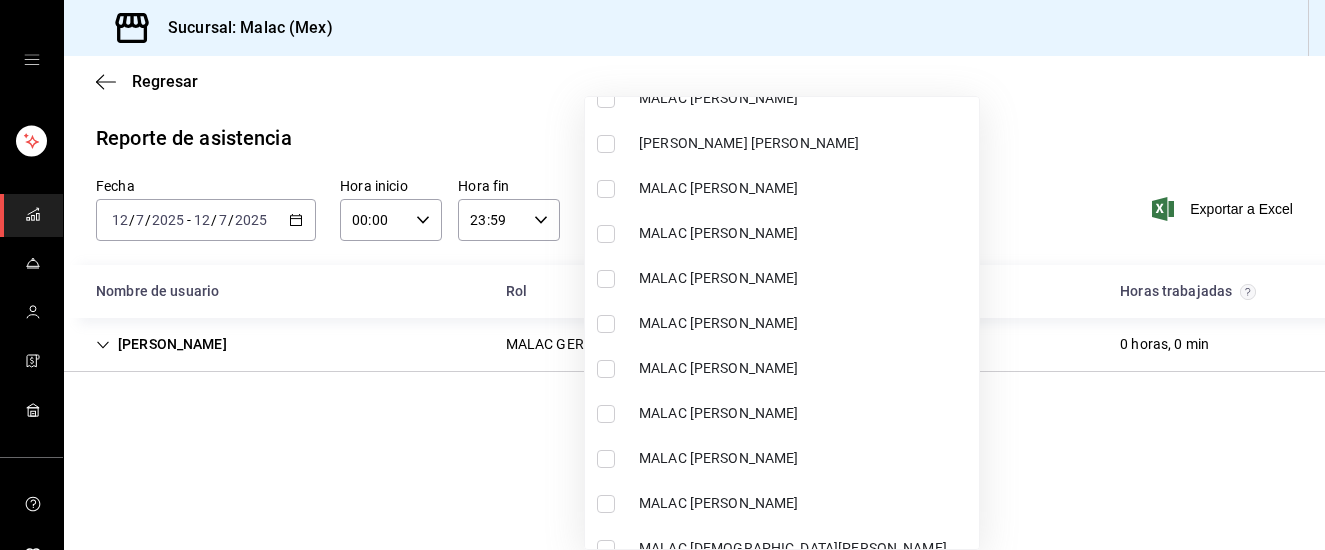 scroll, scrollTop: 1160, scrollLeft: 0, axis: vertical 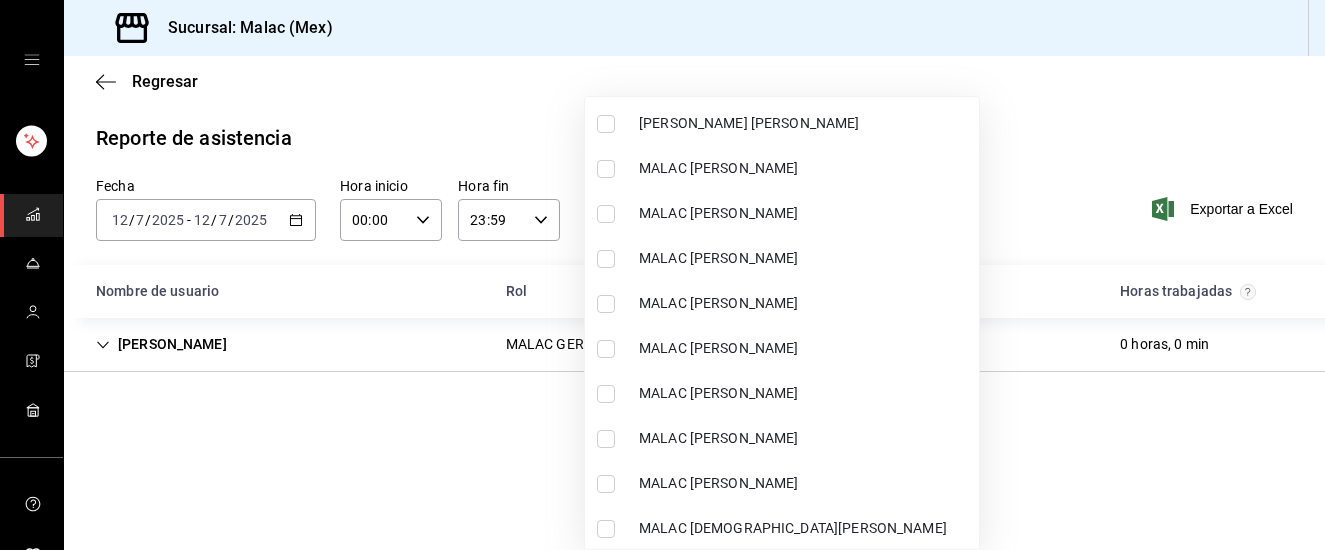 click on "[PERSON_NAME] [PERSON_NAME]" at bounding box center (805, 393) 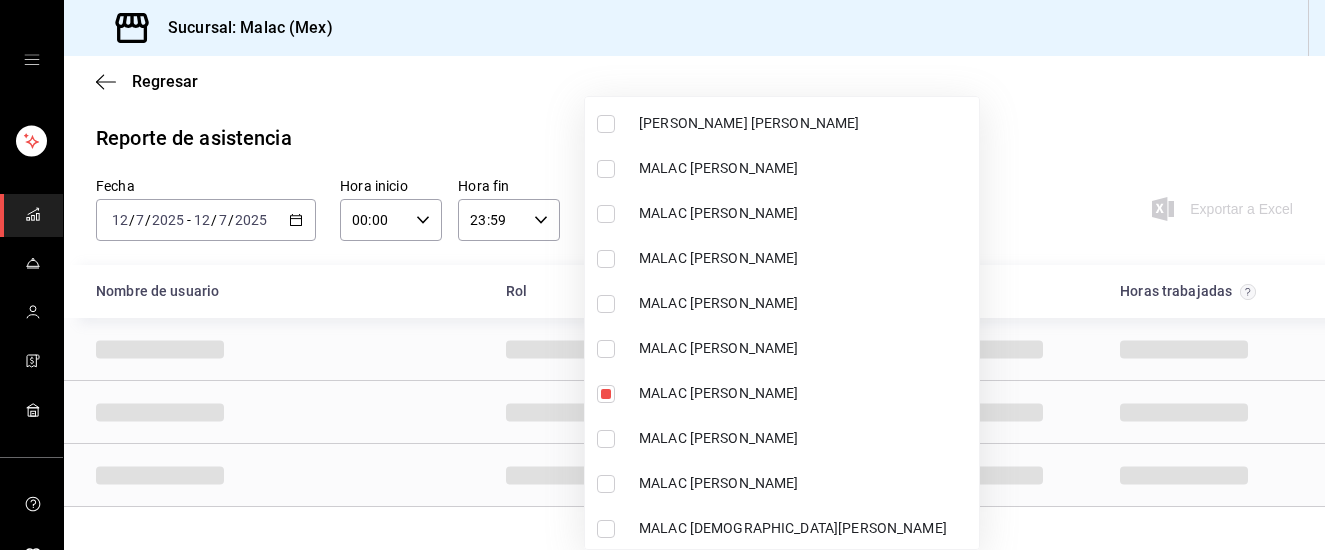 click on "[PERSON_NAME] [PERSON_NAME]" at bounding box center [805, 348] 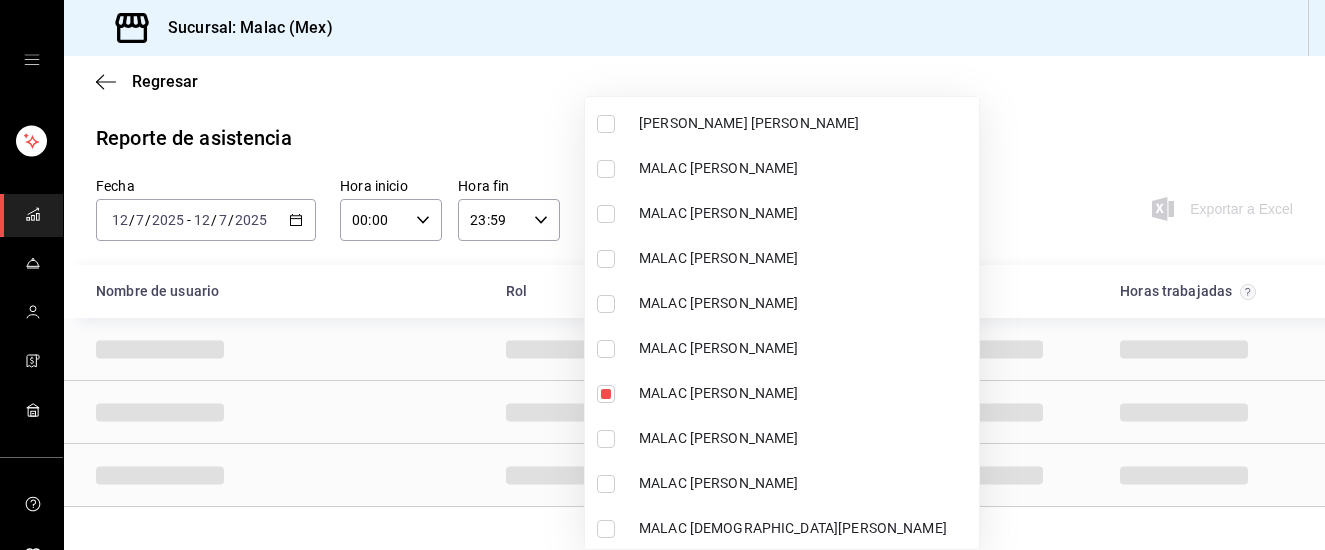 checkbox on "true" 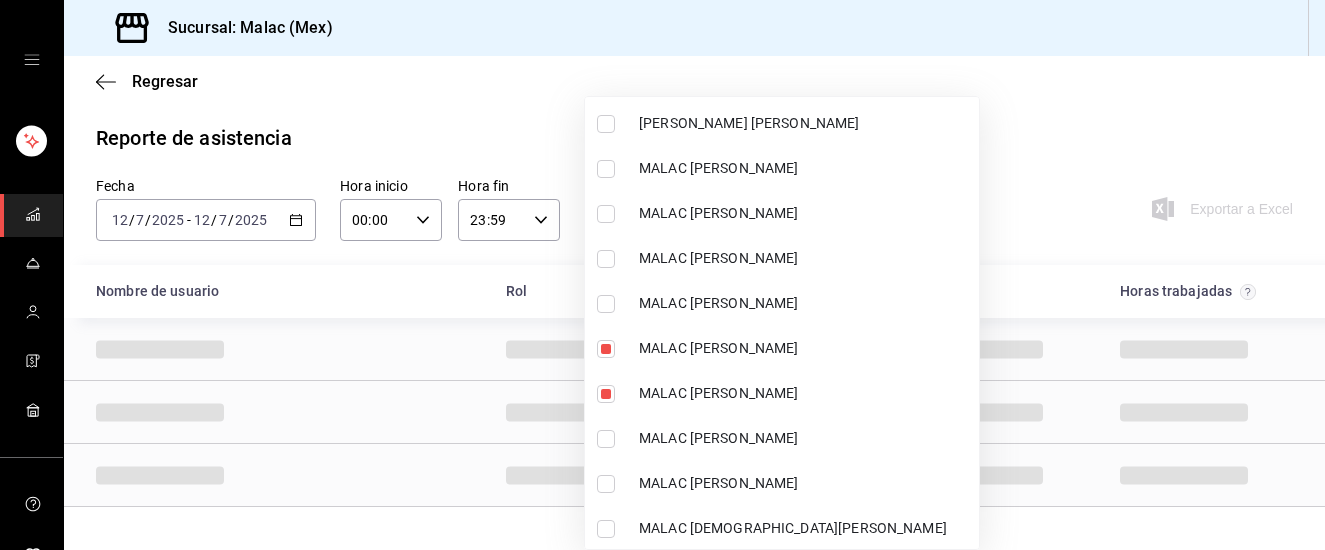 click at bounding box center (662, 275) 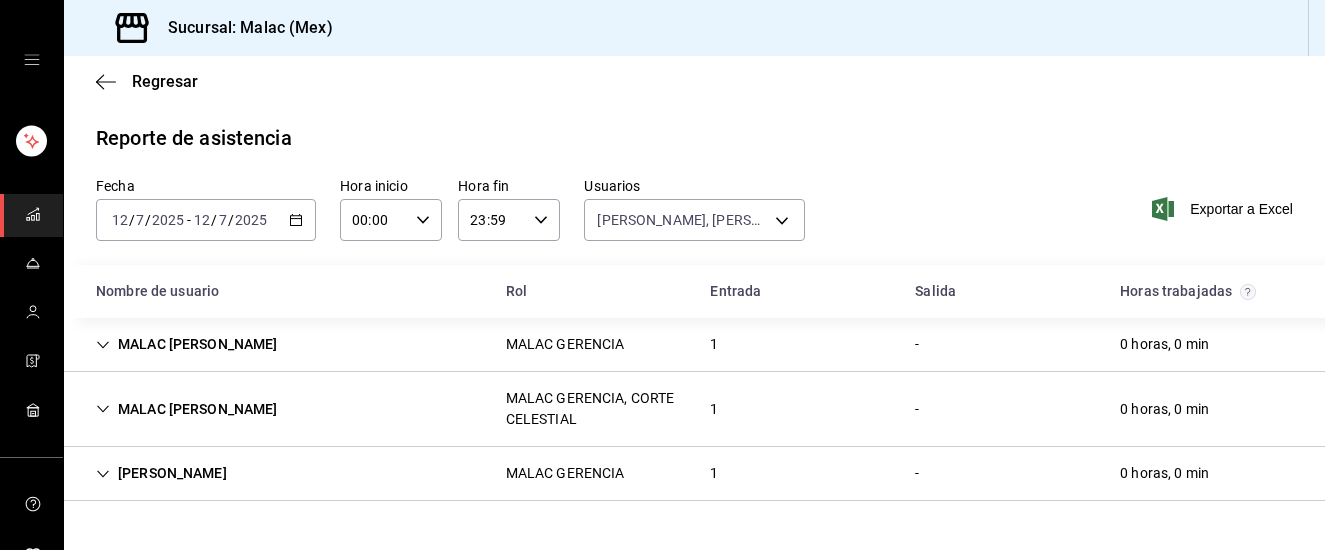 click on "MALAC EMMANUEL FONSECA MALAC GERENCIA 1 - 0 horas, 0 min" at bounding box center [694, 345] 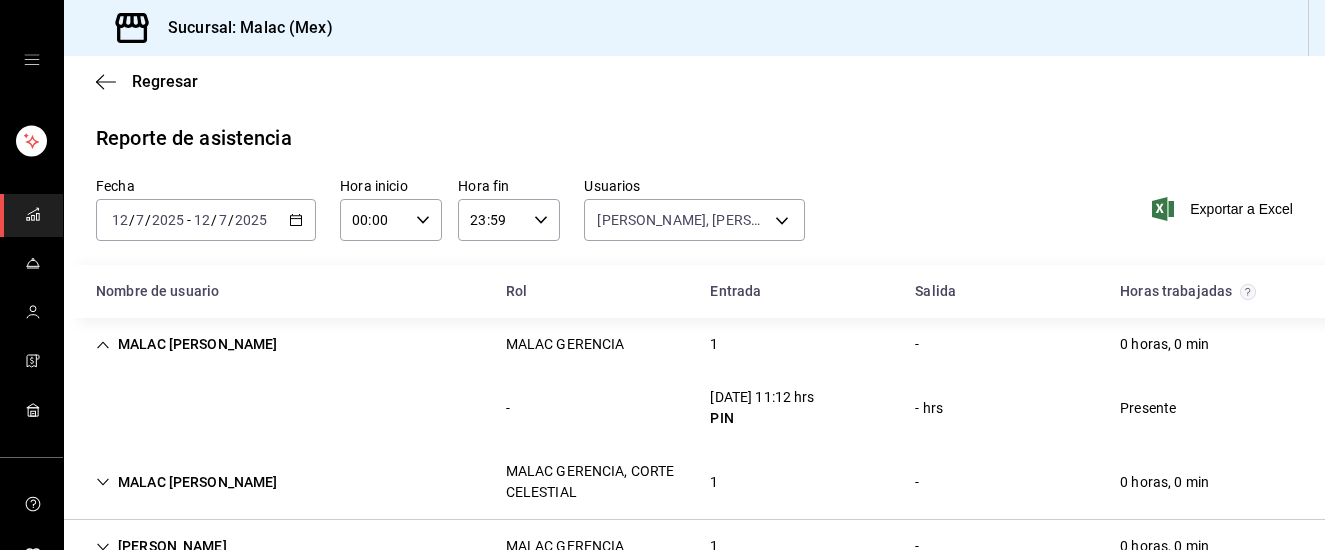 scroll, scrollTop: 56, scrollLeft: 0, axis: vertical 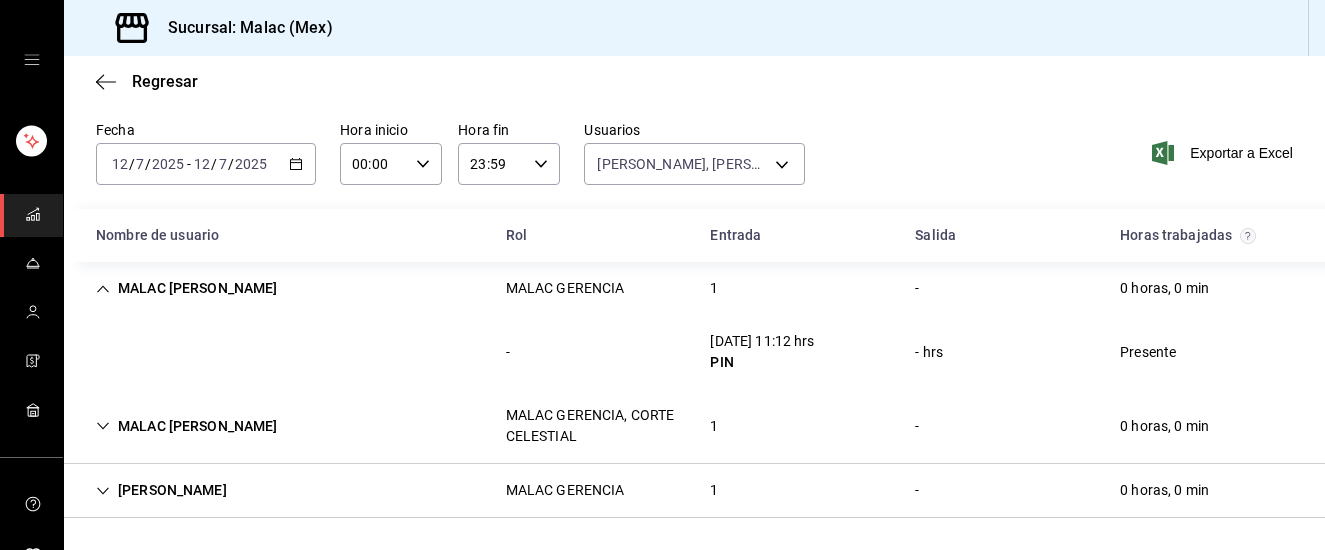 click on "MALAC ERICK ORTEGA MALAC GERENCIA, CORTE CELESTIAL 1 - 0 horas, 0 min" at bounding box center [694, 426] 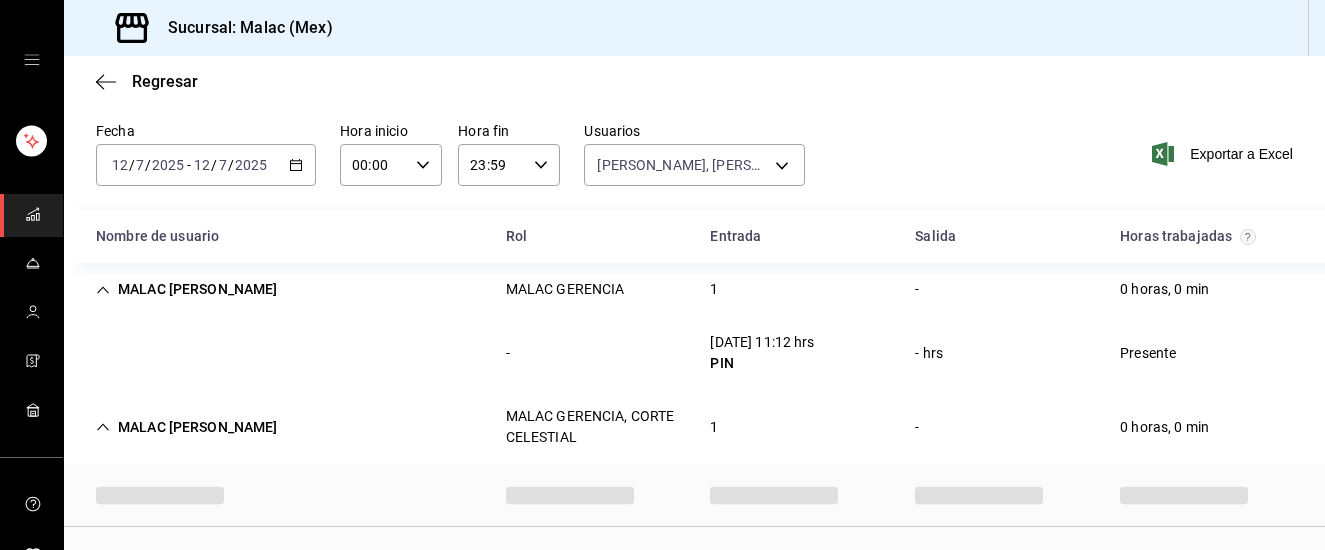 scroll, scrollTop: 56, scrollLeft: 0, axis: vertical 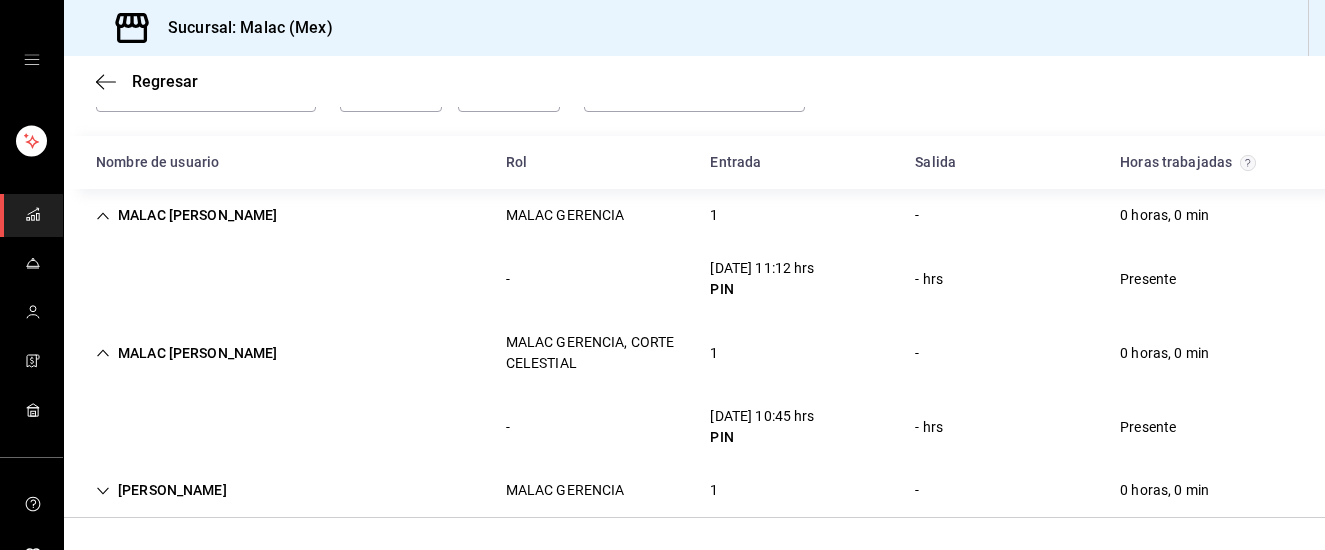 click on "Lesly Mata MALAC GERENCIA 1 - 0 horas, 0 min" at bounding box center [694, 491] 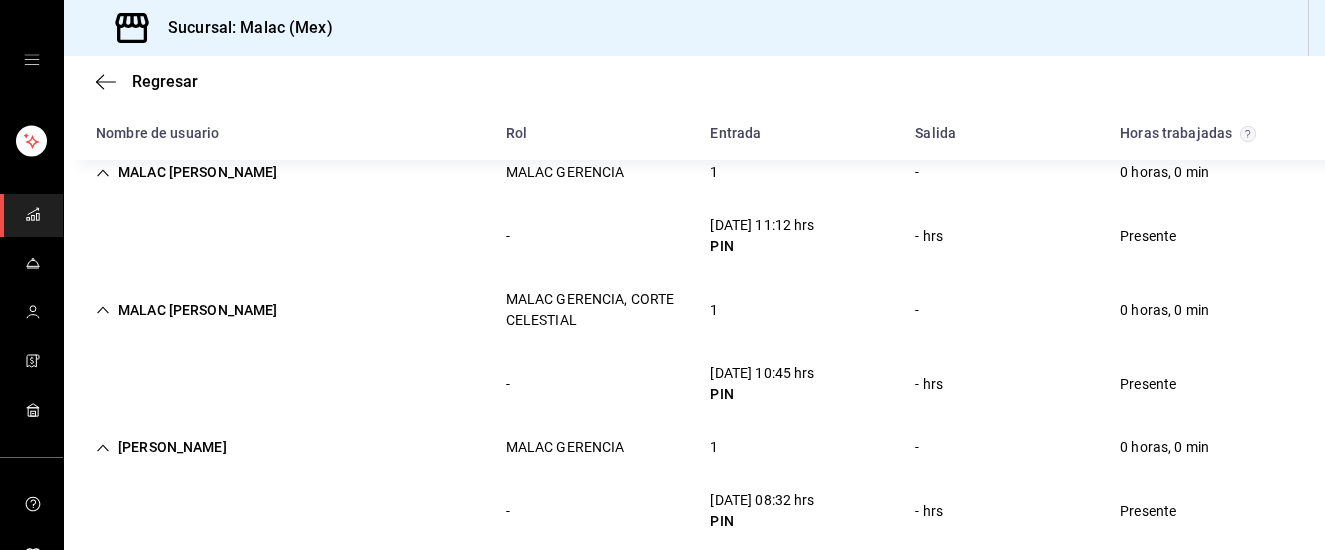 scroll, scrollTop: 202, scrollLeft: 0, axis: vertical 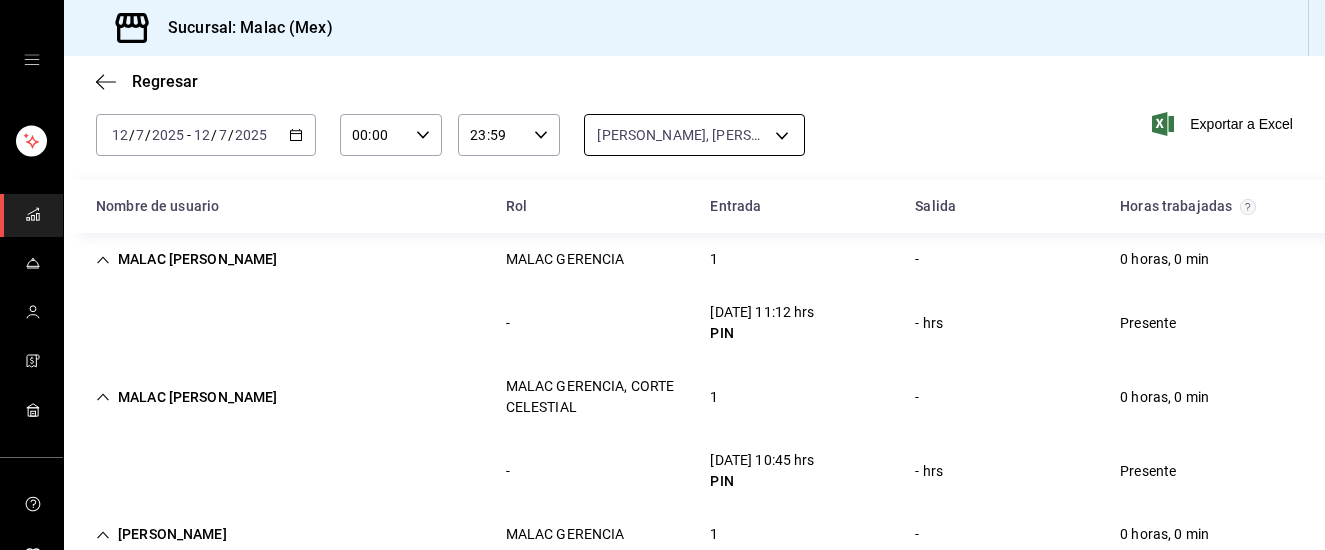 click on "Sucursal: Malac (Mex) Regresar Reporte de asistencia Fecha 2025-07-12 12 / 7 / 2025 - 2025-07-12 12 / 7 / 2025 Hora inicio 00:00 Hora inicio Hora fin 23:59 Hora fin Usuarios Lesly Mata, MALAC EMMANUEL FONSECA, MALAC ERICK ORTEGA 68b814e9-203d-4433-a0e7-997591f031a8,52de7970-9cc3-4432-91cb-b15367354c5e,3bd52c0b-e0f7-4404-816b-ef5020ec9bbb Exportar a Excel Nombre de usuario Rol Entrada Salida Horas trabajadas   MALAC EMMANUEL FONSECA MALAC GERENCIA 1 - 0 horas, 0 min - 12/07/25 11:12   hrs PIN -   hrs Presente MALAC ERICK ORTEGA MALAC GERENCIA, CORTE CELESTIAL 1 - 0 horas, 0 min - 12/07/25 10:45   hrs PIN -   hrs Presente Lesly Mata MALAC GERENCIA 1 - 0 horas, 0 min - 12/07/25 08:32   hrs PIN -   hrs Presente GANA 1 MES GRATIS EN TU SUSCRIPCIÓN AQUÍ ¿Recuerdas cómo empezó tu restaurante?
Hoy puedes ayudar a un colega a tener el mismo cambio que tú viviste.
Recomienda Parrot directamente desde tu Portal Administrador.
Es fácil y rápido.
🎁 Por cada restaurante que se una, ganas 1 mes gratis." at bounding box center (662, 275) 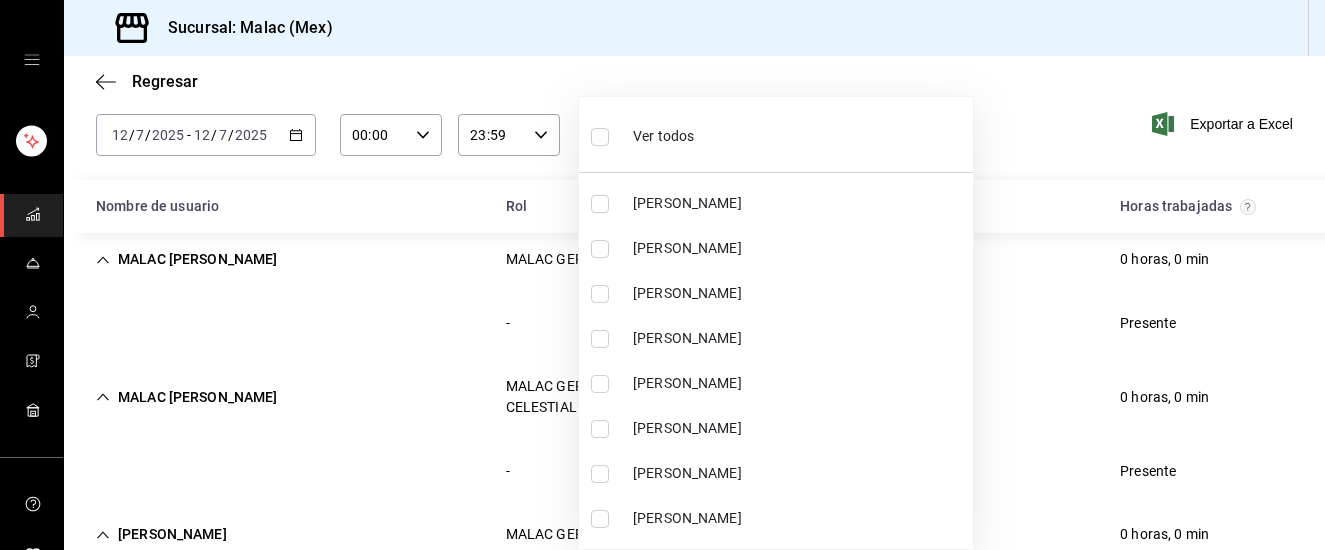 click on "Ver todos" at bounding box center (776, 134) 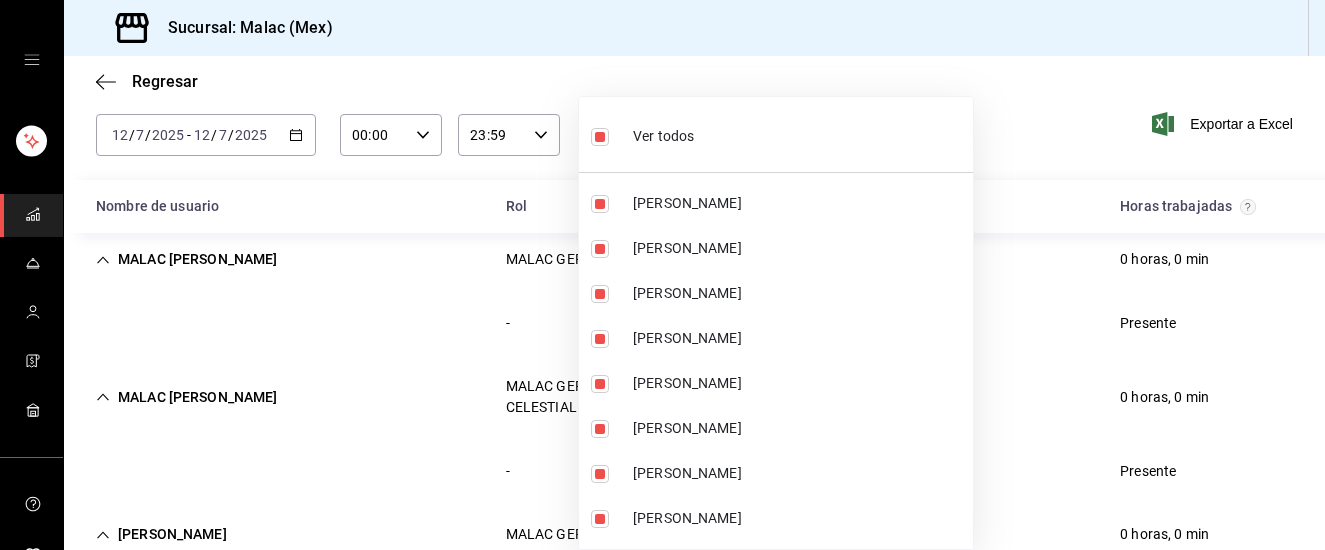 scroll, scrollTop: 0, scrollLeft: 0, axis: both 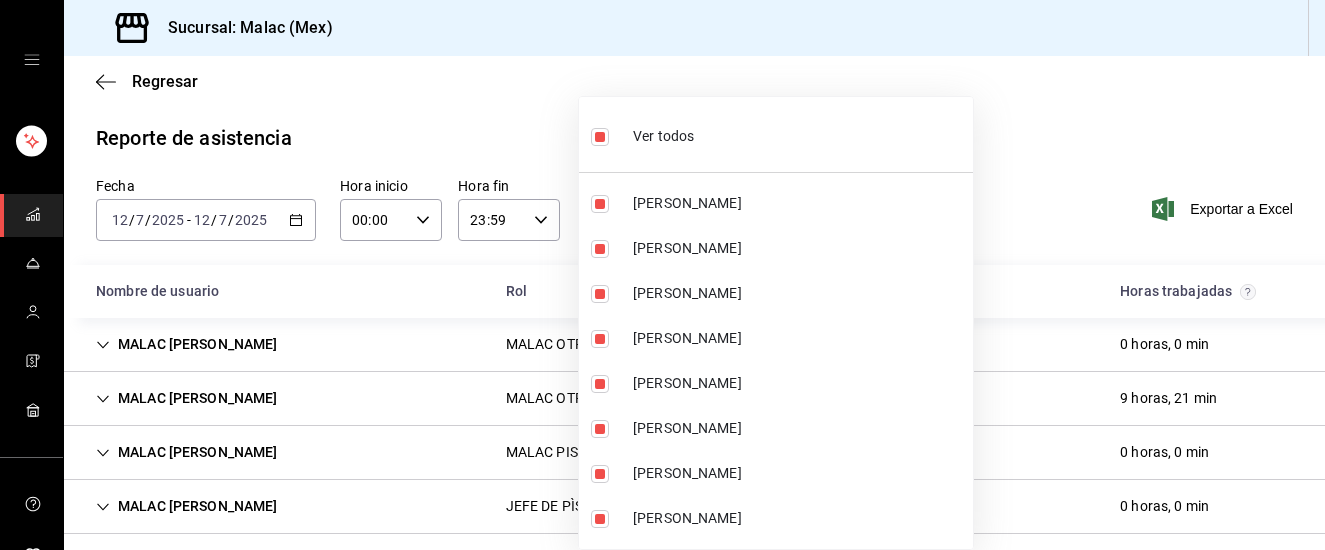 click on "Ver todos" at bounding box center [776, 134] 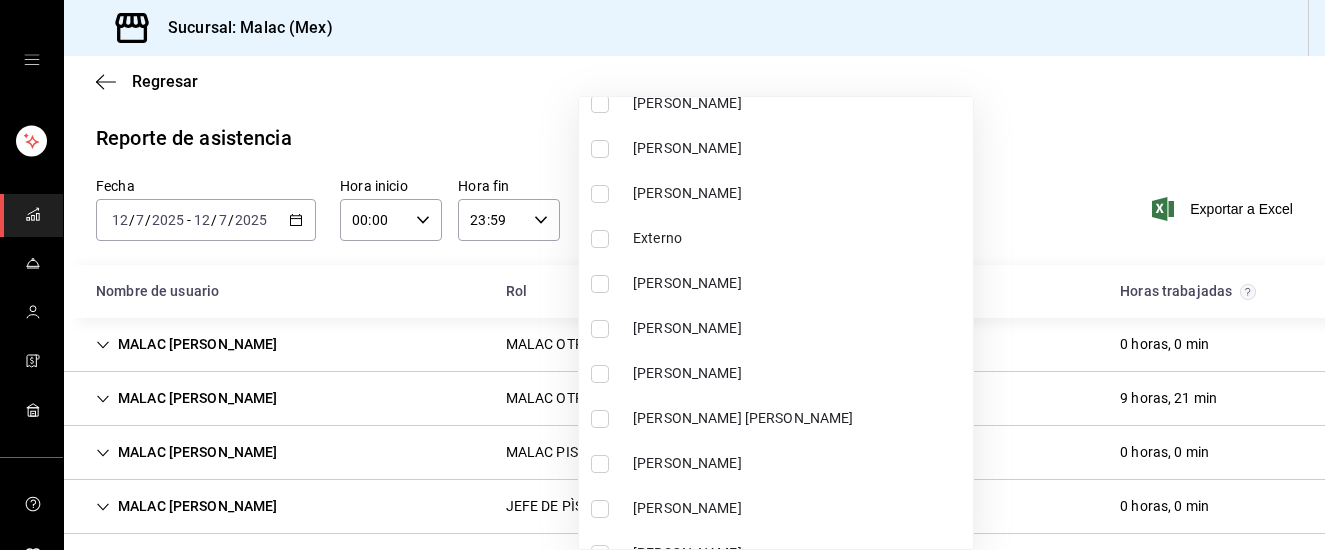 scroll, scrollTop: 465, scrollLeft: 0, axis: vertical 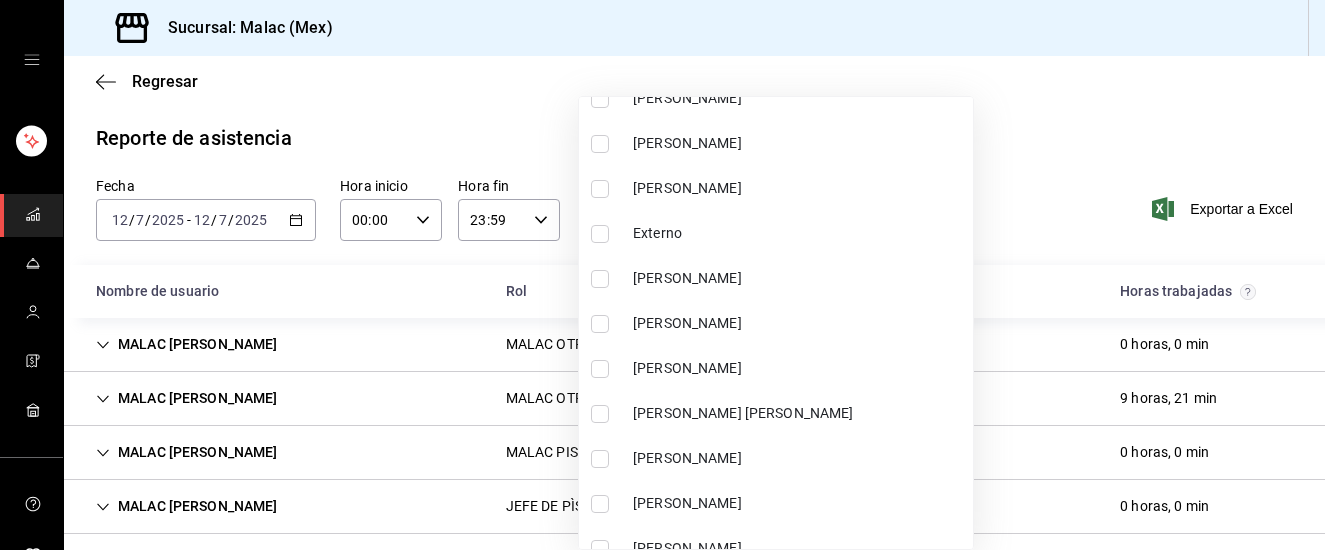 click on "[PERSON_NAME]" at bounding box center (799, 278) 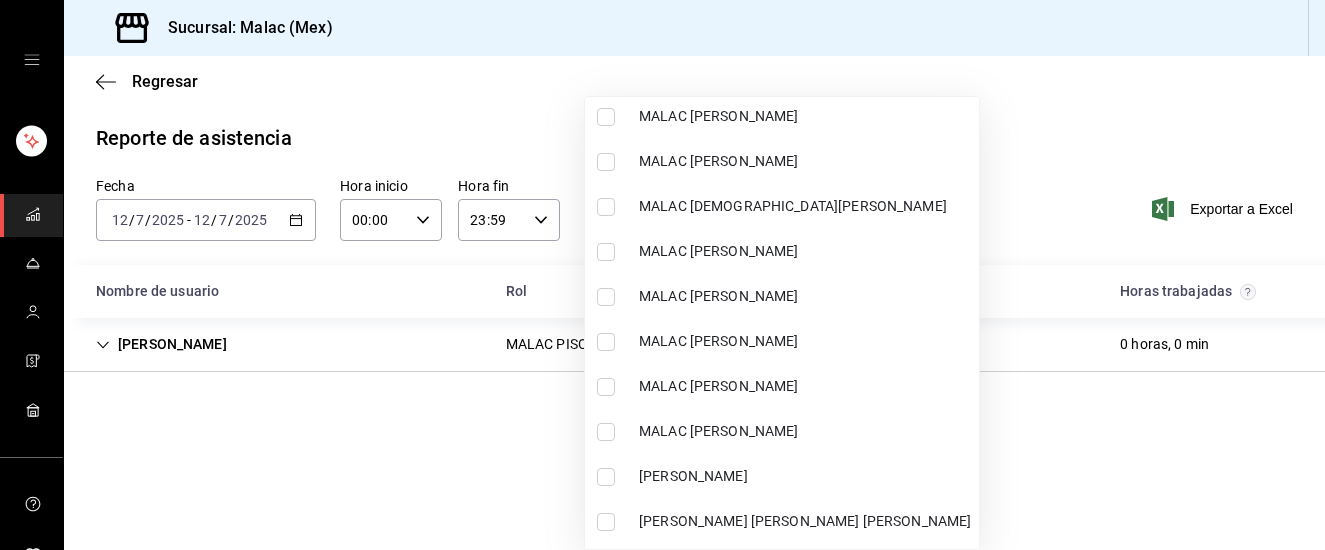 scroll, scrollTop: 1487, scrollLeft: 0, axis: vertical 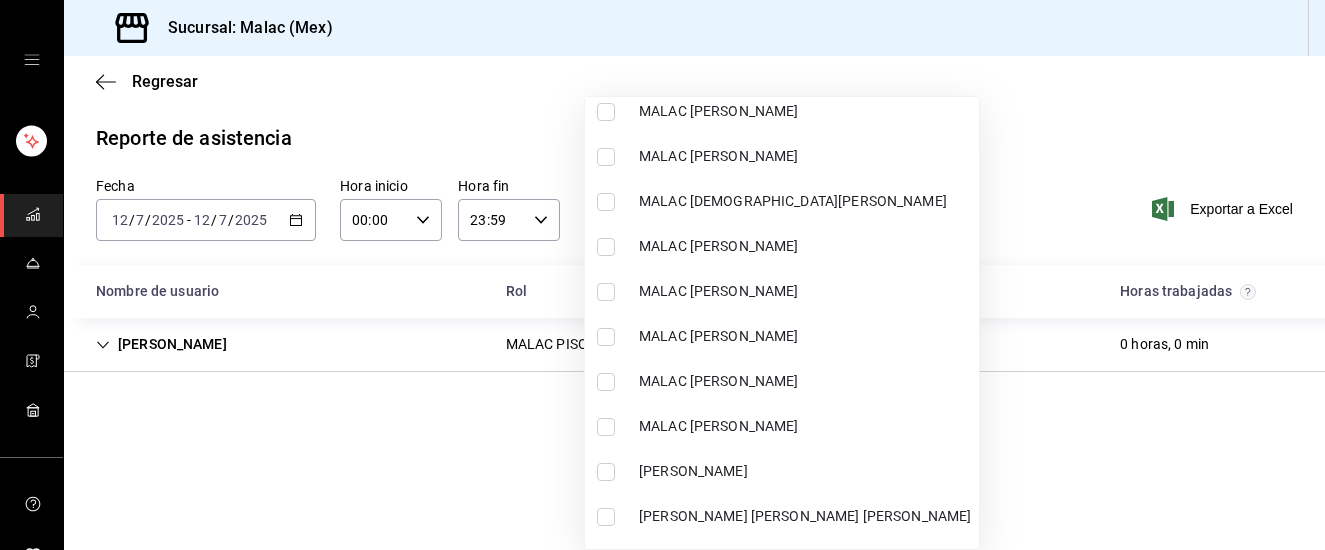 click on "[PERSON_NAME] [PERSON_NAME]" at bounding box center (782, 381) 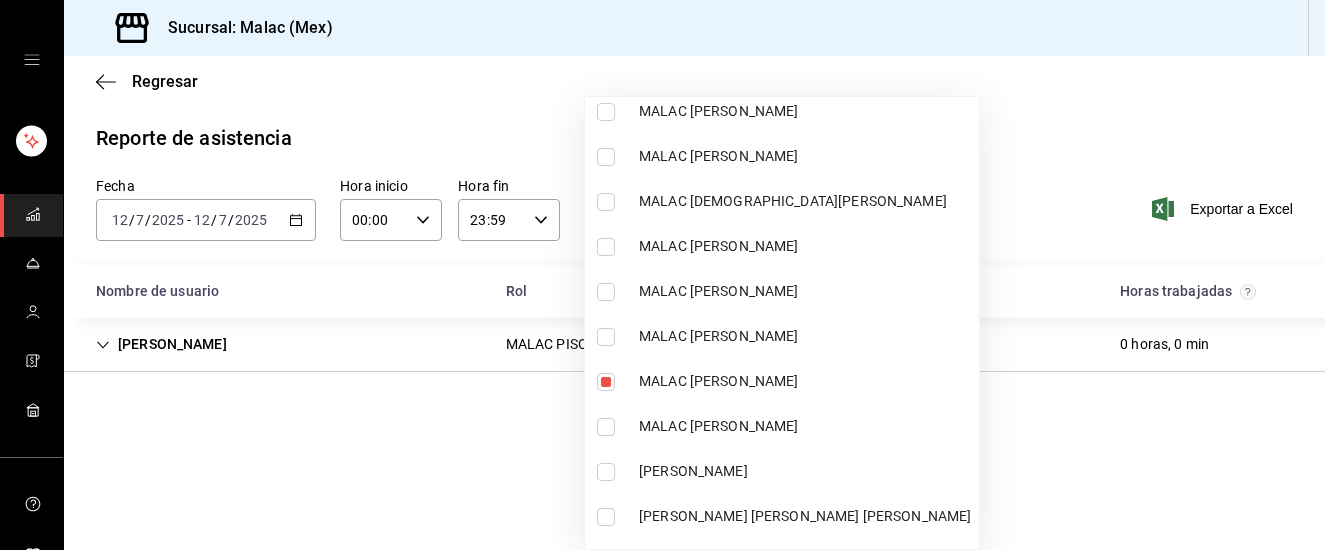 click on "[PERSON_NAME] [PERSON_NAME]" at bounding box center [805, 246] 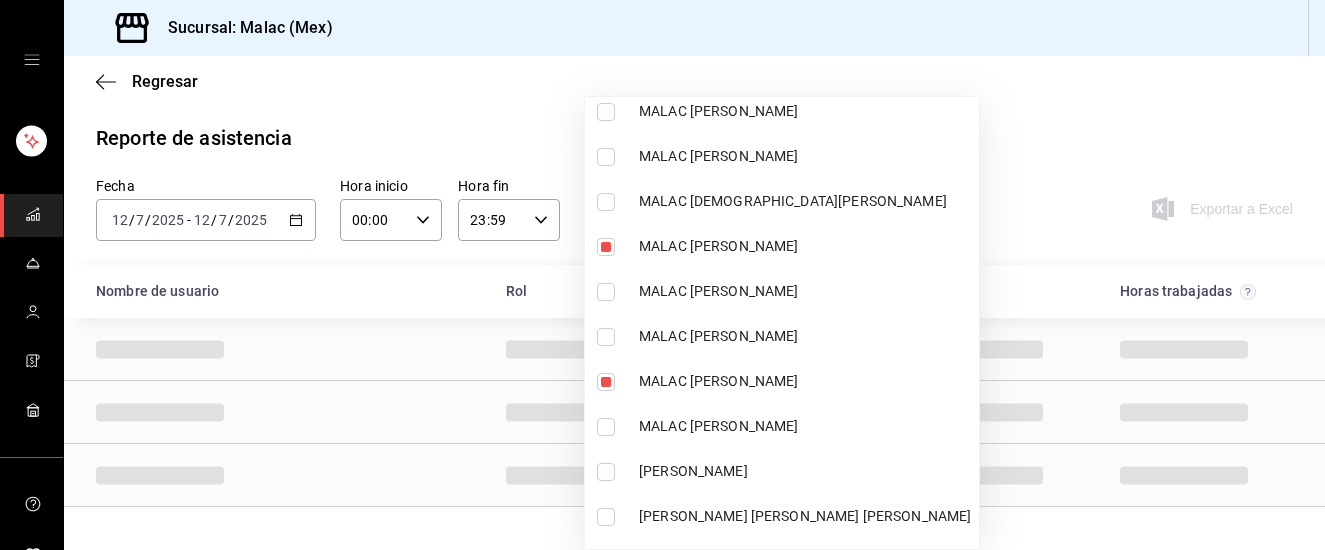 click at bounding box center [662, 275] 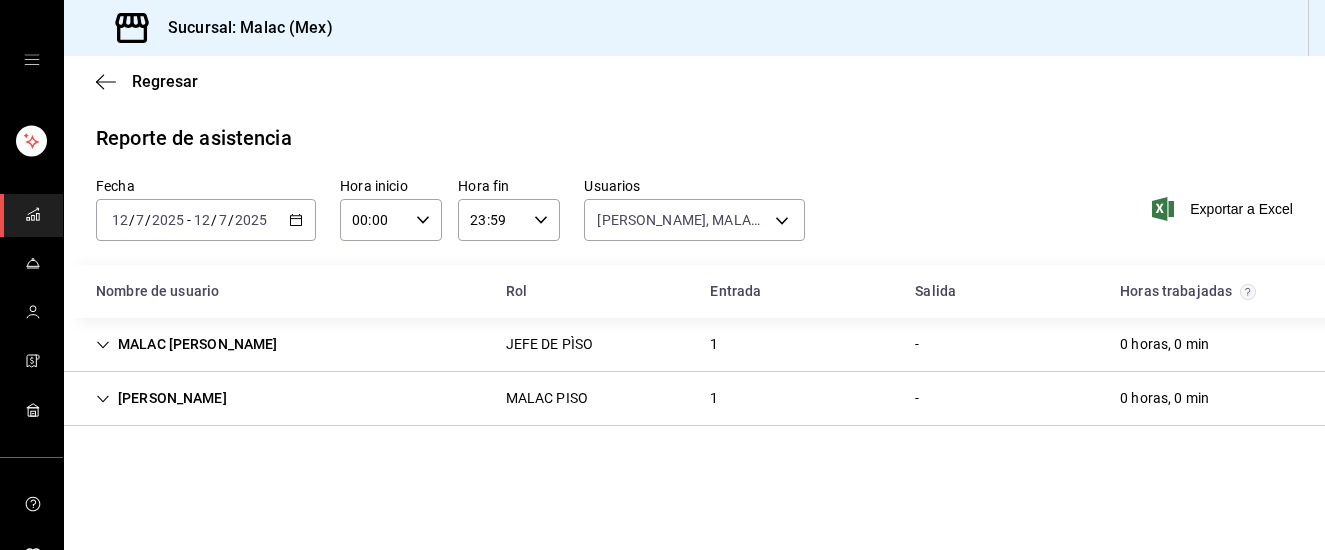 click on "MALAC MARIA ENRIQUEZ JEFE DE PÌSO 1 - 0 horas, 0 min" at bounding box center (694, 345) 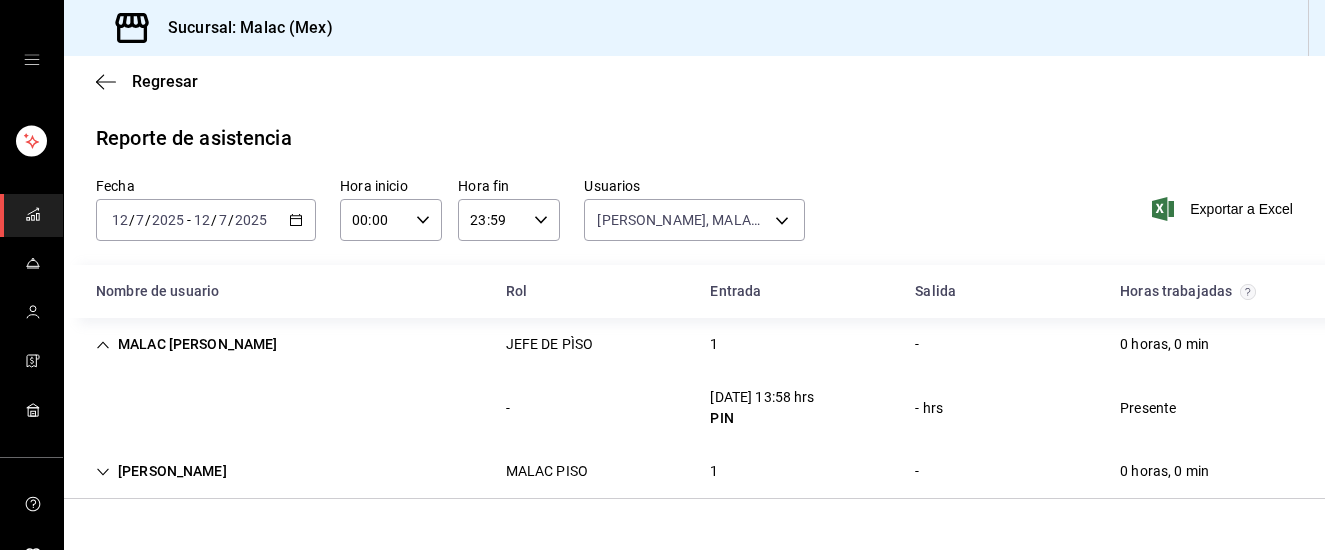 click on "MALAC PISO" at bounding box center [547, 471] 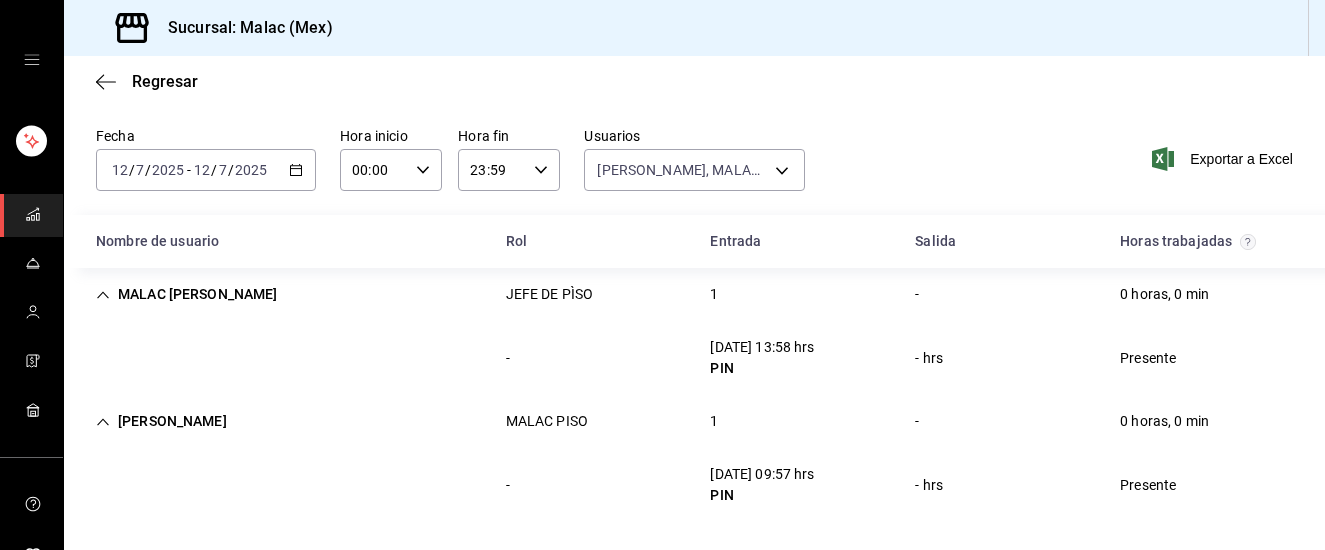 scroll, scrollTop: 54, scrollLeft: 0, axis: vertical 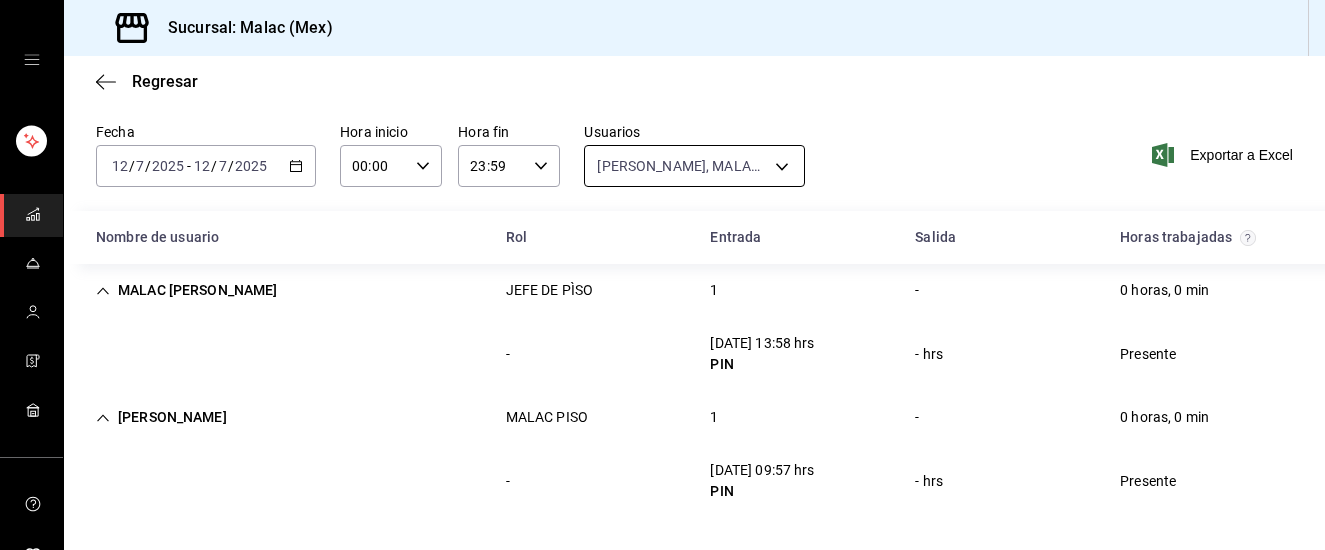click on "Sucursal: Malac (Mex) Regresar Reporte de asistencia Fecha 2025-07-12 12 / 7 / 2025 - 2025-07-12 12 / 7 / 2025 Hora inicio 00:00 Hora inicio Hora fin 23:59 Hora fin Usuarios Gaby Armenteros, MALAC MARIA ENRIQUEZ, MALAC RENE FRAGOSO 3087ea9d-8cd4-454c-b278-13cab645f37c,8f129311-239e-45e3-a4ea-217158fa355a,2f3f95f2-2a11-4db2-8cee-40f57ff7f62a Exportar a Excel Nombre de usuario Rol Entrada Salida Horas trabajadas   MALAC MARIA ENRIQUEZ JEFE DE PÌSO 1 - 0 horas, 0 min - 12/07/25 13:58   hrs PIN -   hrs Presente Gaby Armenteros MALAC PISO 1 - 0 horas, 0 min - 12/07/25 09:57   hrs PIN -   hrs Presente GANA 1 MES GRATIS EN TU SUSCRIPCIÓN AQUÍ ¿Recuerdas cómo empezó tu restaurante?
Hoy puedes ayudar a un colega a tener el mismo cambio que tú viviste.
Recomienda Parrot directamente desde tu Portal Administrador.
Es fácil y rápido.
🎁 Por cada restaurante que se una, ganas 1 mes gratis. Visitar centro de ayuda (81) 2046 6363 soporte@parrotsoftware.io Visitar centro de ayuda (81) 2046 6363" at bounding box center (662, 275) 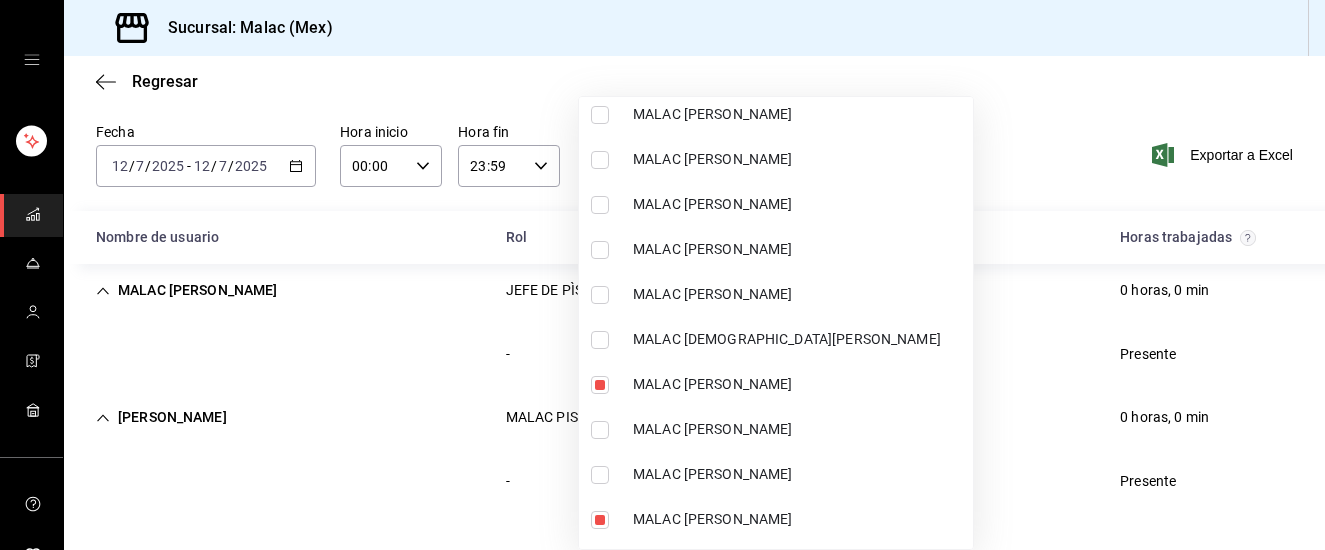 scroll, scrollTop: 1360, scrollLeft: 0, axis: vertical 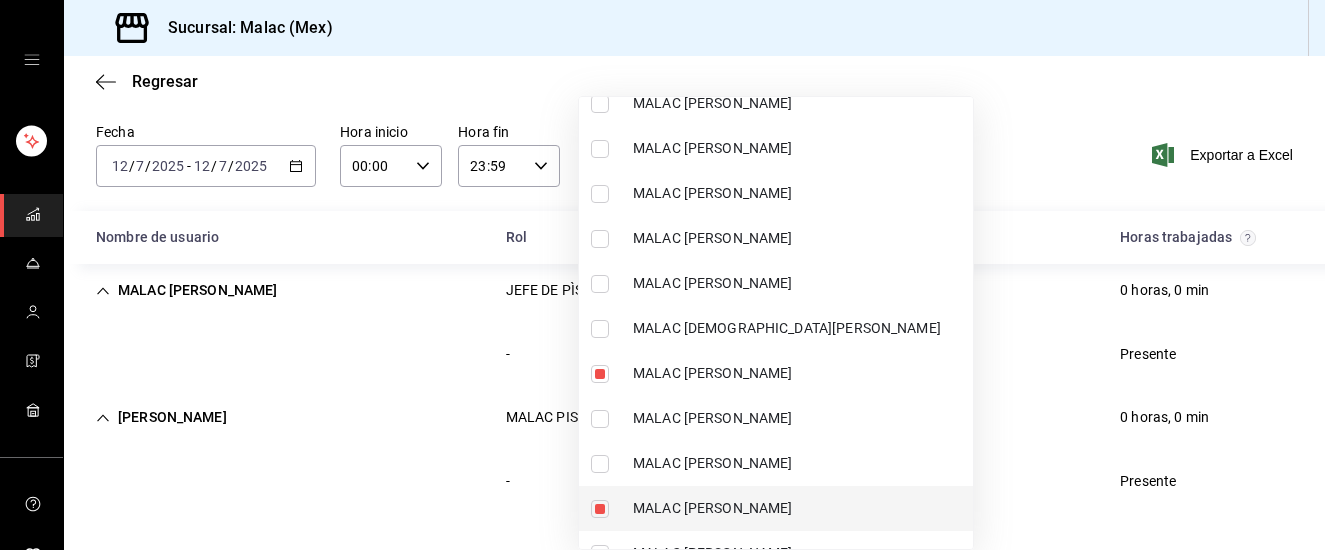click on "[PERSON_NAME] [PERSON_NAME]" at bounding box center (799, 508) 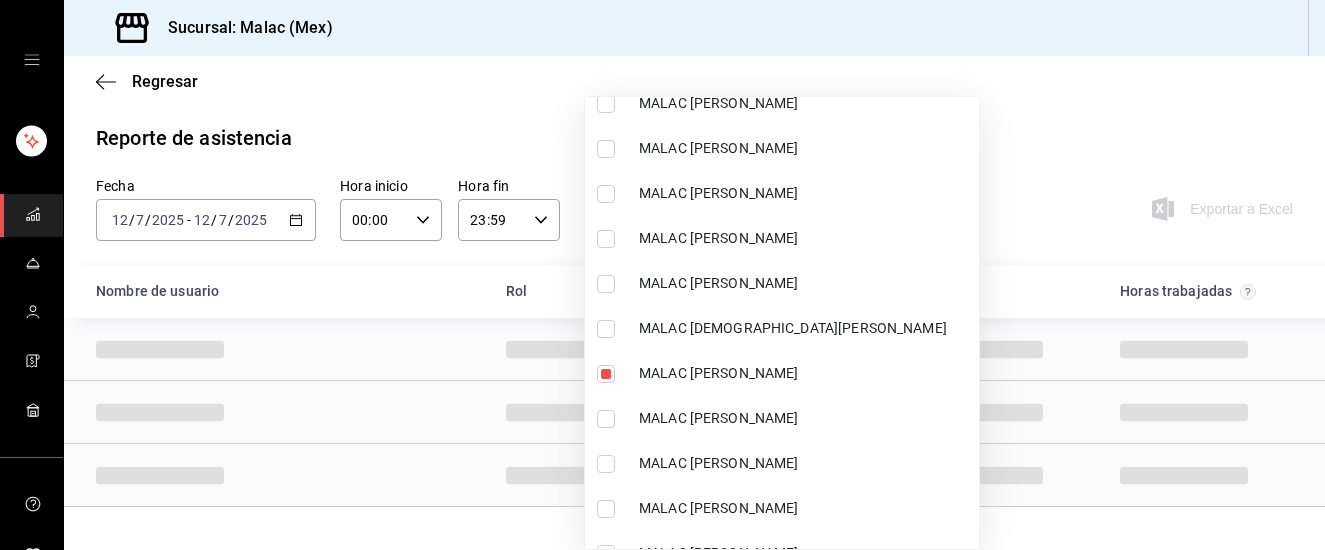 scroll, scrollTop: 0, scrollLeft: 0, axis: both 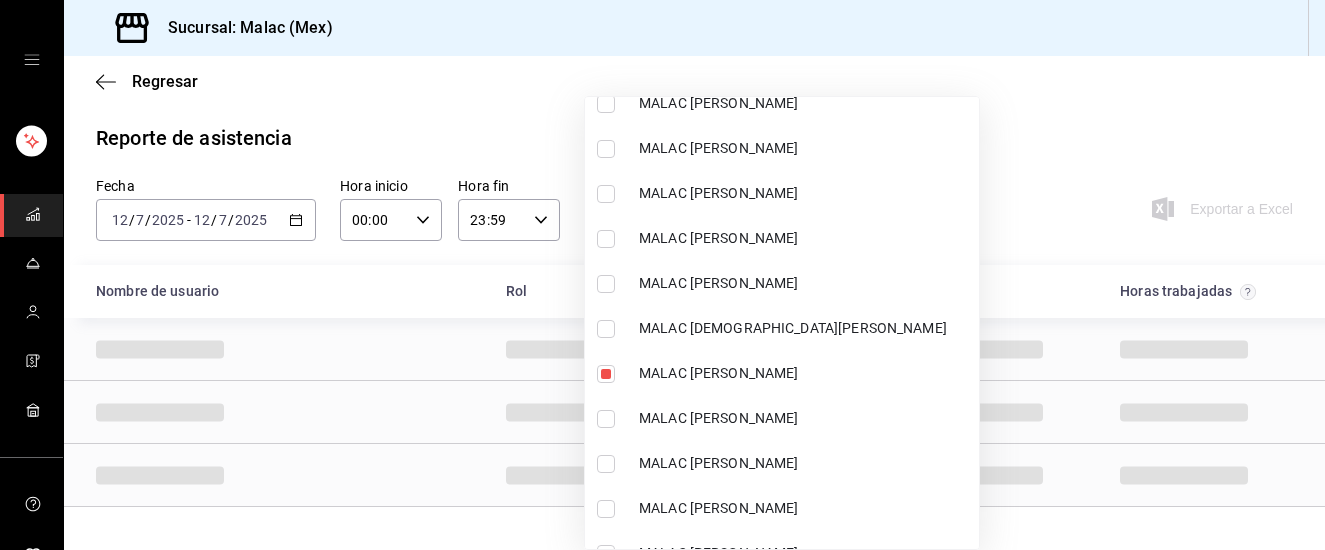 click on "[PERSON_NAME] [PERSON_NAME]" at bounding box center [805, 508] 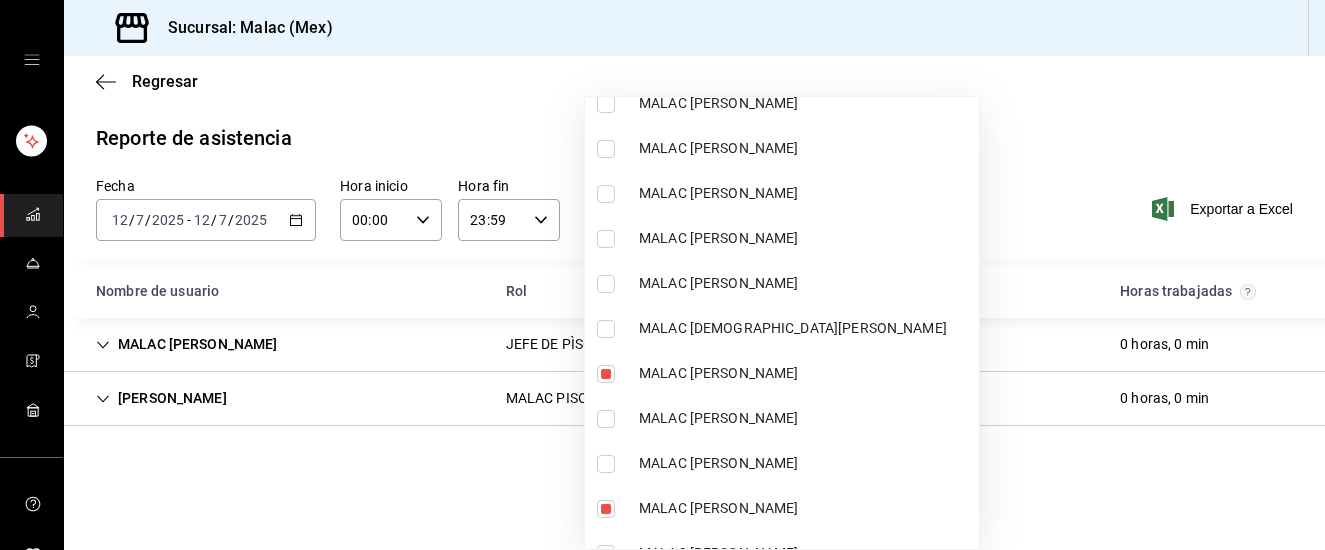 click at bounding box center [662, 275] 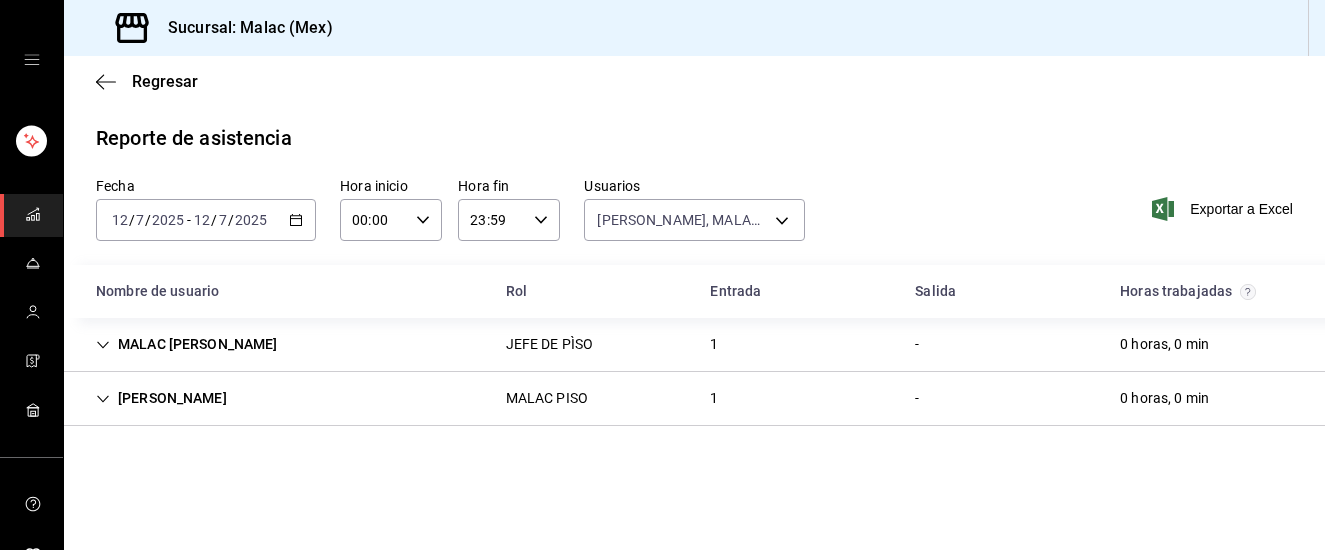 click on "Regresar Reporte de asistencia Fecha 2025-07-12 12 / 7 / 2025 - 2025-07-12 12 / 7 / 2025 Hora inicio 00:00 Hora inicio Hora fin 23:59 Hora fin Usuarios Gaby Armenteros, MALAC MARIA ENRIQUEZ, MALAC RENE FRAGOSO 3087ea9d-8cd4-454c-b278-13cab645f37c,2f3f95f2-2a11-4db2-8cee-40f57ff7f62a,8f129311-239e-45e3-a4ea-217158fa355a Exportar a Excel Nombre de usuario Rol Entrada Salida Horas trabajadas   MALAC MARIA ENRIQUEZ JEFE DE PÌSO 1 - 0 horas, 0 min Gaby Armenteros MALAC PISO 1 - 0 horas, 0 min" at bounding box center (694, 303) 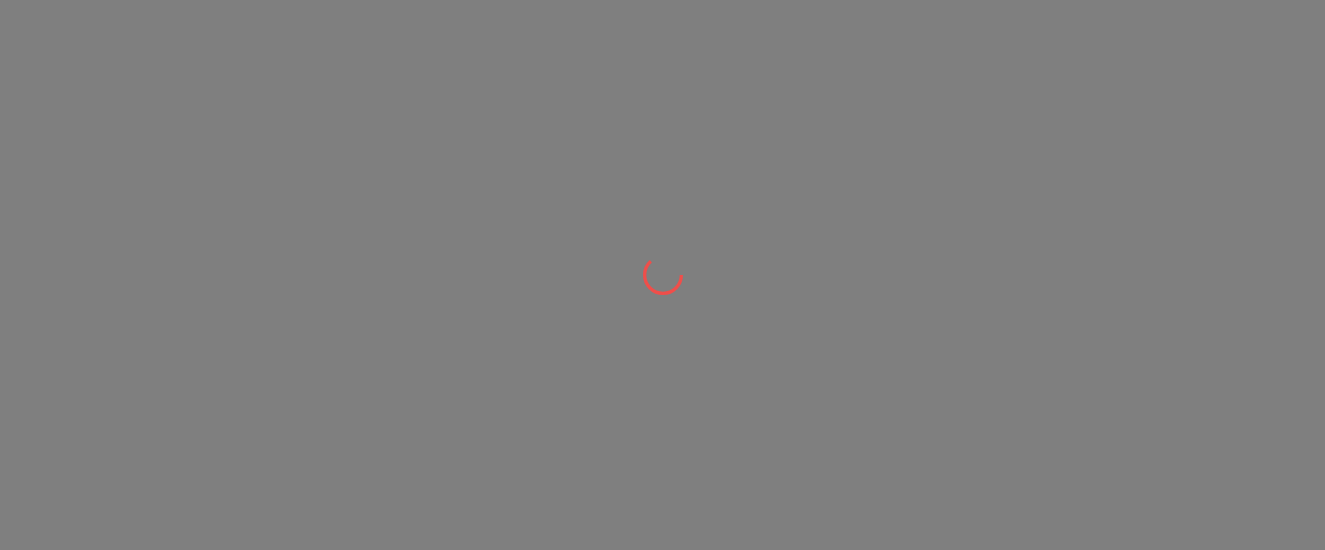 scroll, scrollTop: 0, scrollLeft: 0, axis: both 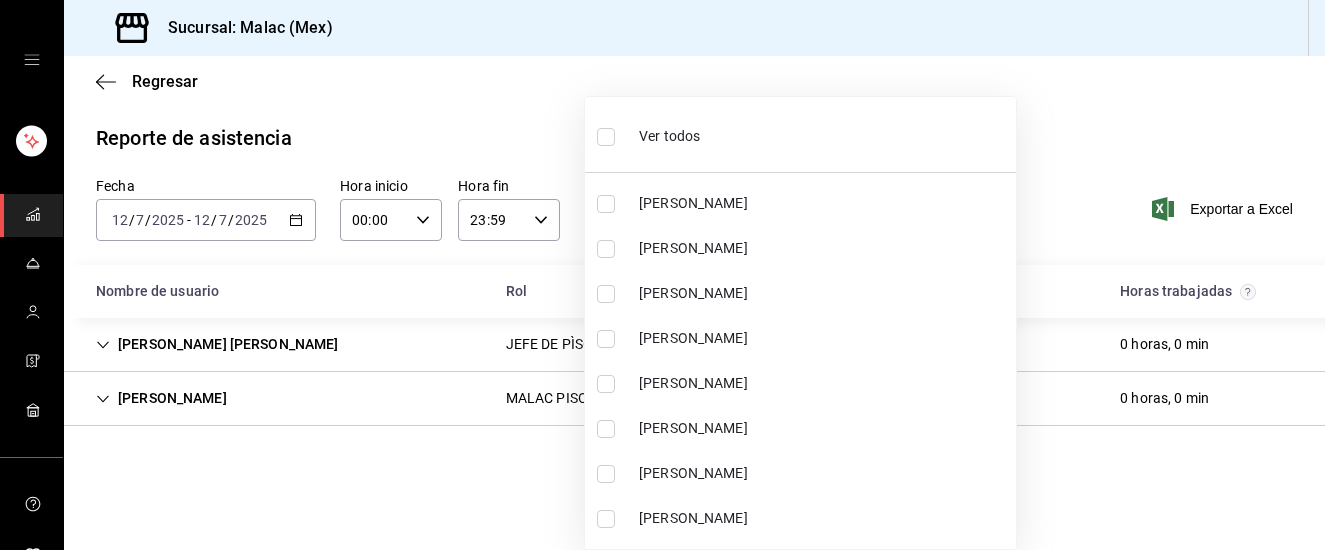 click on "Sucursal: [PERSON_NAME] (Mex) Regresar Reporte de asistencia Fecha [DATE] [DATE] - [DATE] [DATE] Hora inicio 00:00 Hora inicio Hora fin 23:59 Hora fin Usuarios [PERSON_NAME], [PERSON_NAME] [PERSON_NAME], [PERSON_NAME] [PERSON_NAME] 3087ea9d-8cd4-454c-b278-13cab645f37c,2f3f95f2-2a11-4db2-8cee-40f57ff7f62a,8f129311-239e-45e3-a4ea-217158fa355a Exportar a Excel Nombre de usuario Rol Entrada [PERSON_NAME] trabajadas   [PERSON_NAME] [PERSON_NAME] JEFE DE PÌSO 1 - 0 horas, 0 min [PERSON_NAME] PISO 1 - 0 horas, 0 min GANA 1 MES GRATIS EN TU SUSCRIPCIÓN AQUÍ ¿Recuerdas cómo empezó tu restaurante?
[DATE] puedes ayudar a un colega a tener el mismo cambio que tú viviste.
Recomienda Parrot directamente desde tu Portal Administrador.
Es fácil y rápido.
🎁 Por cada restaurante que se una, ganas 1 mes gratis. Visitar centro de ayuda [PHONE_NUMBER] [EMAIL_ADDRESS][DOMAIN_NAME] Visitar centro de ayuda [PHONE_NUMBER] [EMAIL_ADDRESS][DOMAIN_NAME] Ver todos [PERSON_NAME] [PERSON_NAME] [PERSON_NAME] [PERSON_NAME] Externo" at bounding box center [662, 275] 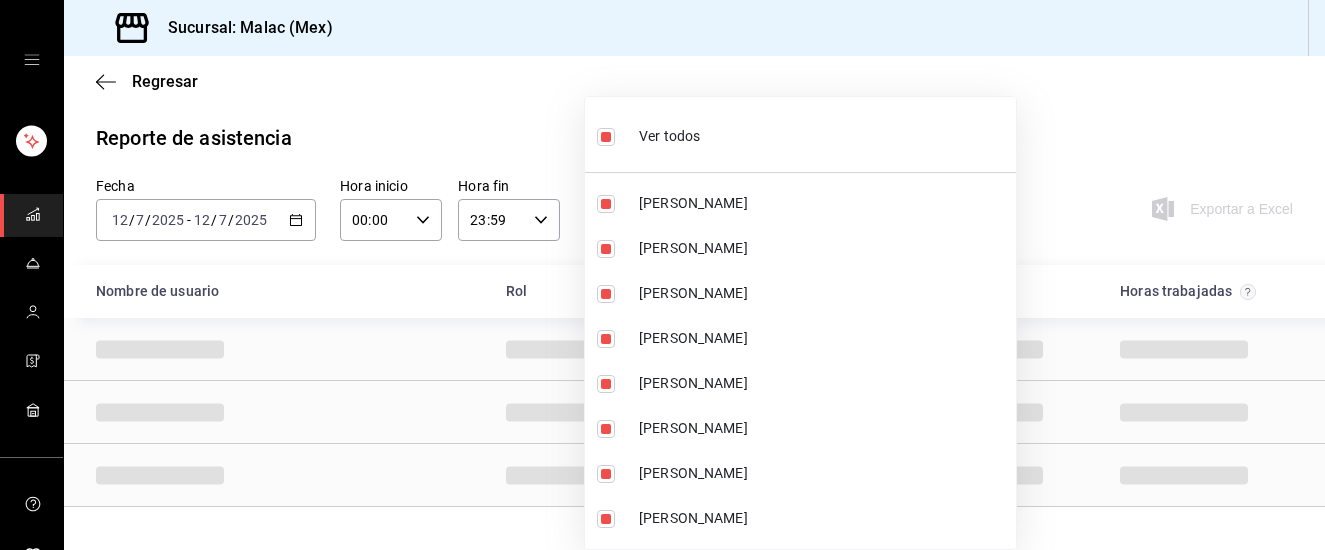 click on "Ver todos" at bounding box center [800, 134] 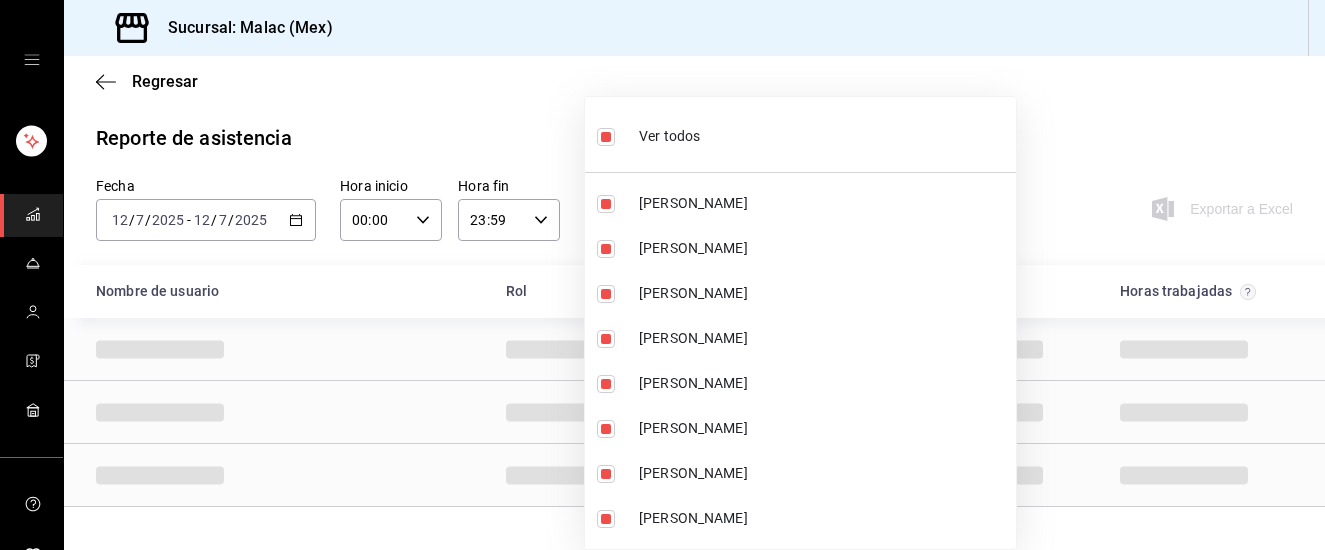 checkbox on "false" 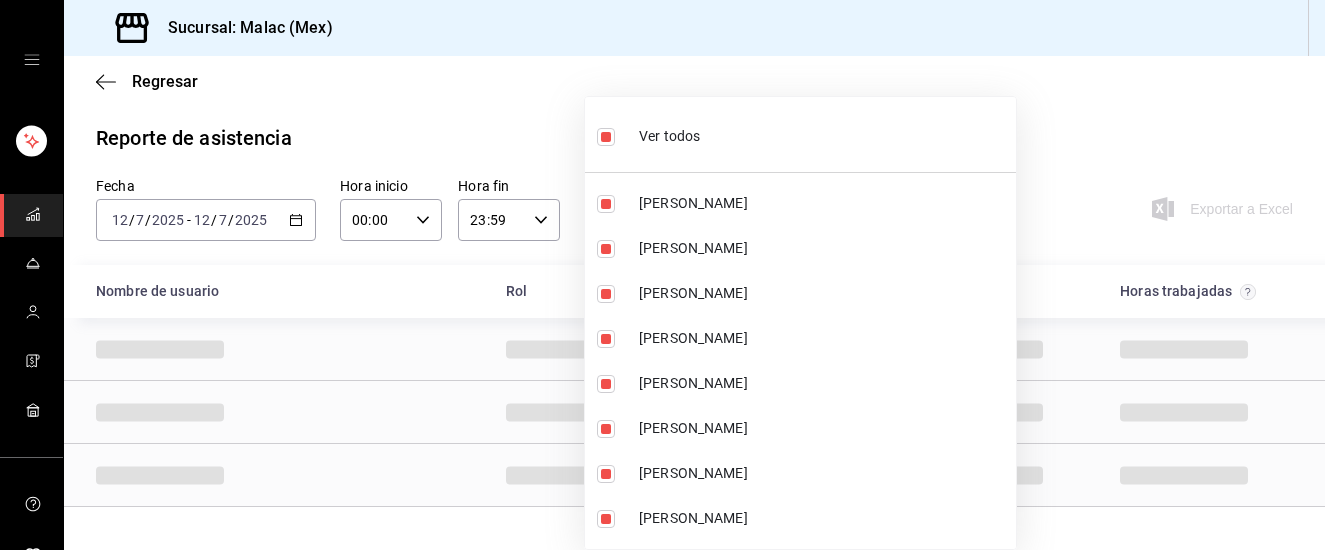 checkbox on "false" 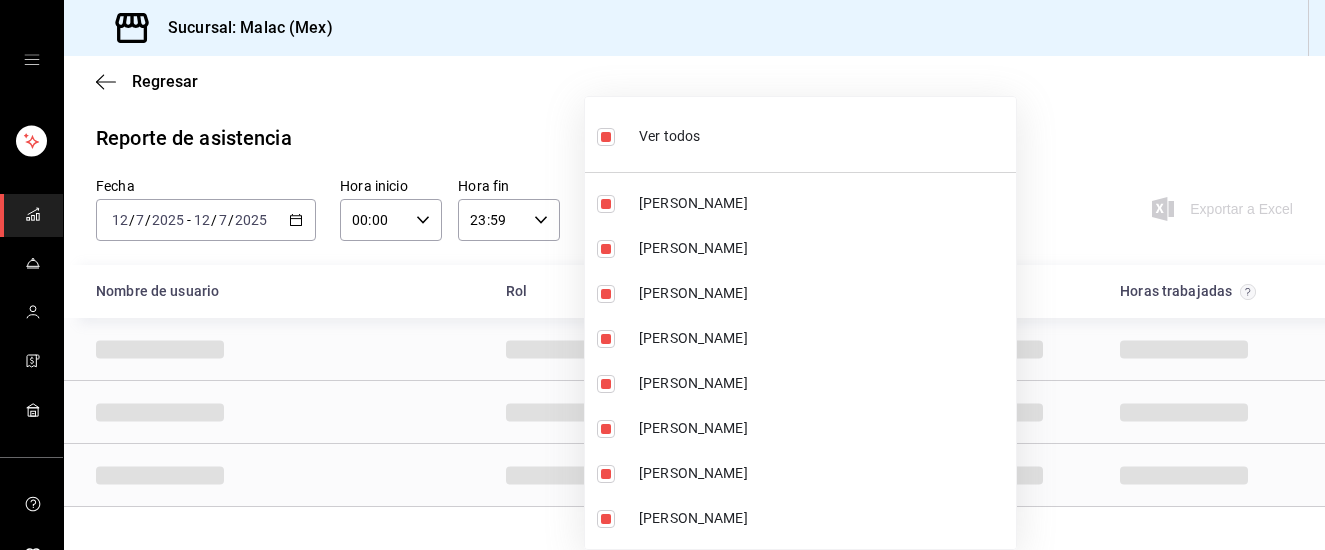 checkbox on "false" 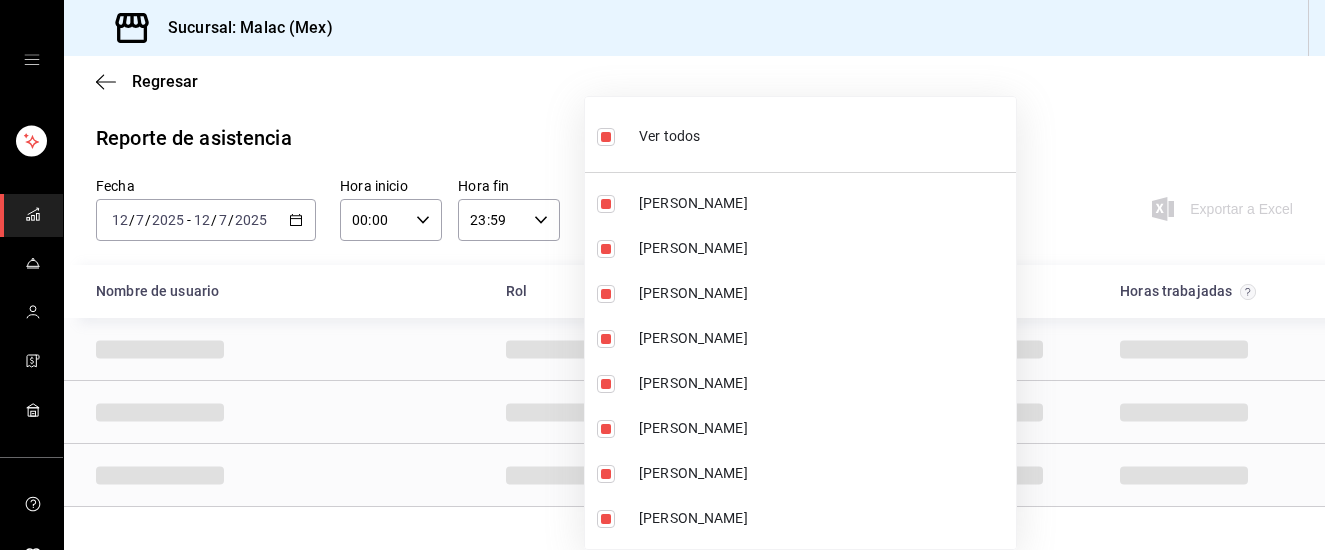 checkbox on "false" 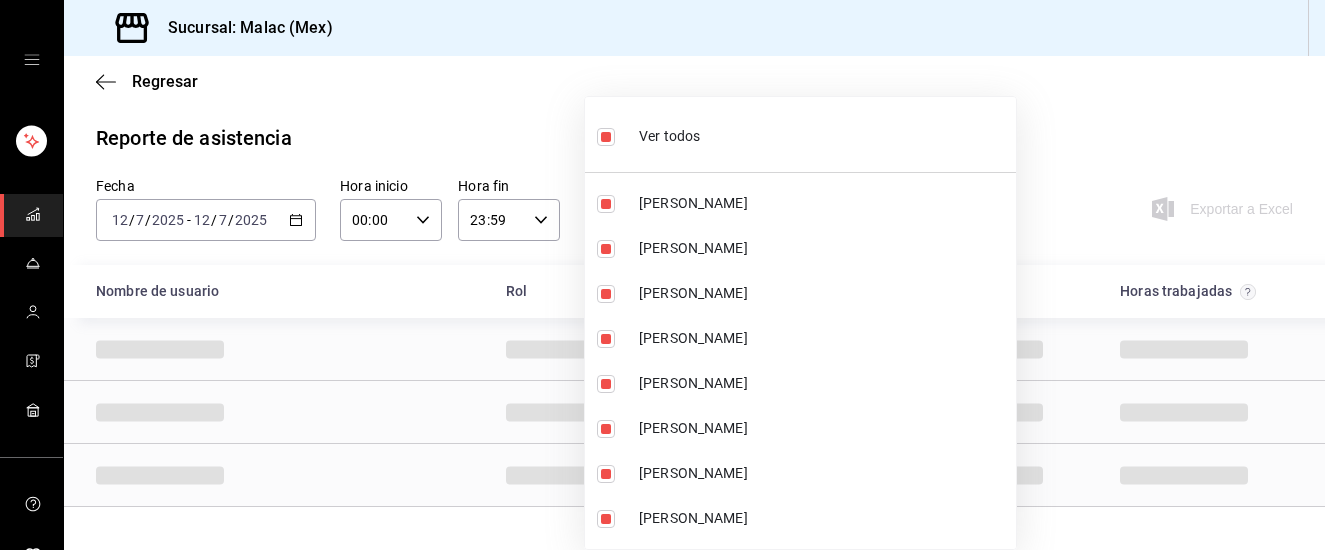 checkbox on "false" 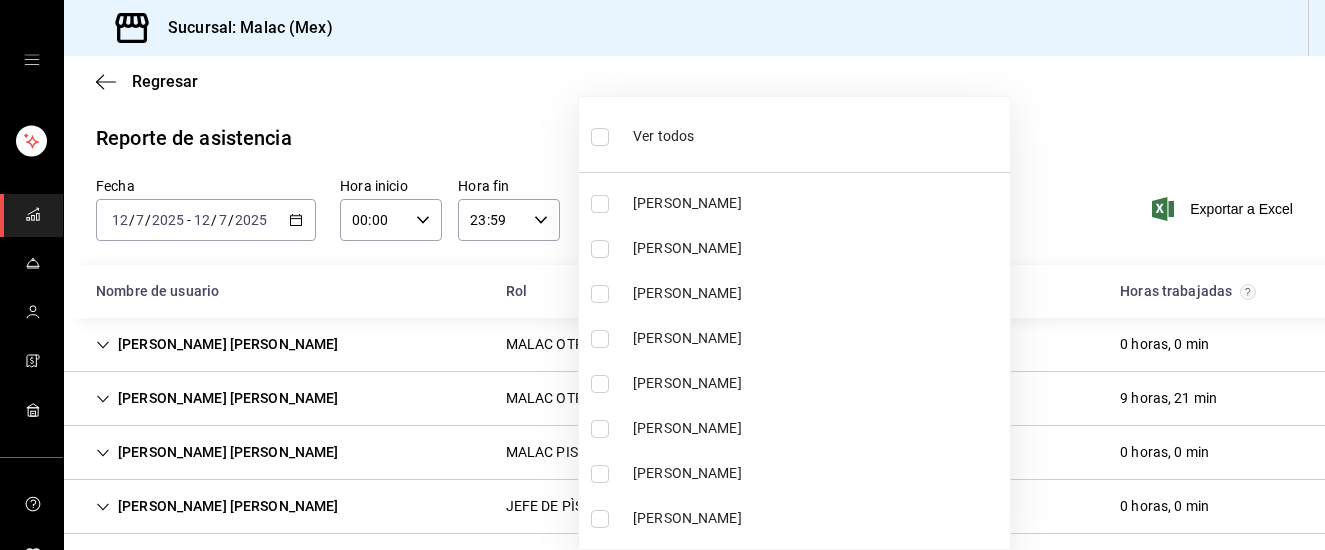scroll, scrollTop: 396, scrollLeft: 0, axis: vertical 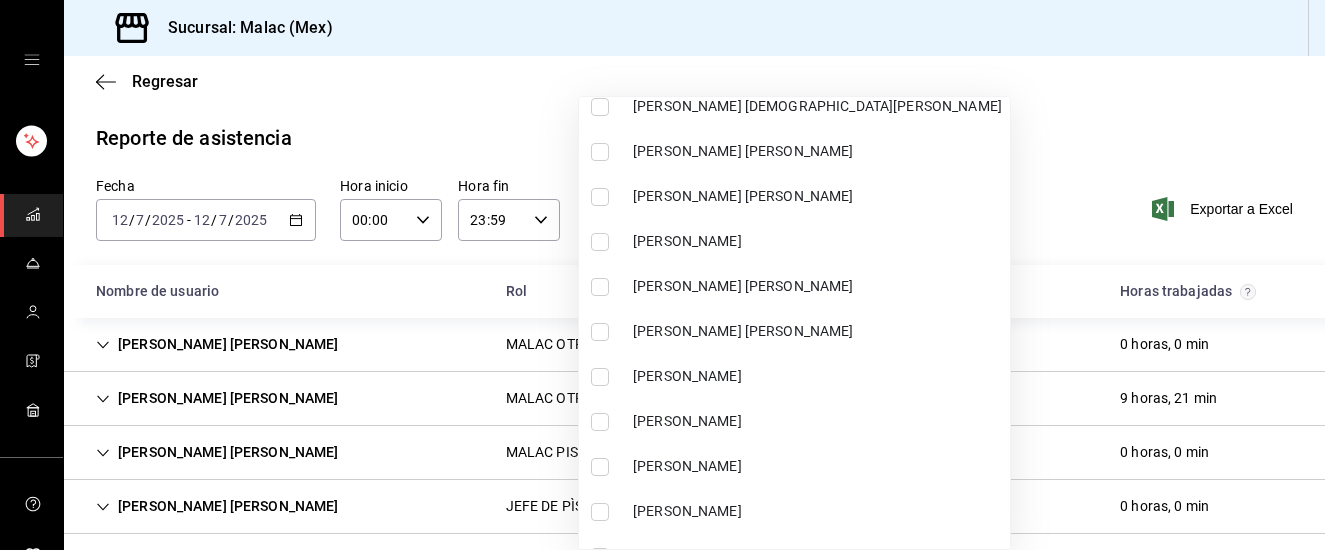 click on "[PERSON_NAME] [PERSON_NAME]" at bounding box center [794, 286] 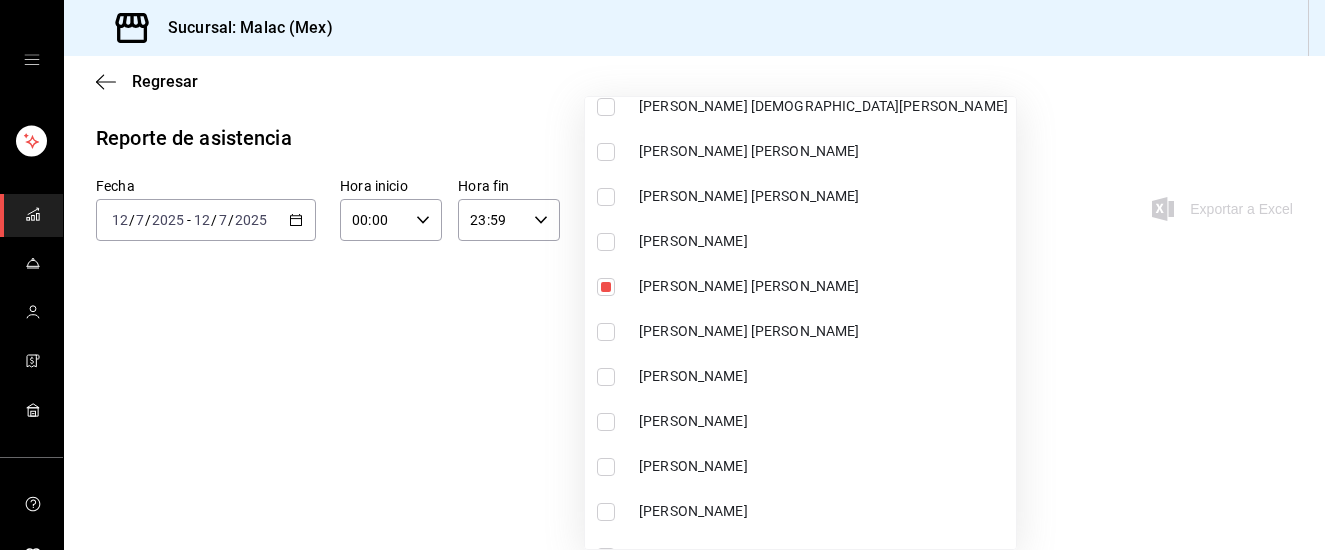 click at bounding box center [662, 275] 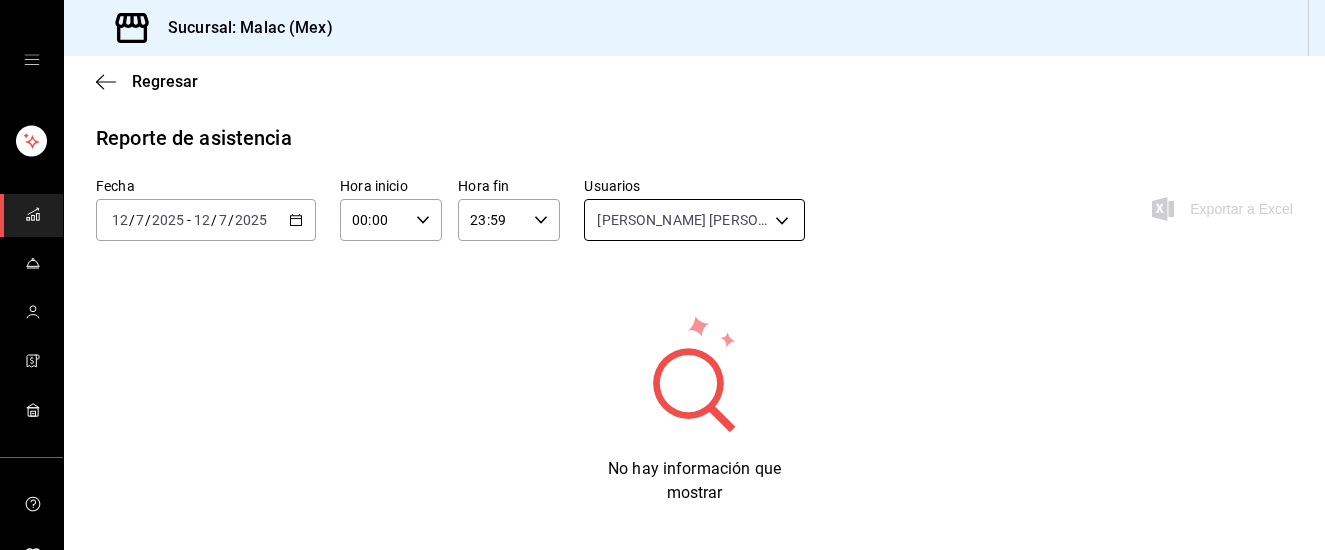 click on "Sucursal: [PERSON_NAME] (Mex) Regresar Reporte de asistencia Fecha [DATE] [DATE] - [DATE] [DATE] Hora inicio 00:00 Hora inicio Hora fin 23:59 Hora fin Usuarios [PERSON_NAME] [PERSON_NAME] 8f129311-239e-45e3-a4ea-217158fa355a Exportar a Excel No hay información que mostrar GANA 1 MES GRATIS EN TU SUSCRIPCIÓN AQUÍ ¿Recuerdas cómo empezó tu restaurante?
[DATE] puedes ayudar a un colega a tener el mismo cambio que tú viviste.
Recomienda Parrot directamente desde tu Portal Administrador.
Es fácil y rápido.
🎁 Por cada restaurante que se una, ganas 1 mes gratis. Visitar centro de ayuda [PHONE_NUMBER] [EMAIL_ADDRESS][DOMAIN_NAME] Visitar centro de ayuda [PHONE_NUMBER] [EMAIL_ADDRESS][DOMAIN_NAME]" at bounding box center (662, 275) 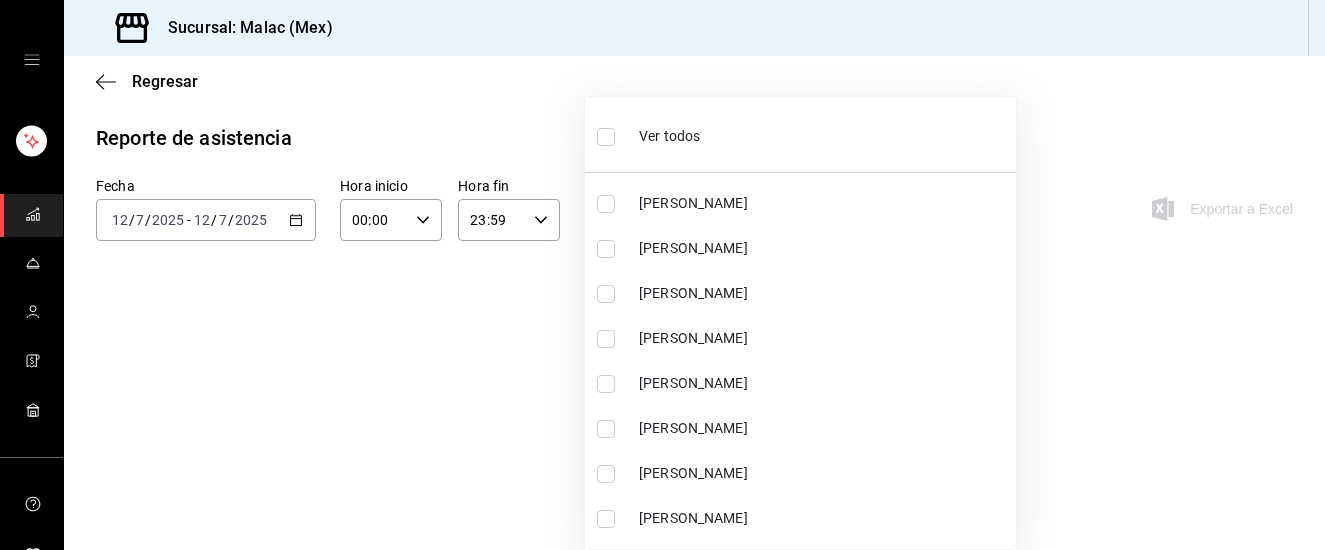 click on "Ver todos" at bounding box center [648, 134] 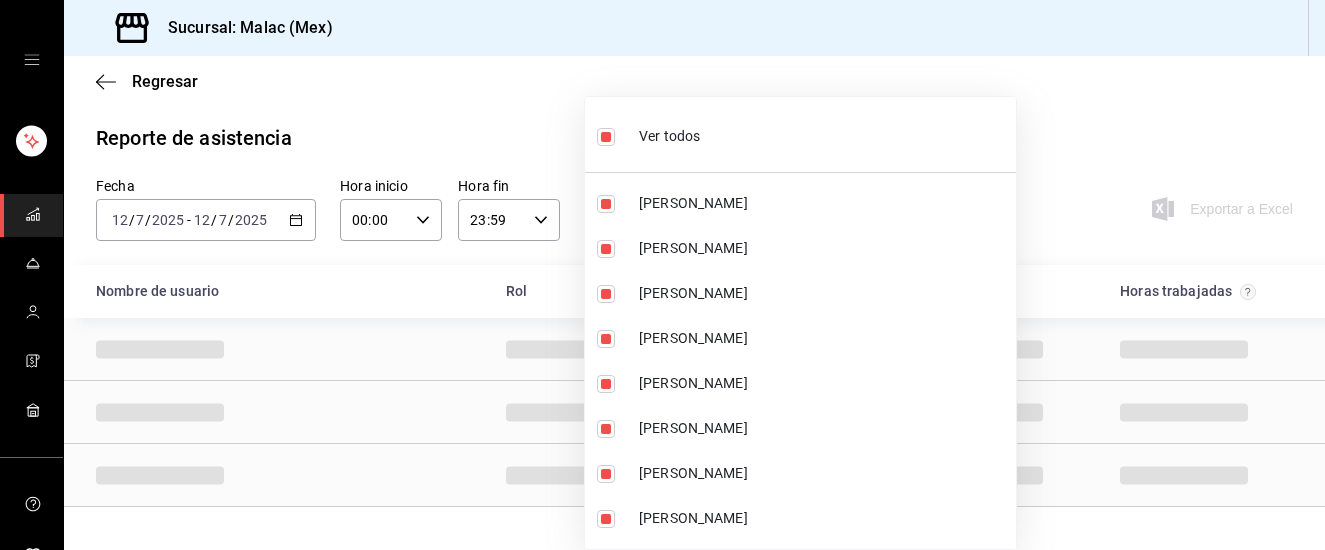 click on "Ver todos" at bounding box center [648, 134] 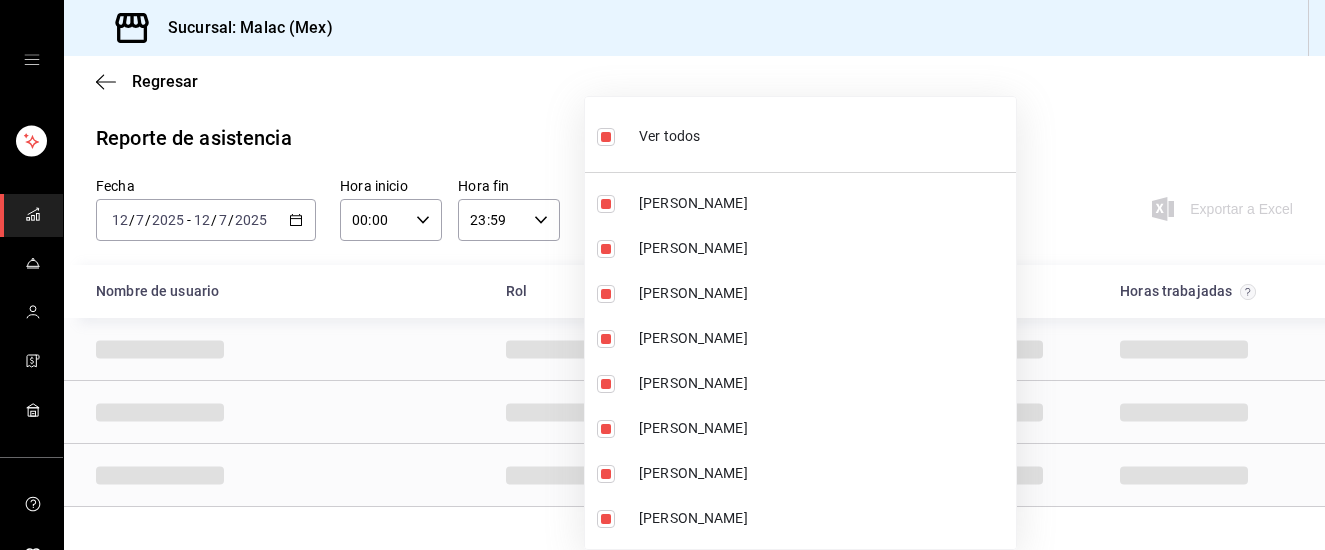 checkbox on "false" 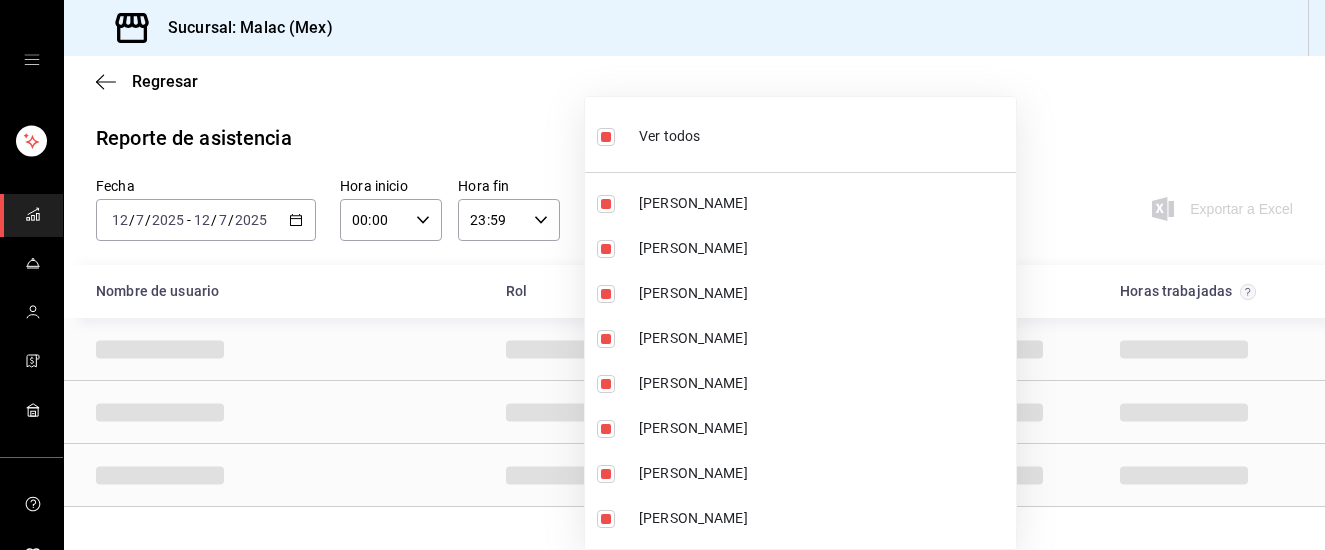 checkbox on "false" 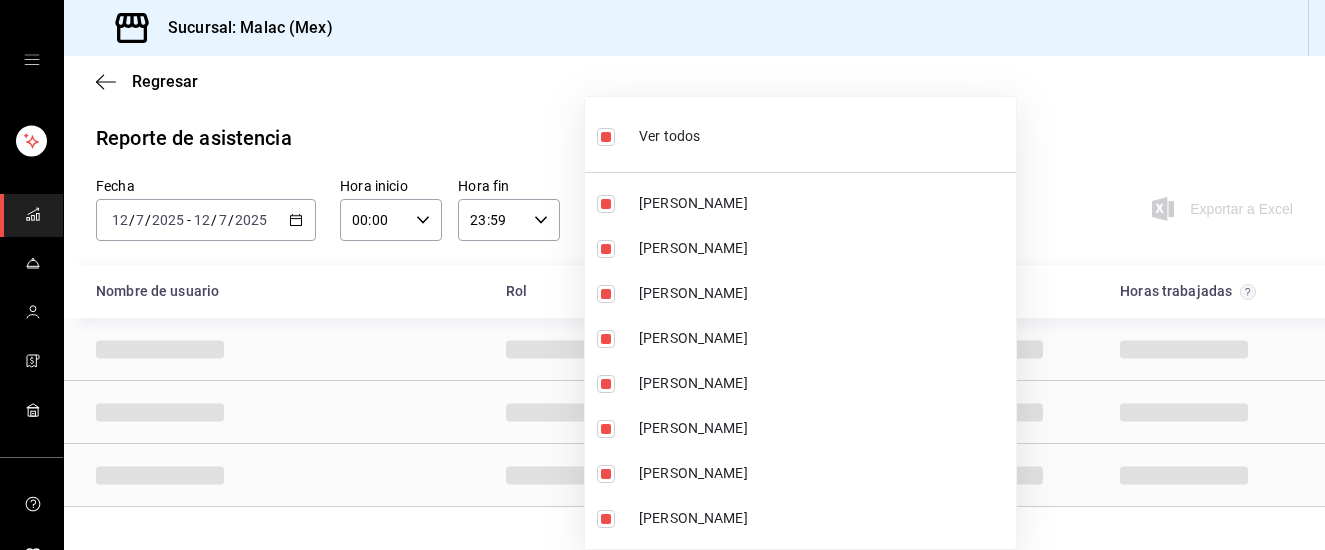 checkbox on "false" 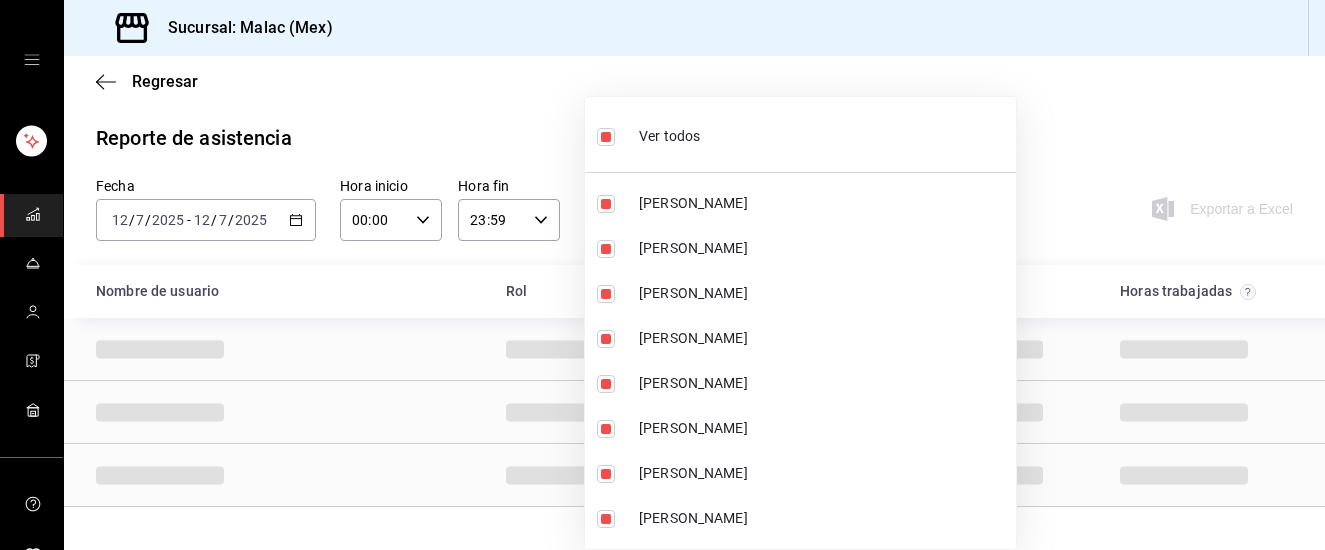 checkbox on "false" 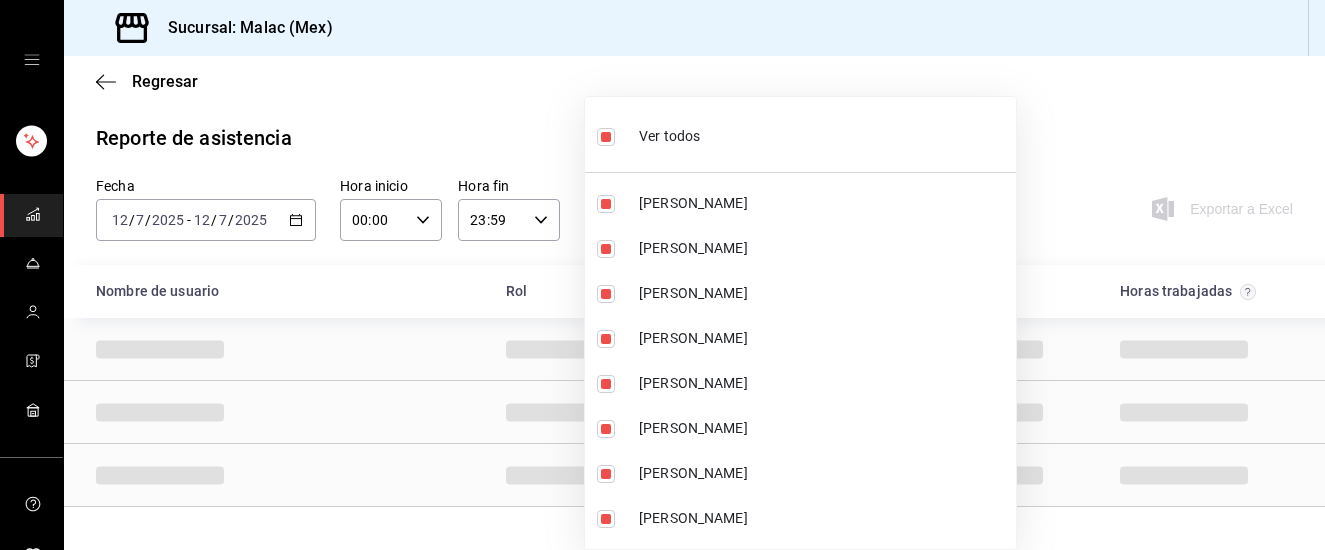 checkbox on "false" 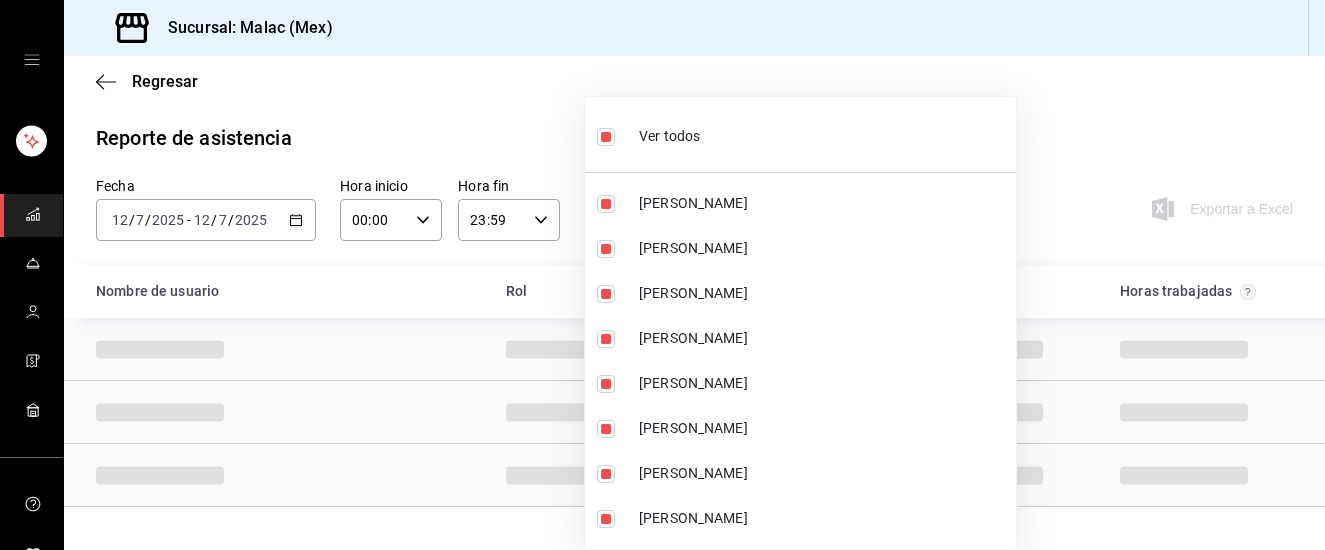 checkbox on "false" 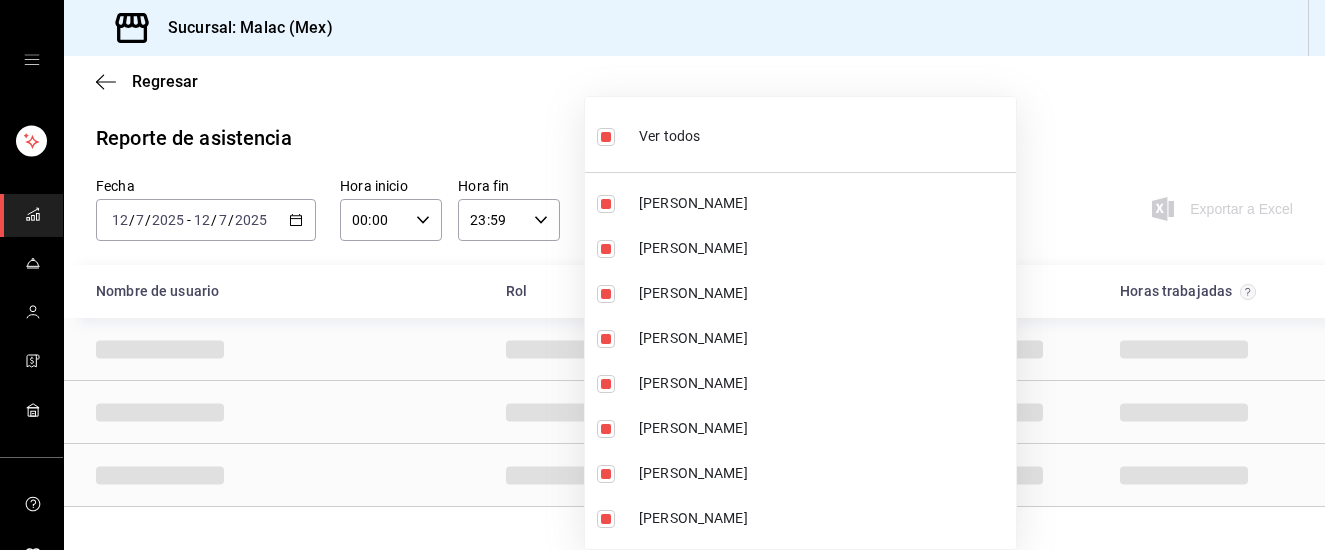 checkbox on "false" 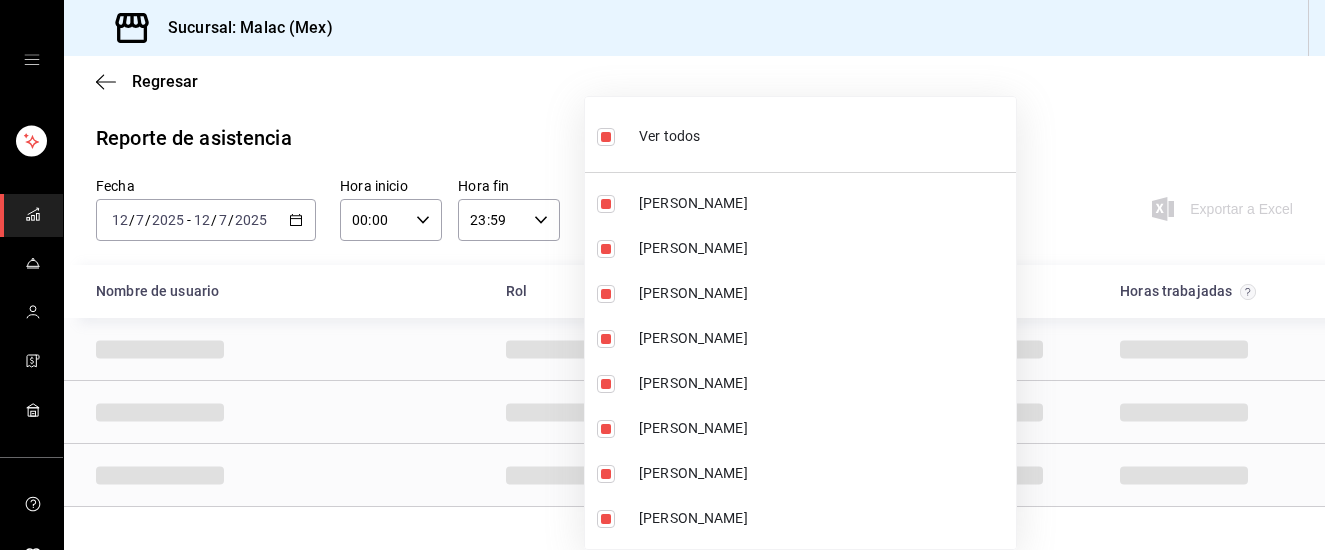 checkbox on "false" 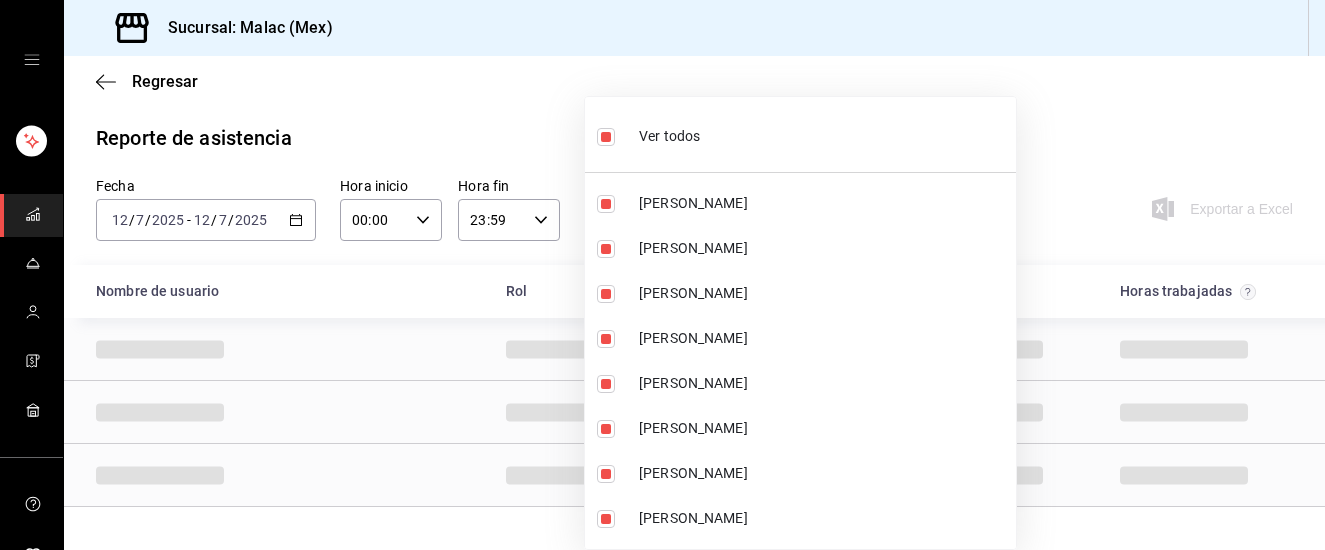 checkbox on "false" 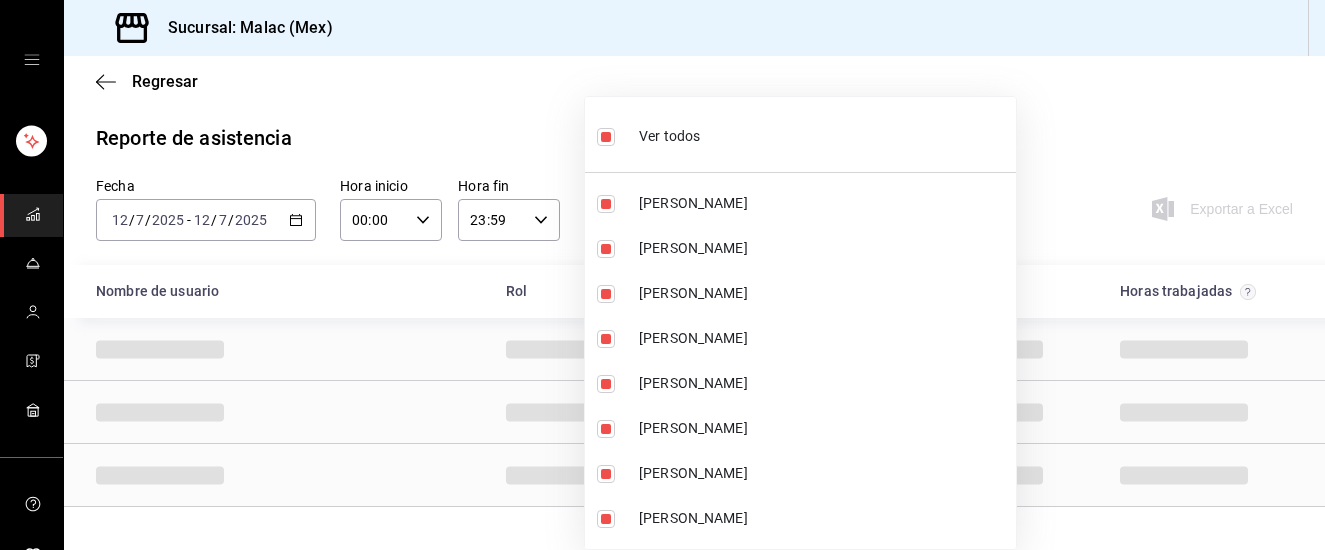 checkbox on "false" 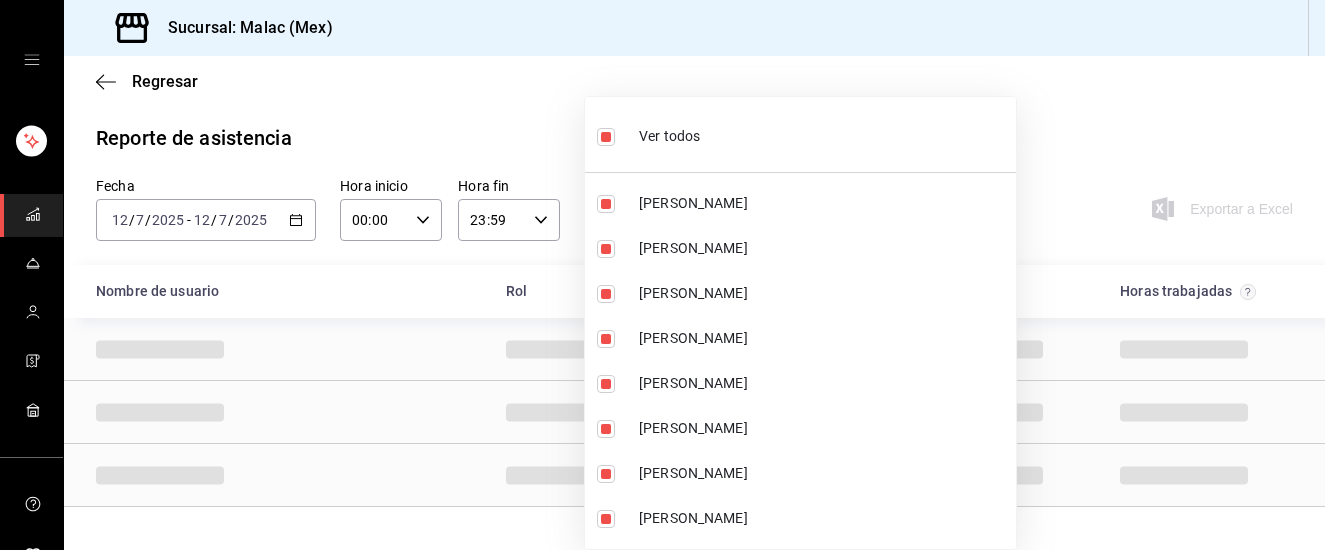 checkbox on "false" 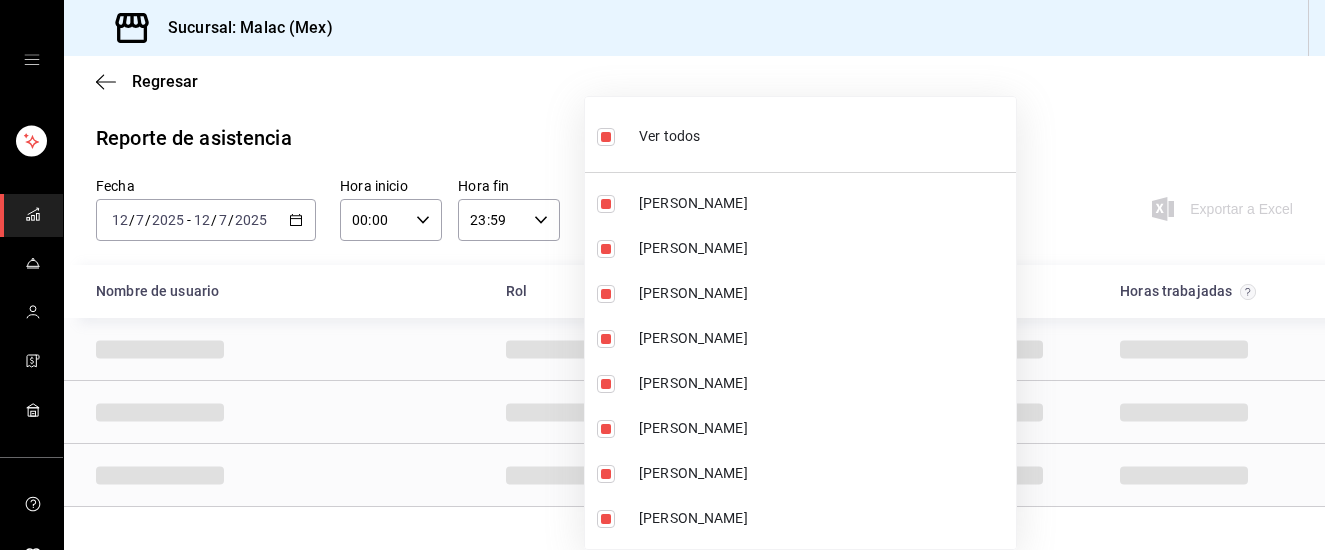 checkbox on "false" 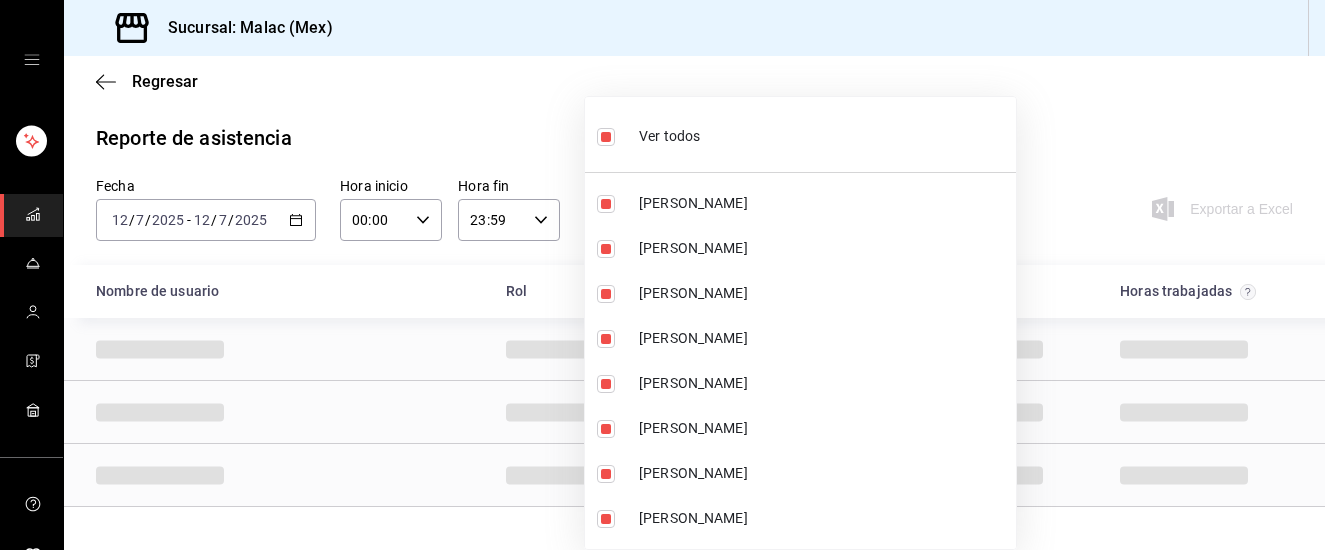 checkbox on "false" 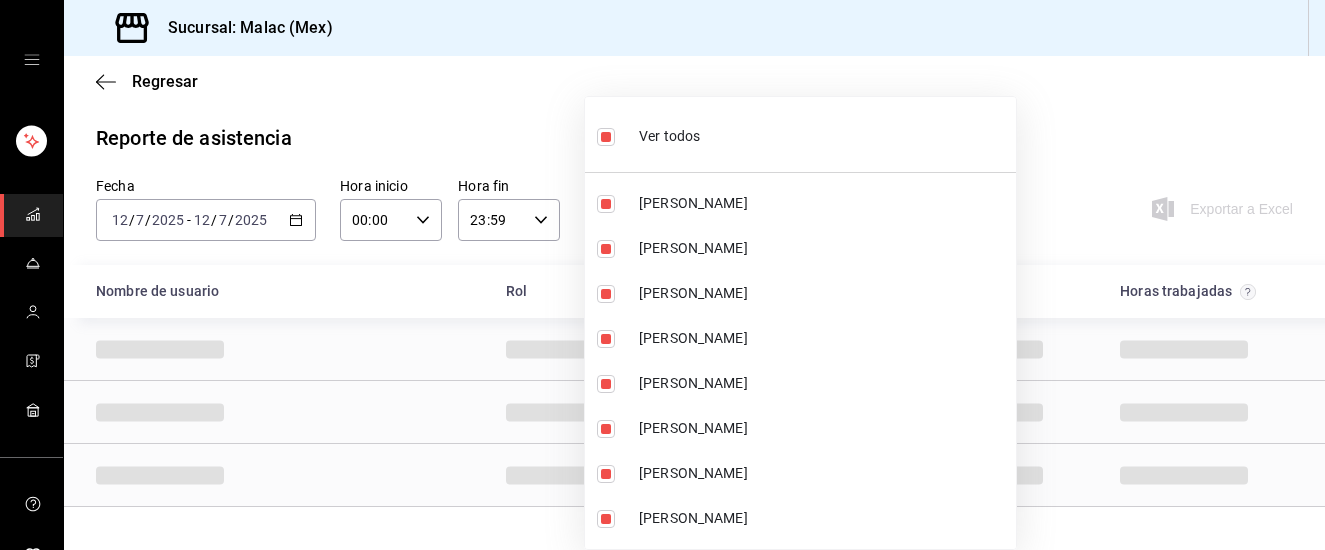 checkbox on "false" 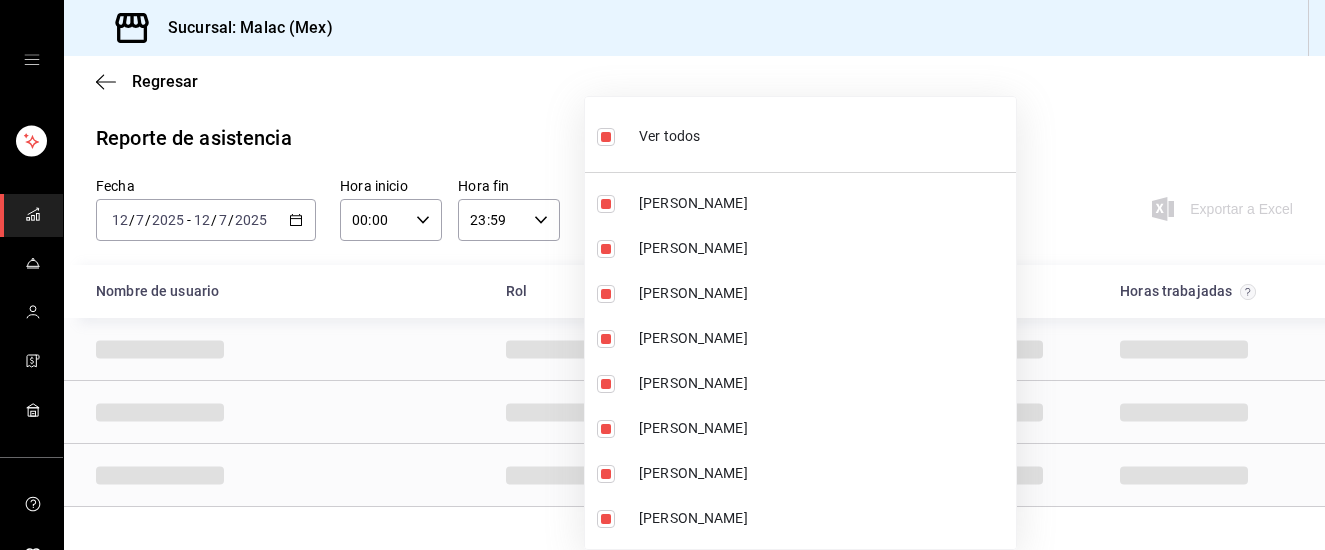 checkbox on "false" 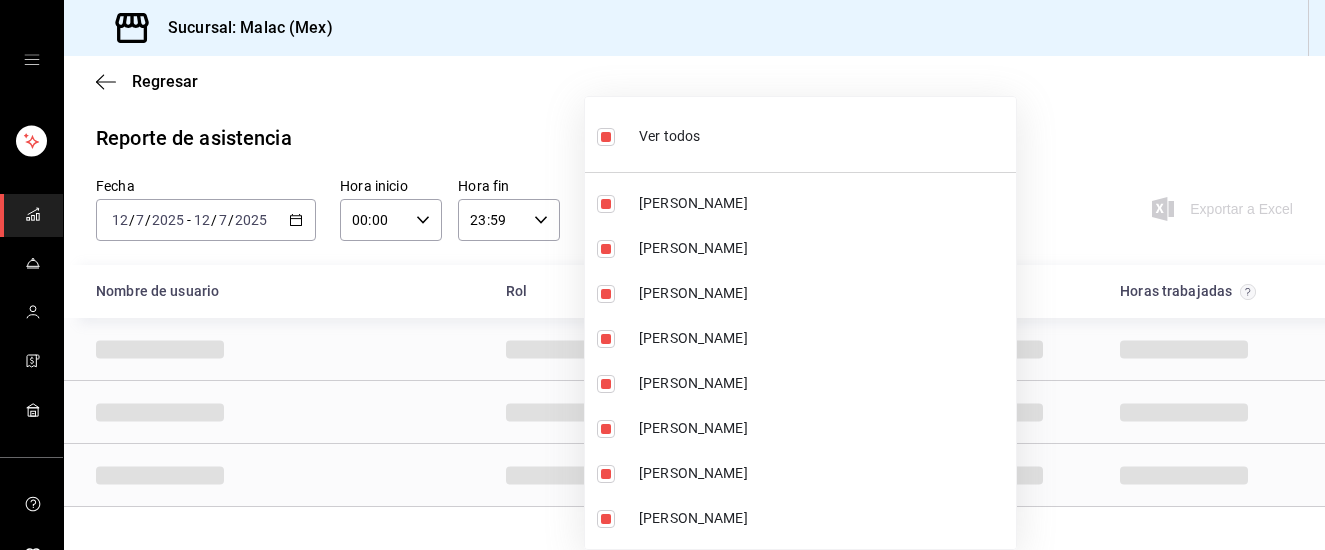 checkbox on "false" 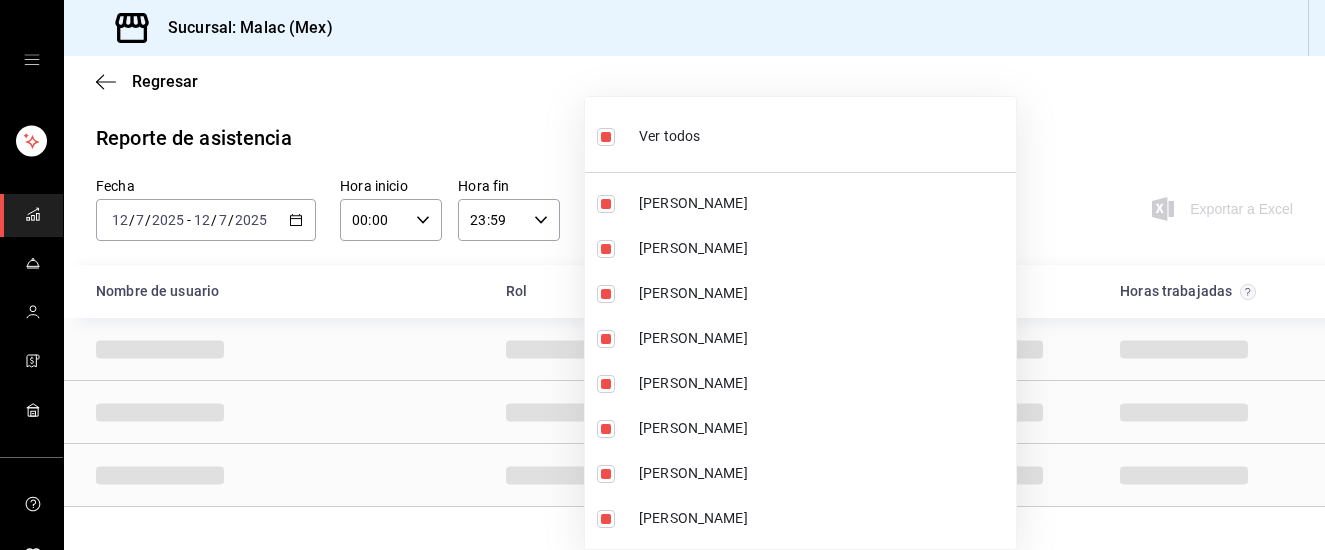 checkbox on "false" 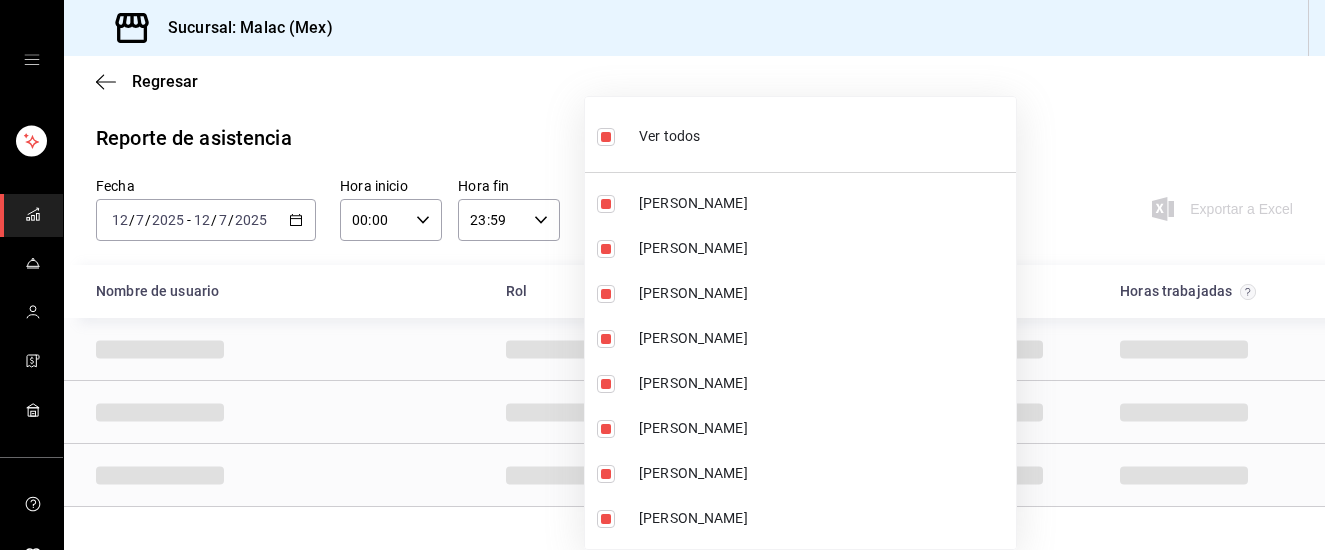 checkbox on "false" 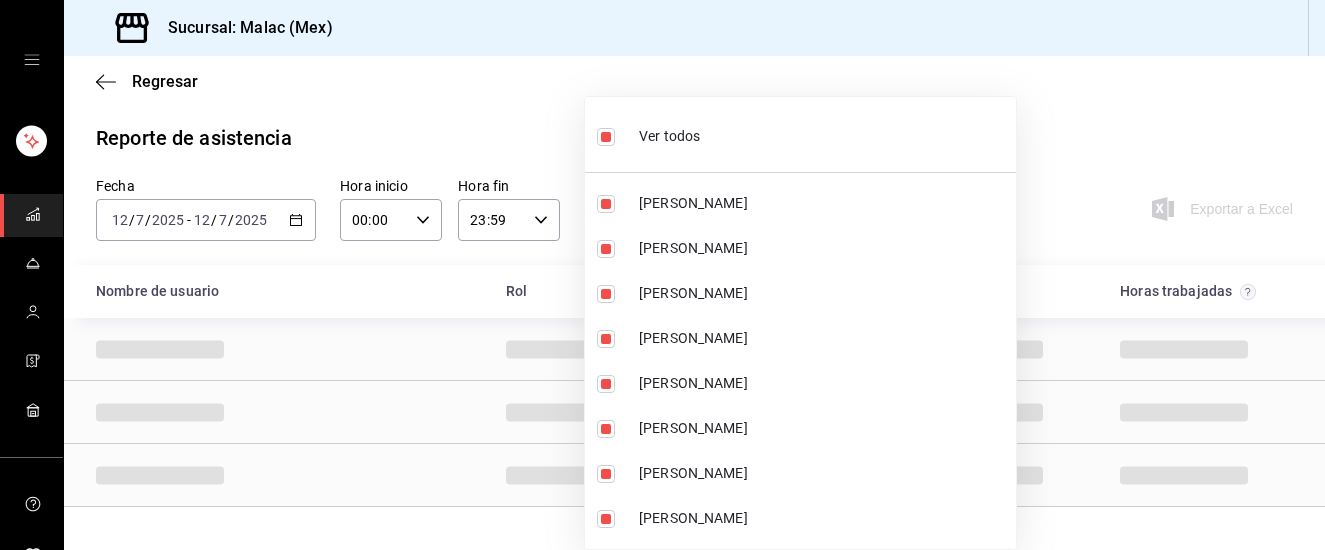 checkbox on "false" 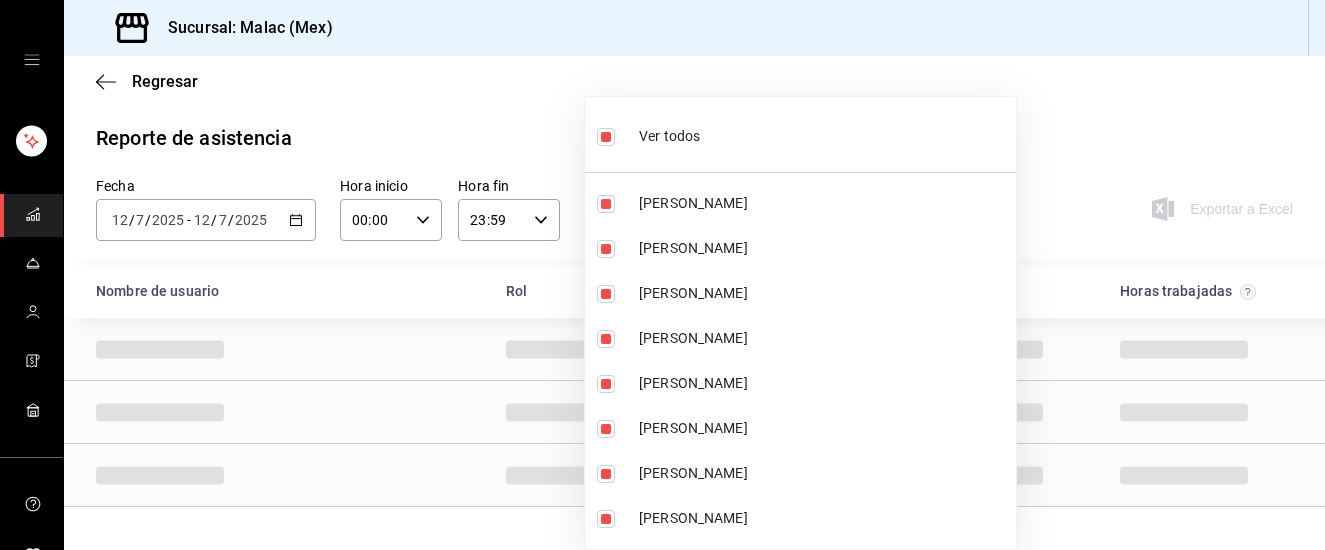 checkbox on "false" 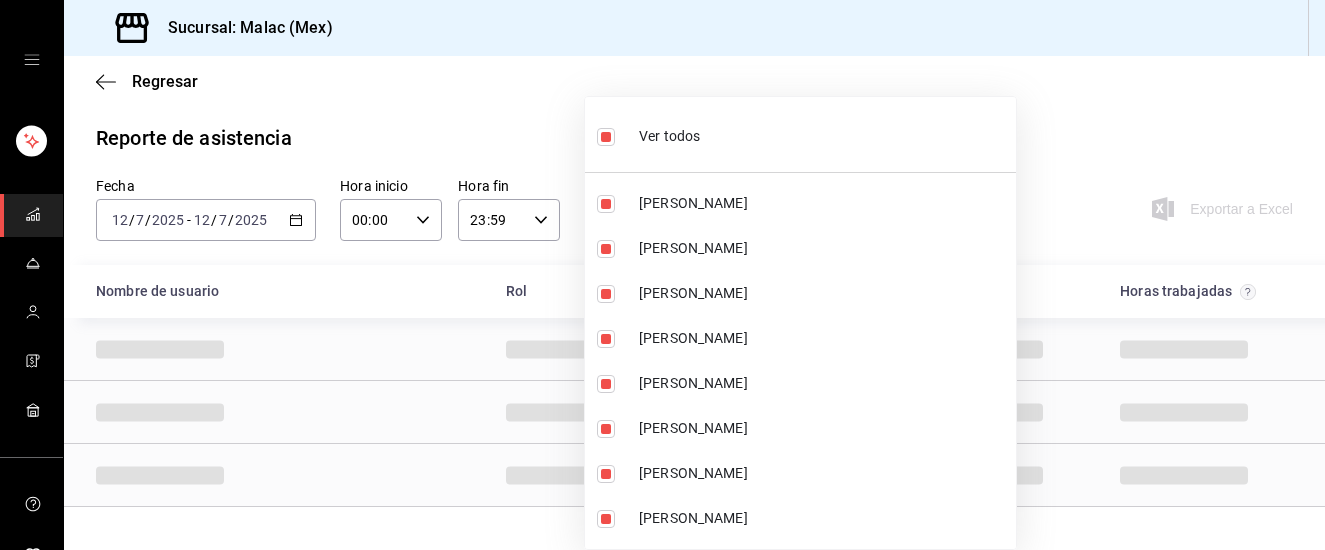 checkbox on "false" 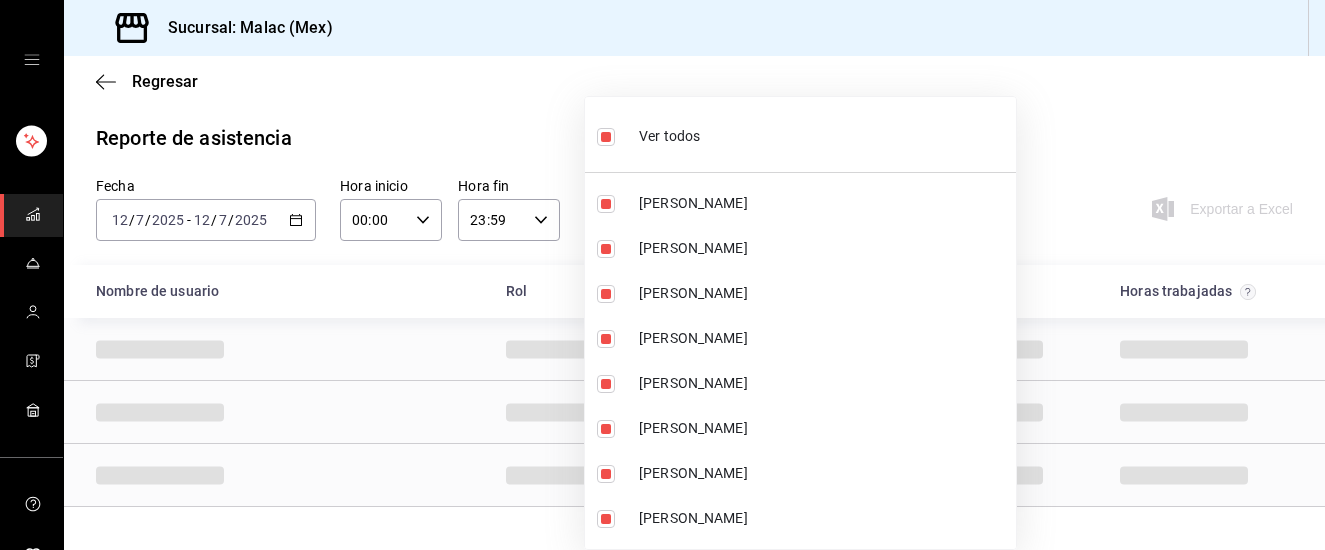 checkbox on "false" 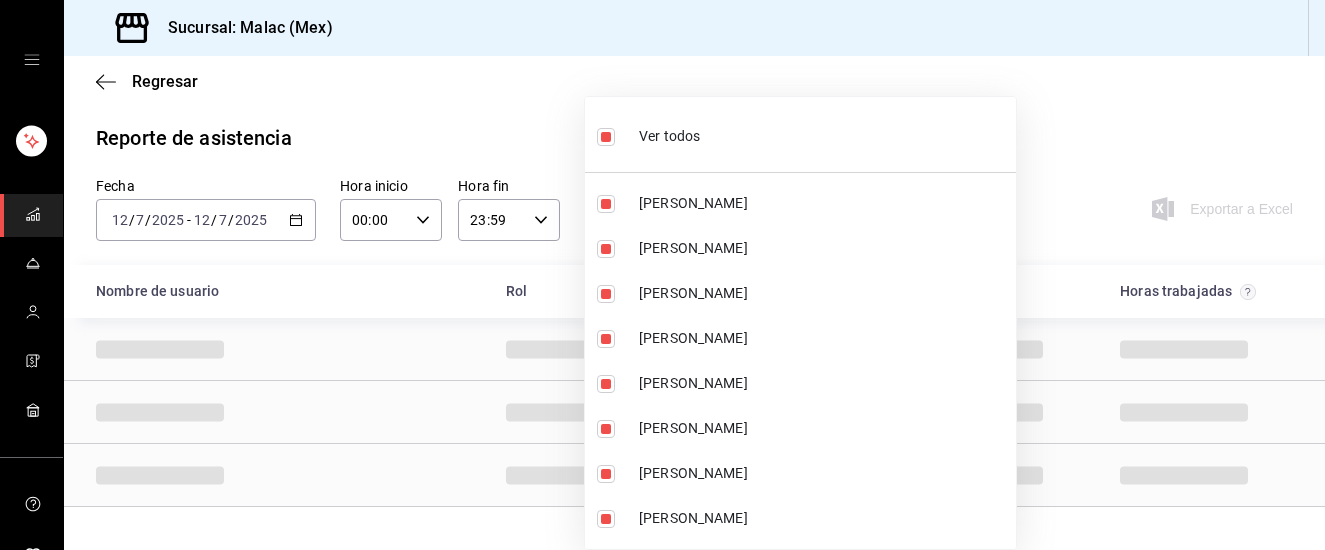 checkbox on "false" 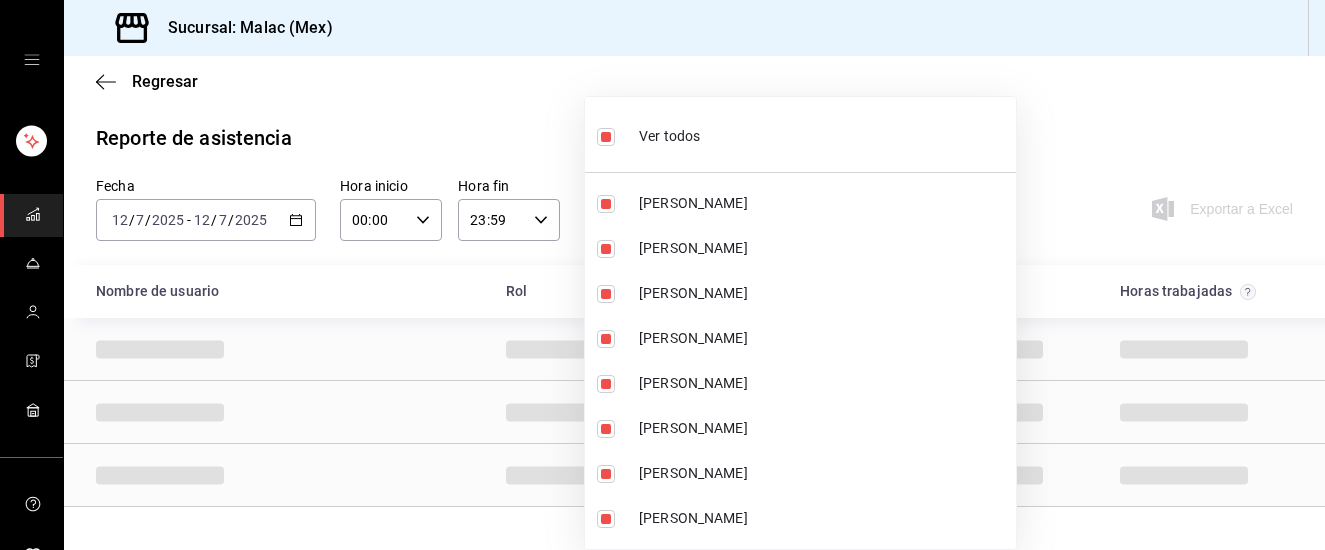 checkbox on "false" 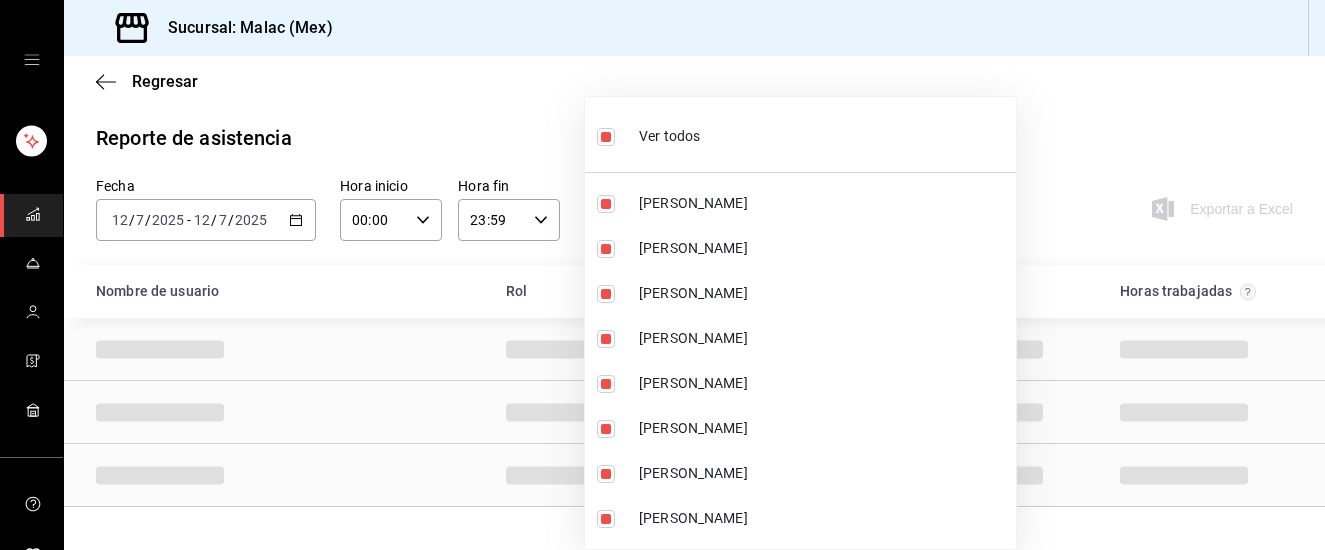 checkbox on "false" 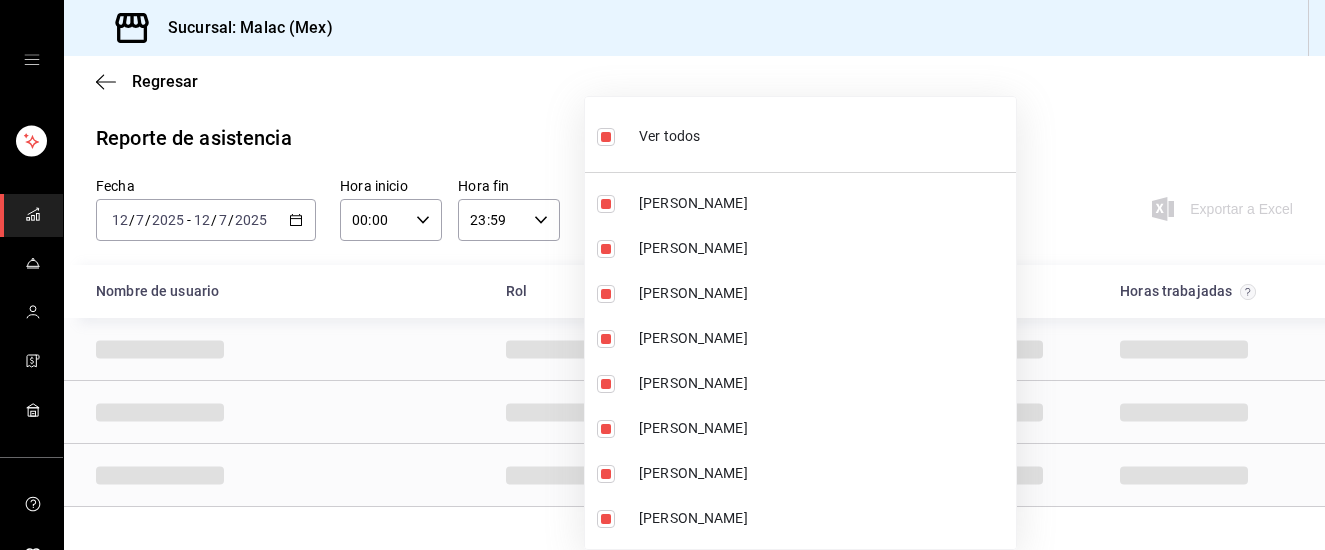 checkbox on "false" 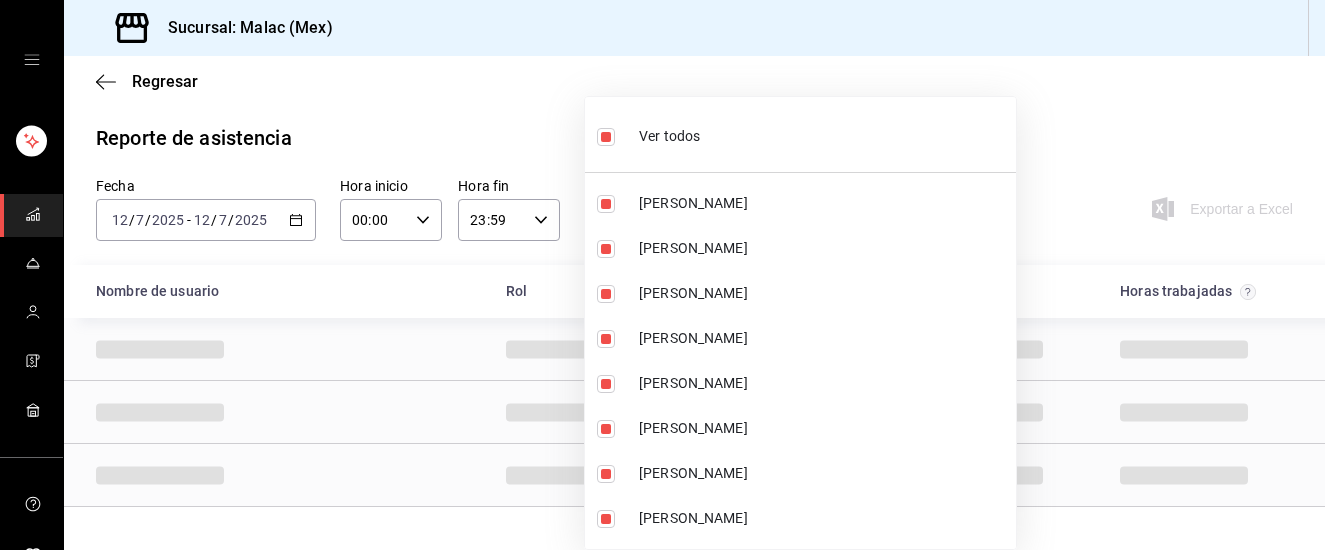 checkbox on "false" 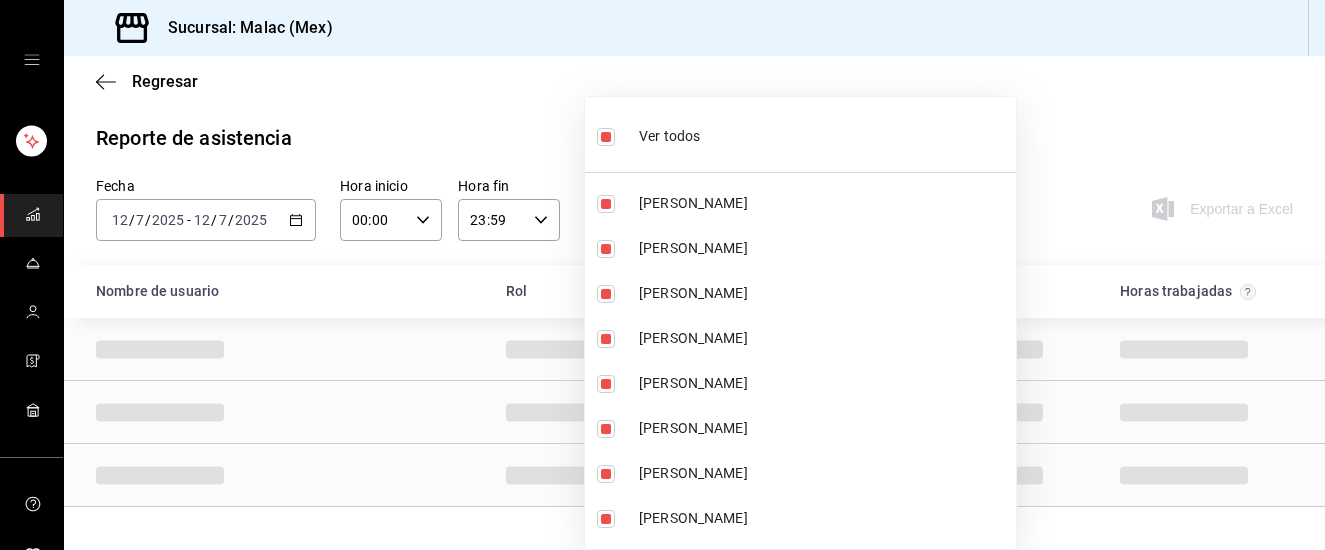 checkbox on "false" 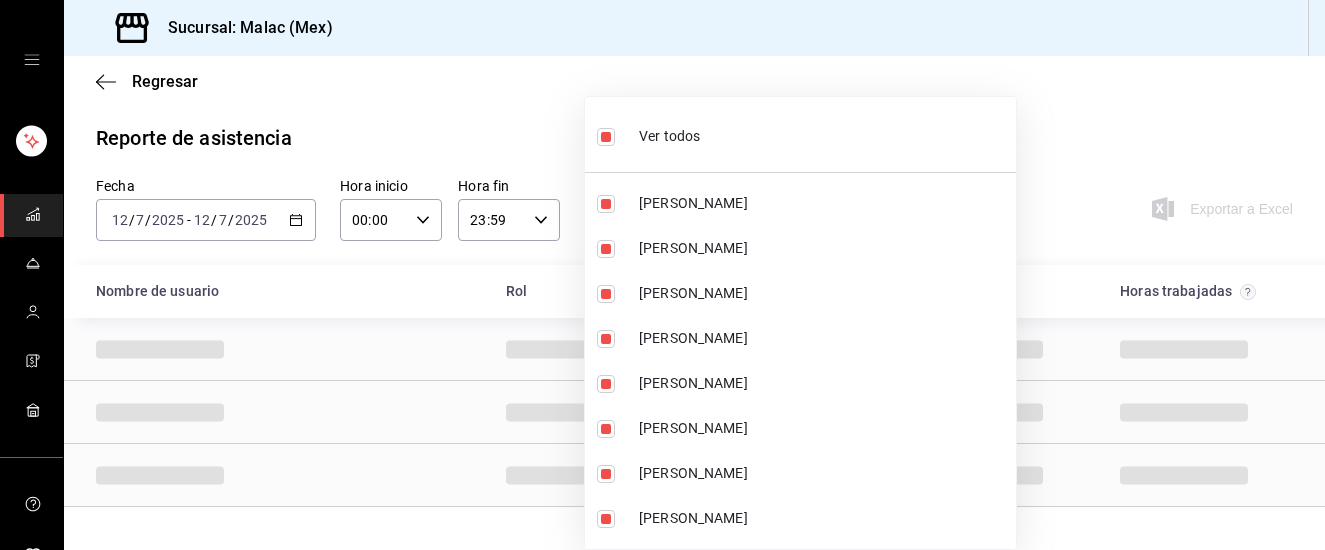 checkbox on "false" 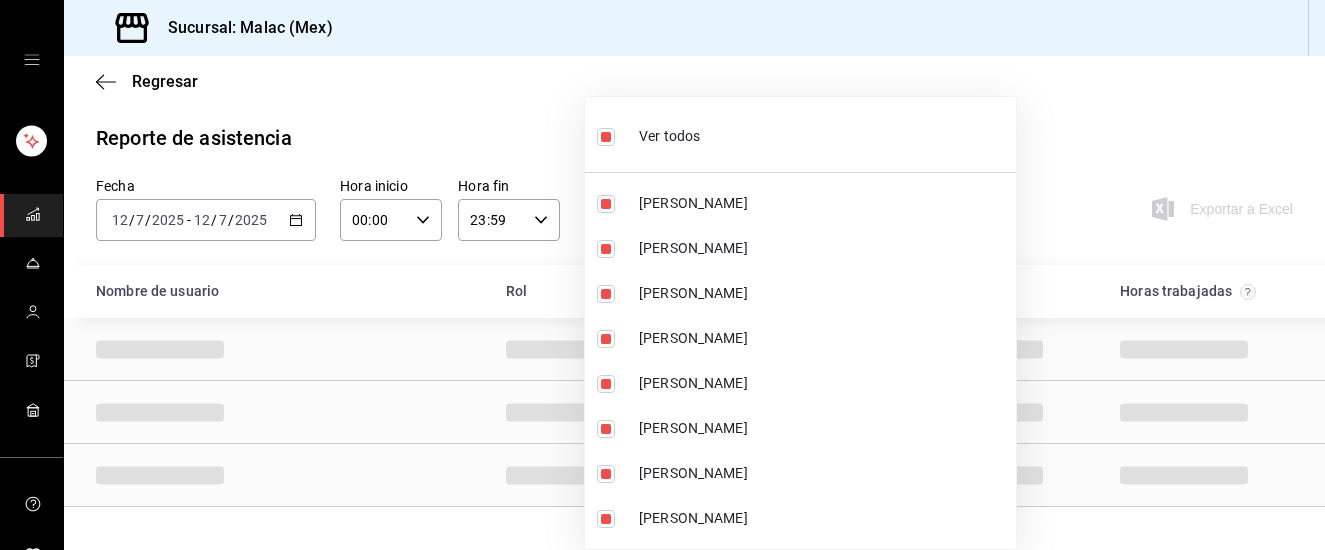 checkbox on "false" 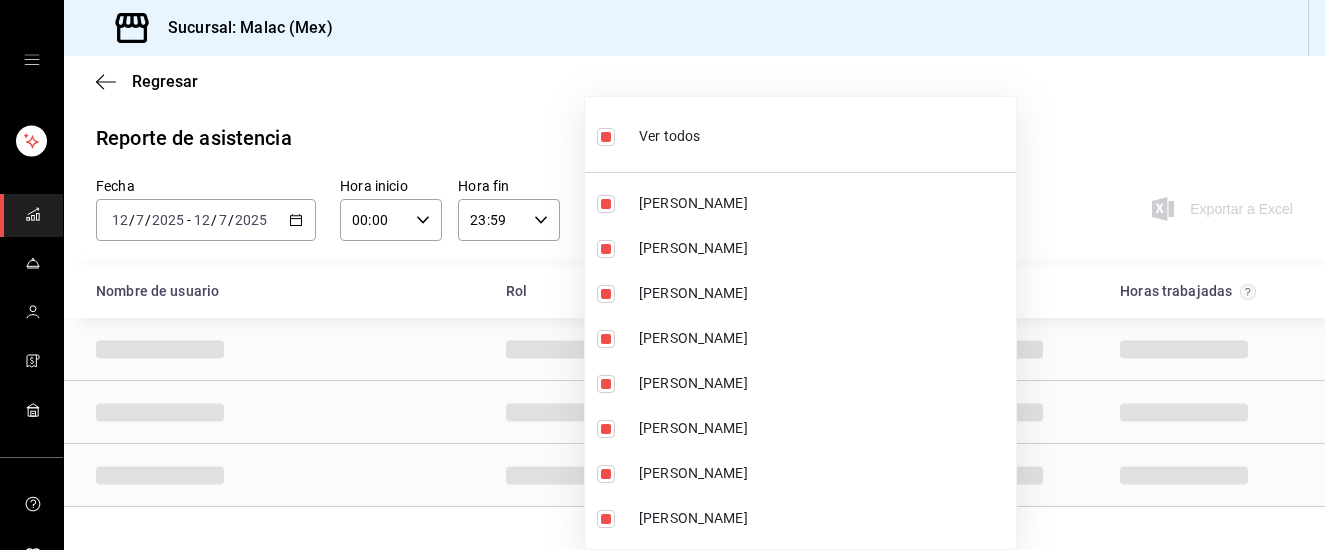 checkbox on "false" 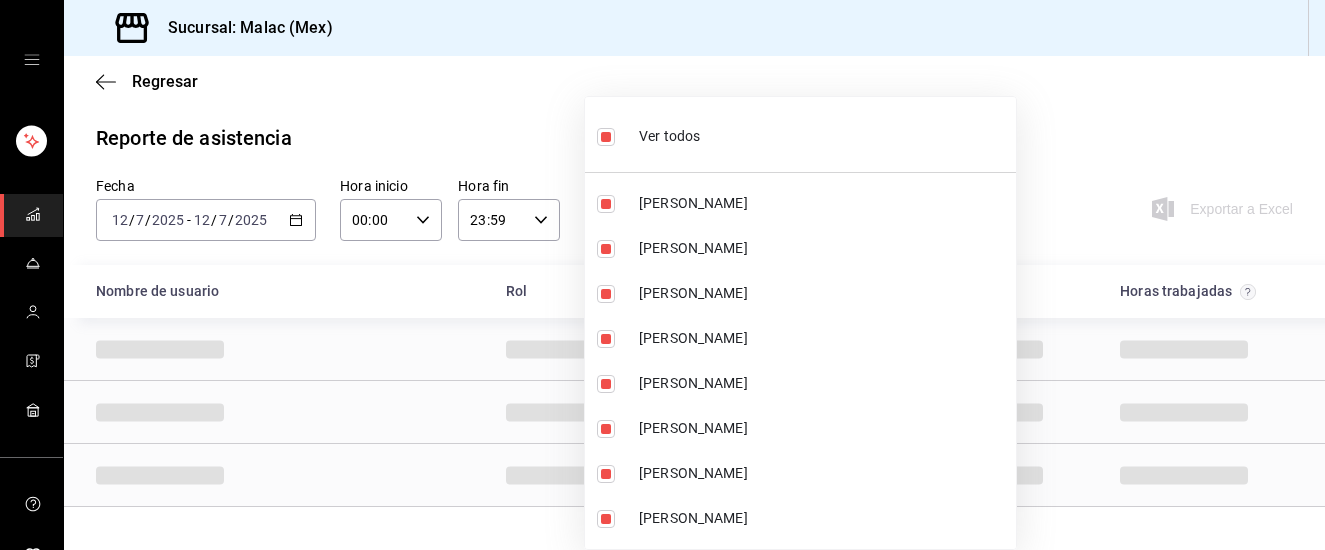 checkbox on "false" 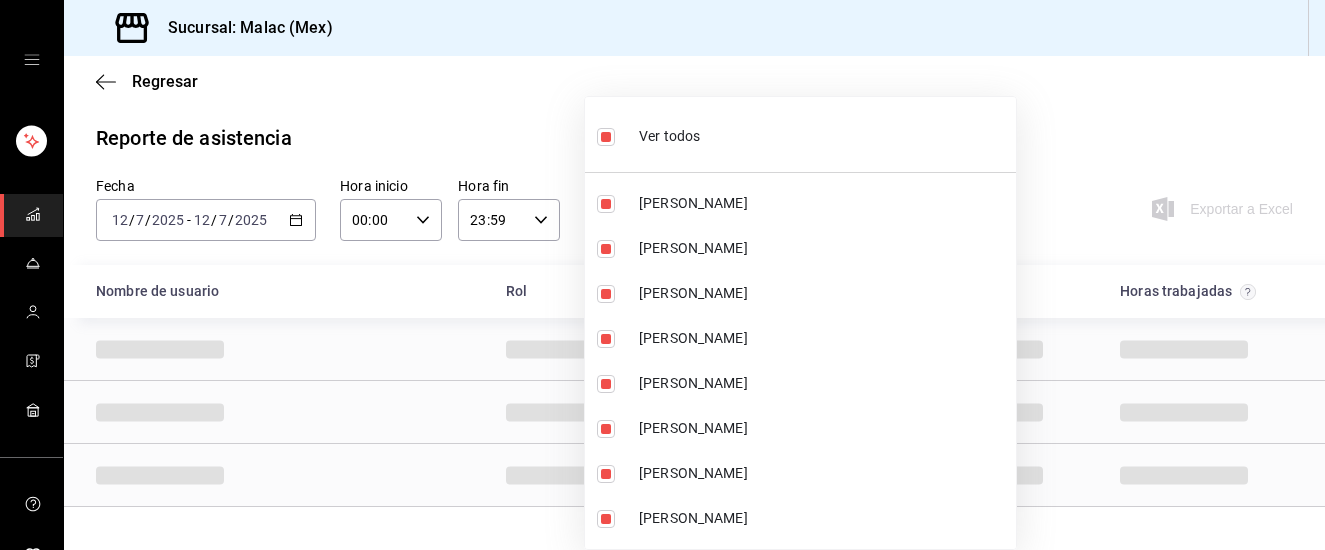 checkbox on "false" 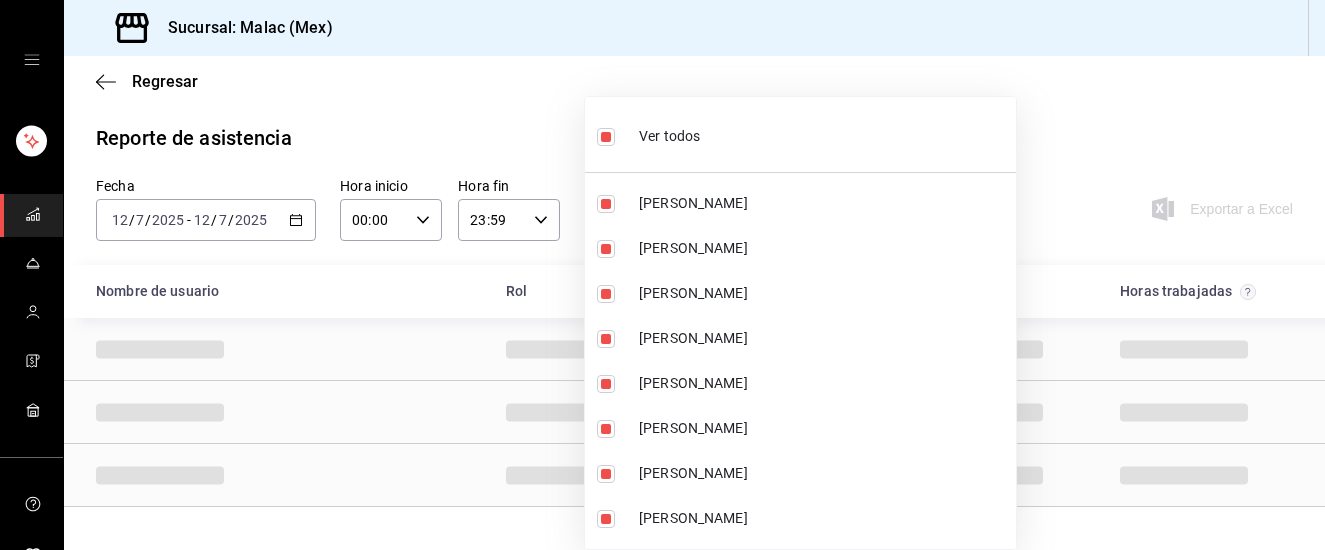 checkbox on "false" 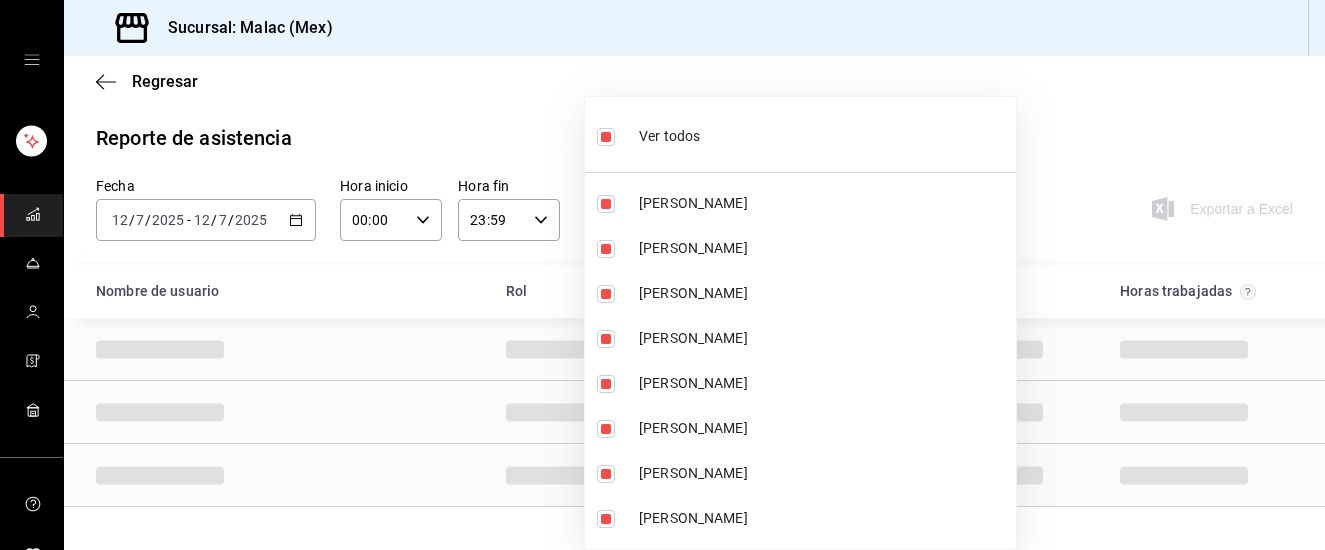 checkbox on "false" 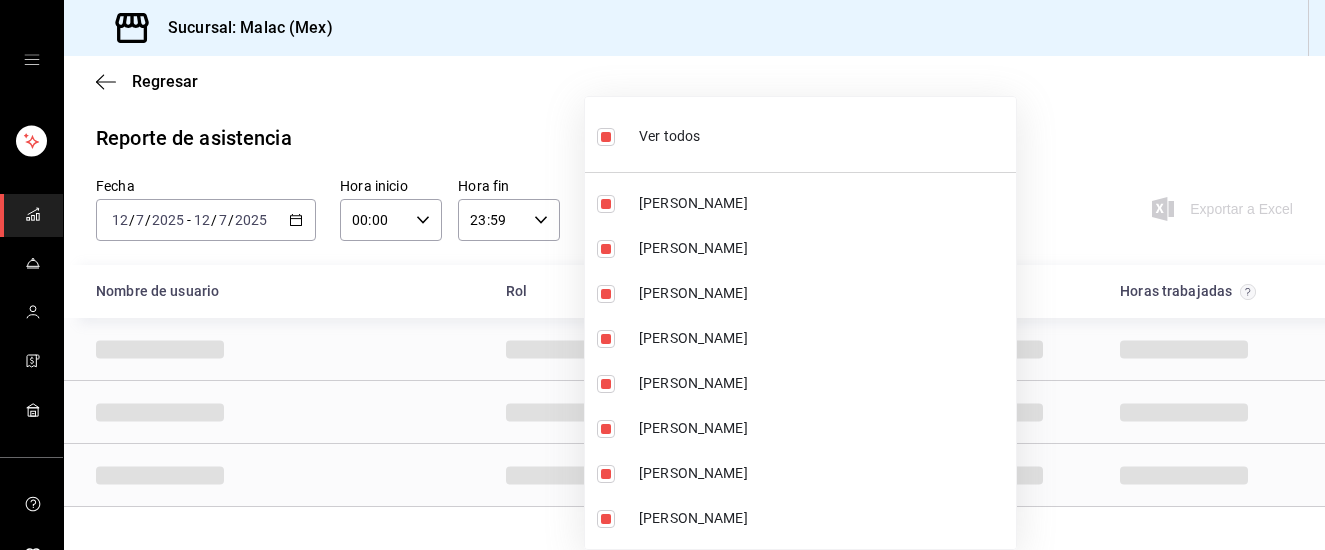 checkbox on "false" 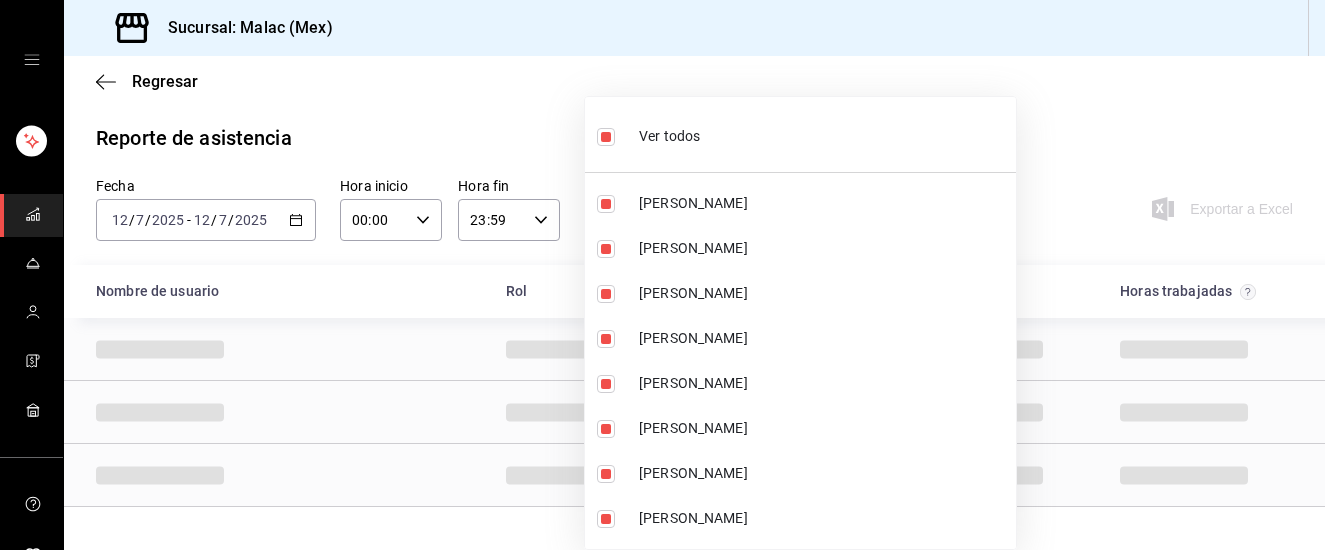 checkbox on "false" 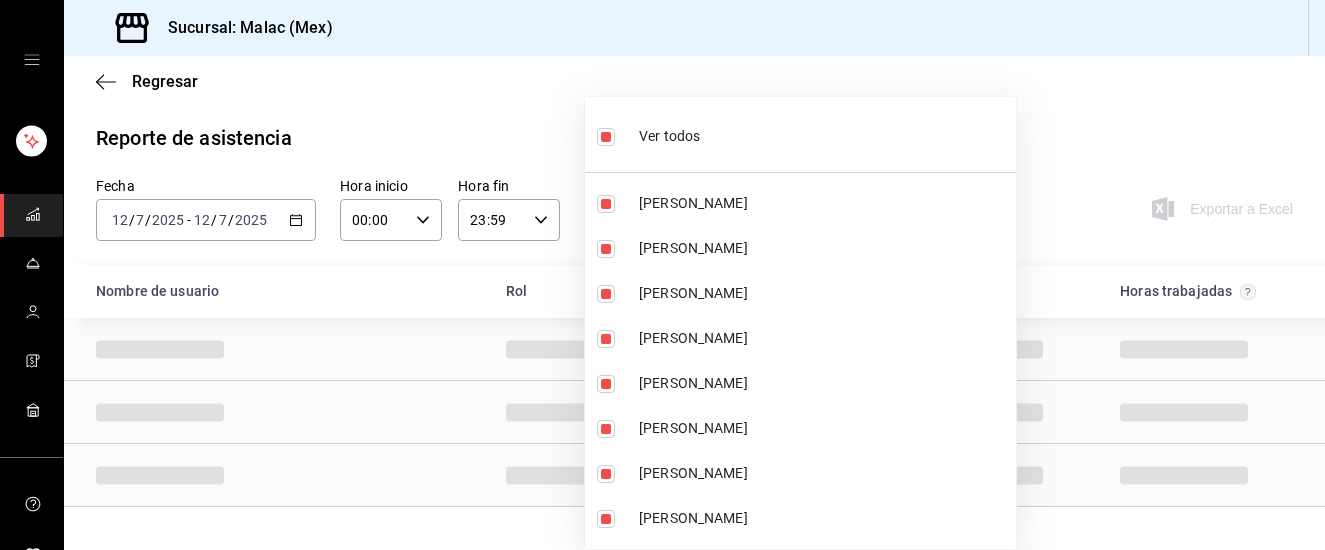 checkbox on "false" 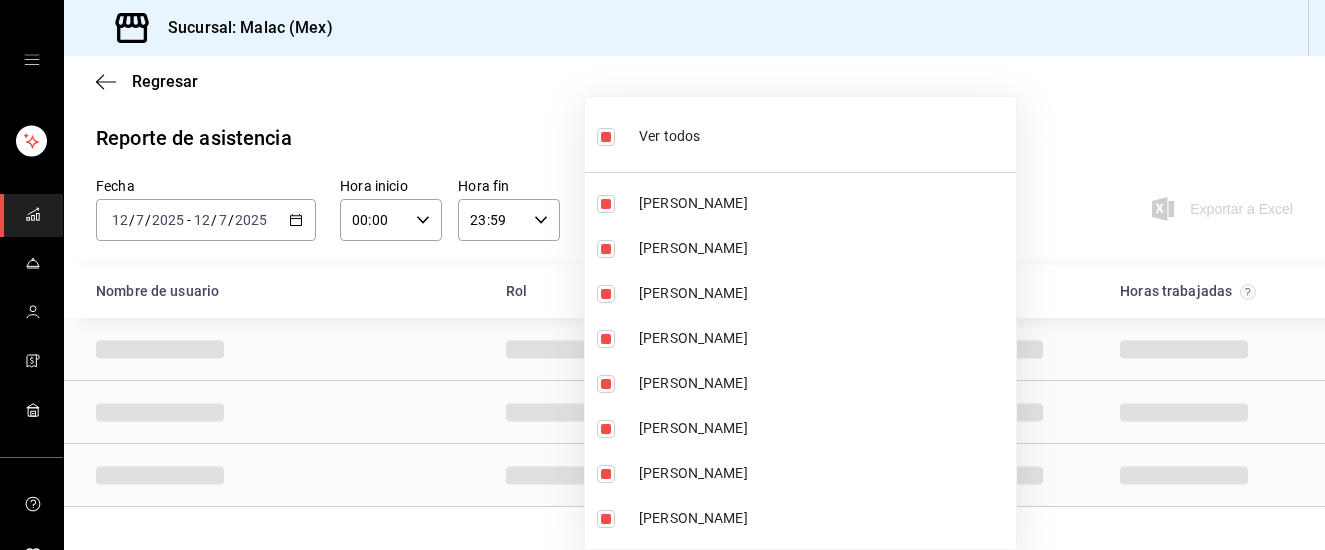 checkbox on "false" 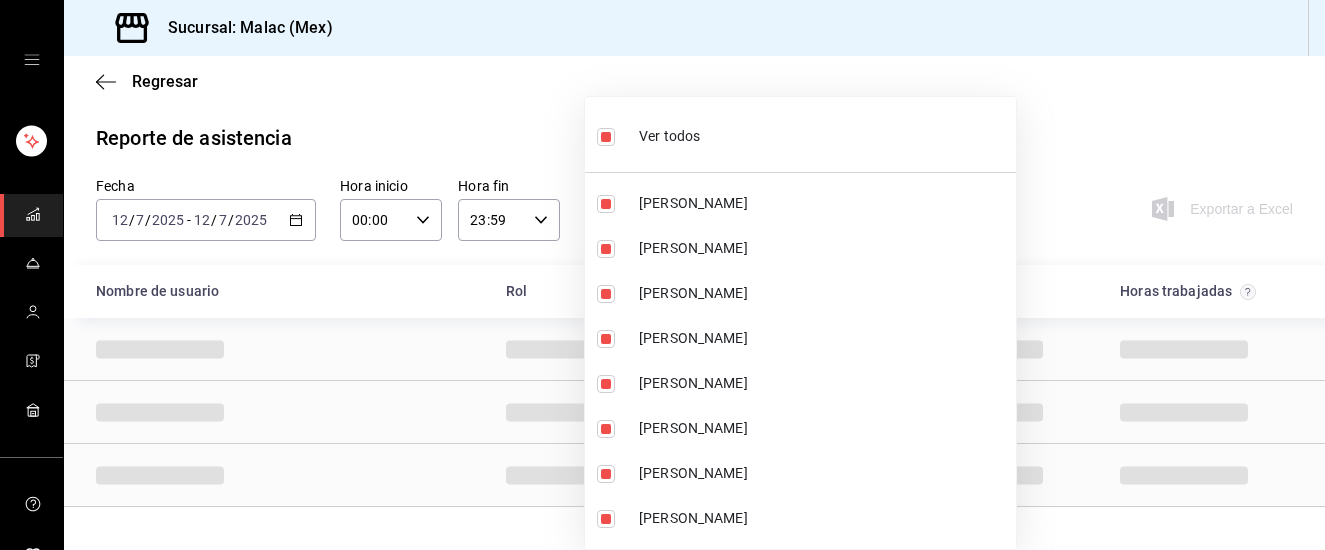 checkbox on "false" 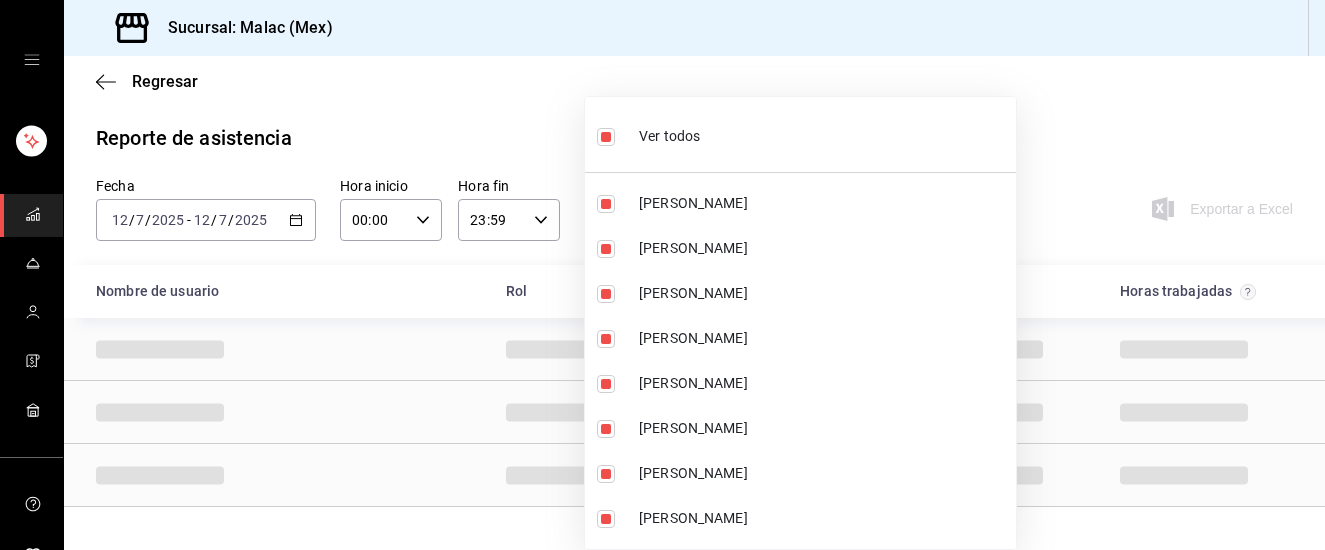 checkbox on "false" 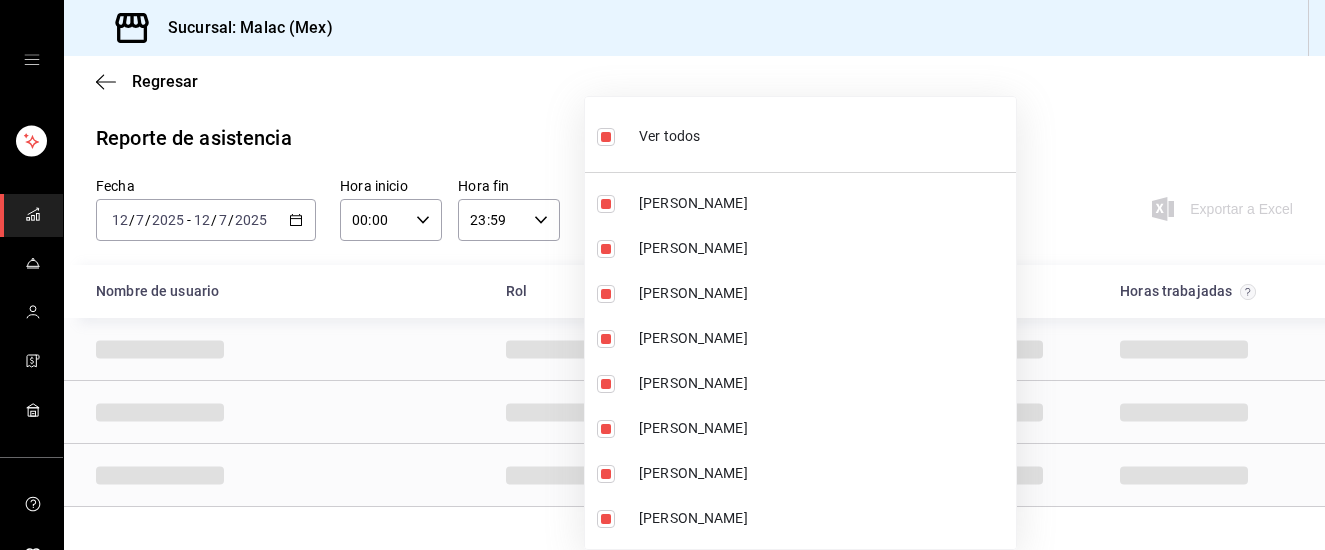 checkbox on "false" 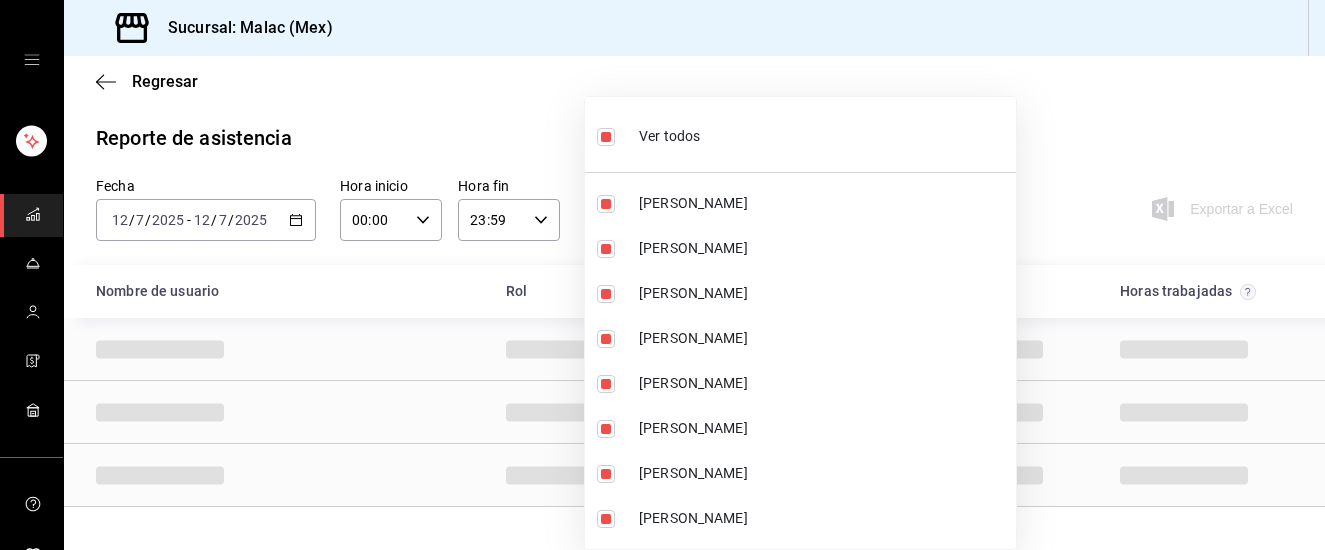 checkbox on "false" 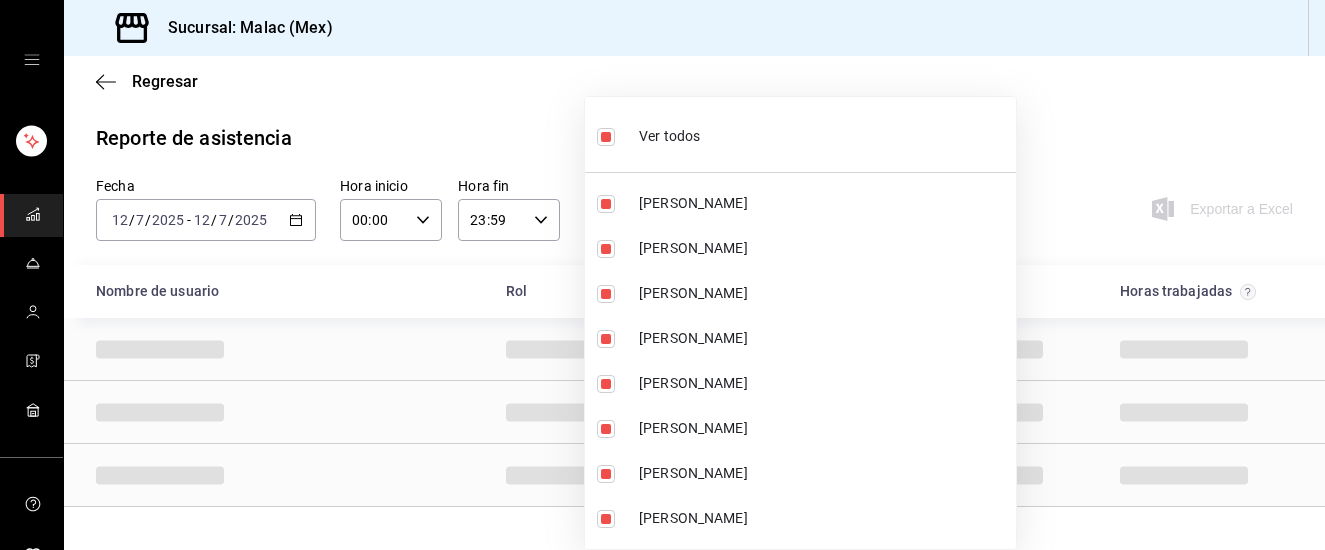 checkbox on "false" 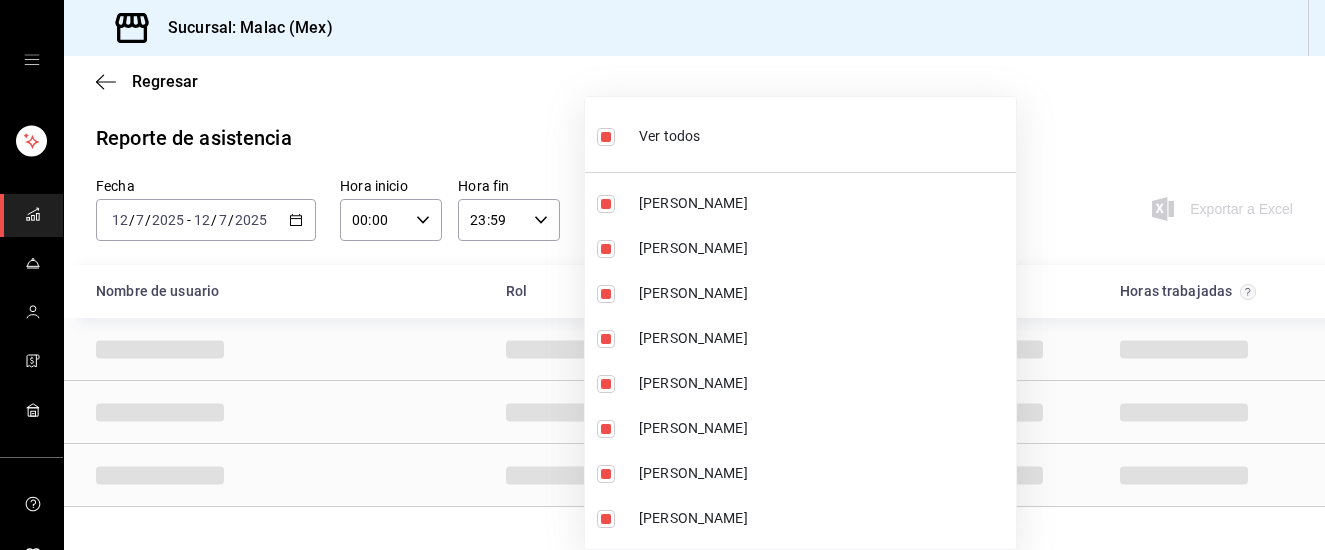 checkbox on "false" 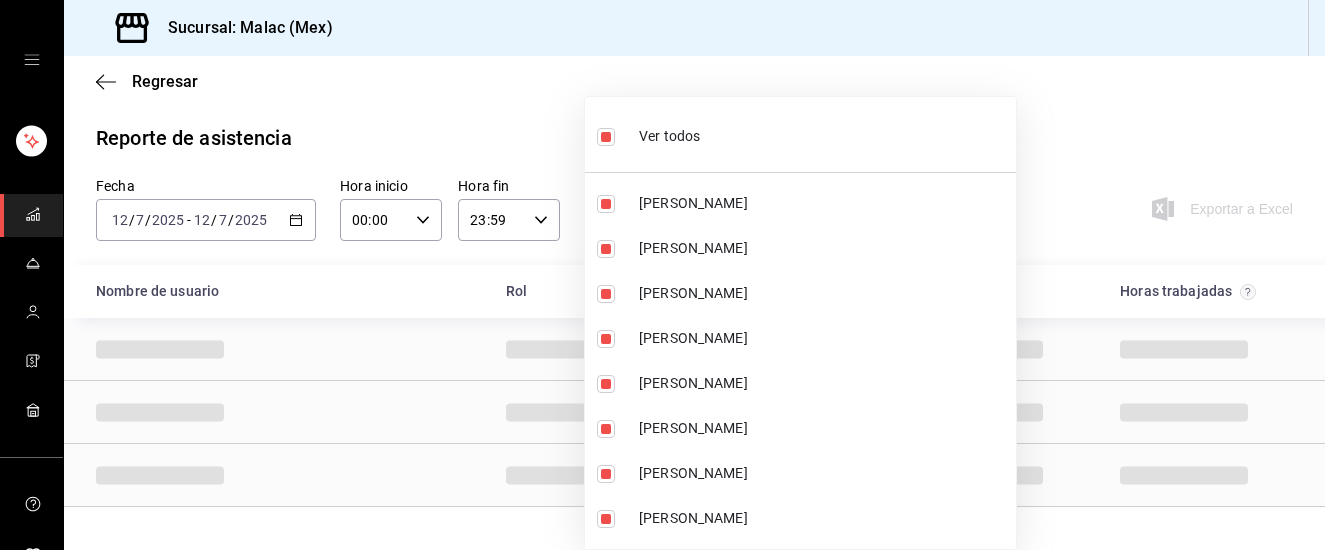 checkbox on "false" 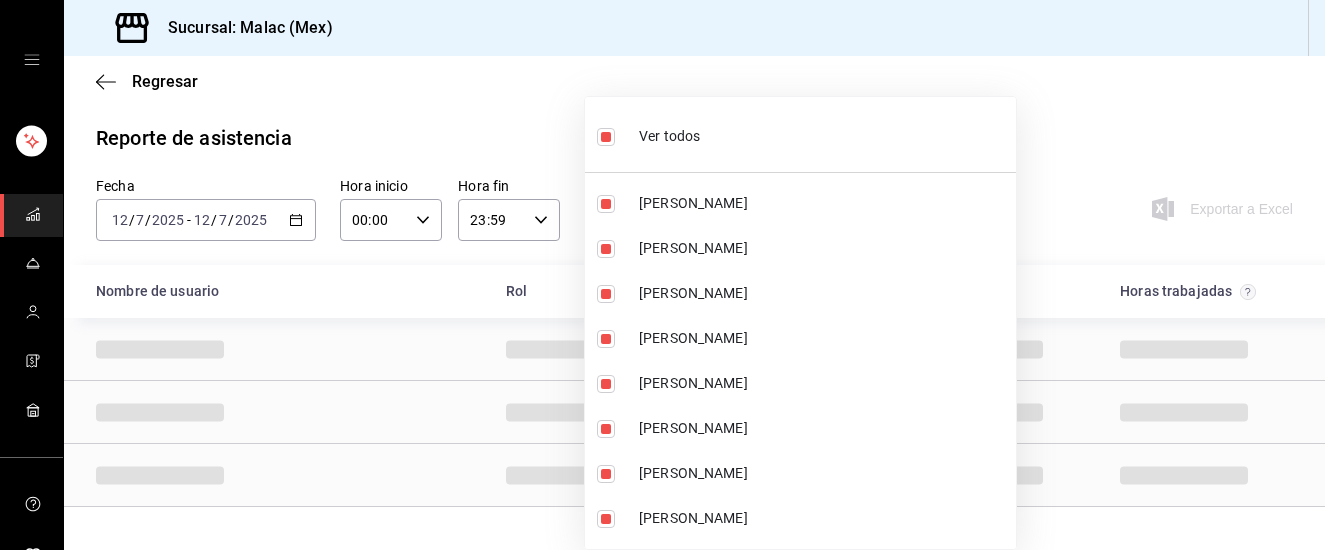 checkbox on "false" 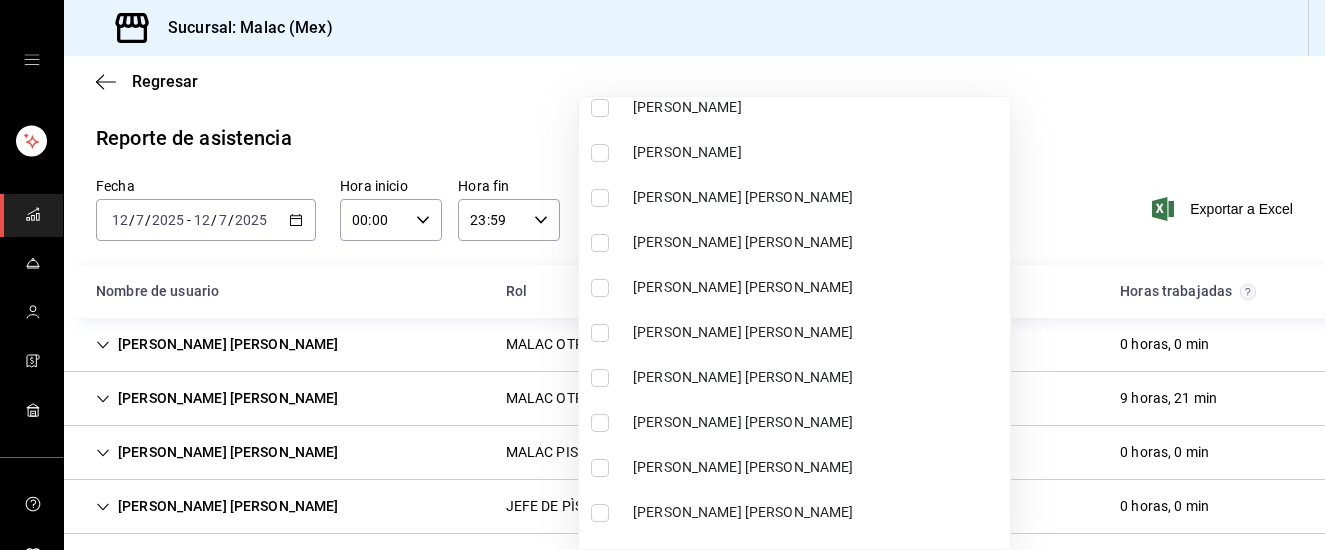 scroll, scrollTop: 956, scrollLeft: 0, axis: vertical 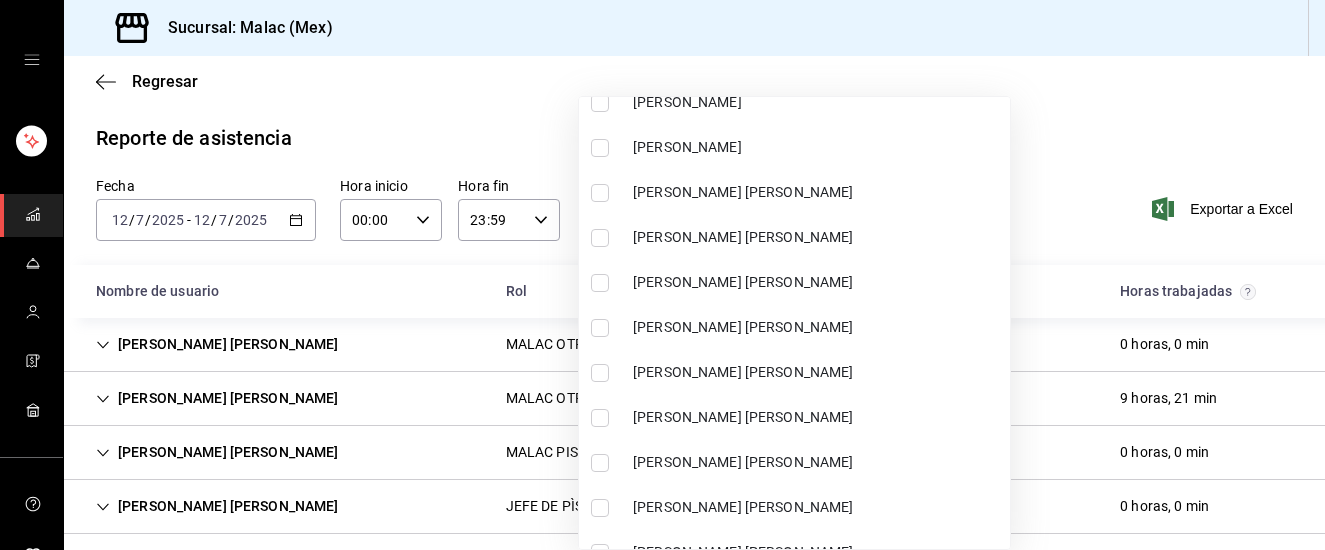 click on "[PERSON_NAME] [PERSON_NAME]" at bounding box center [817, 282] 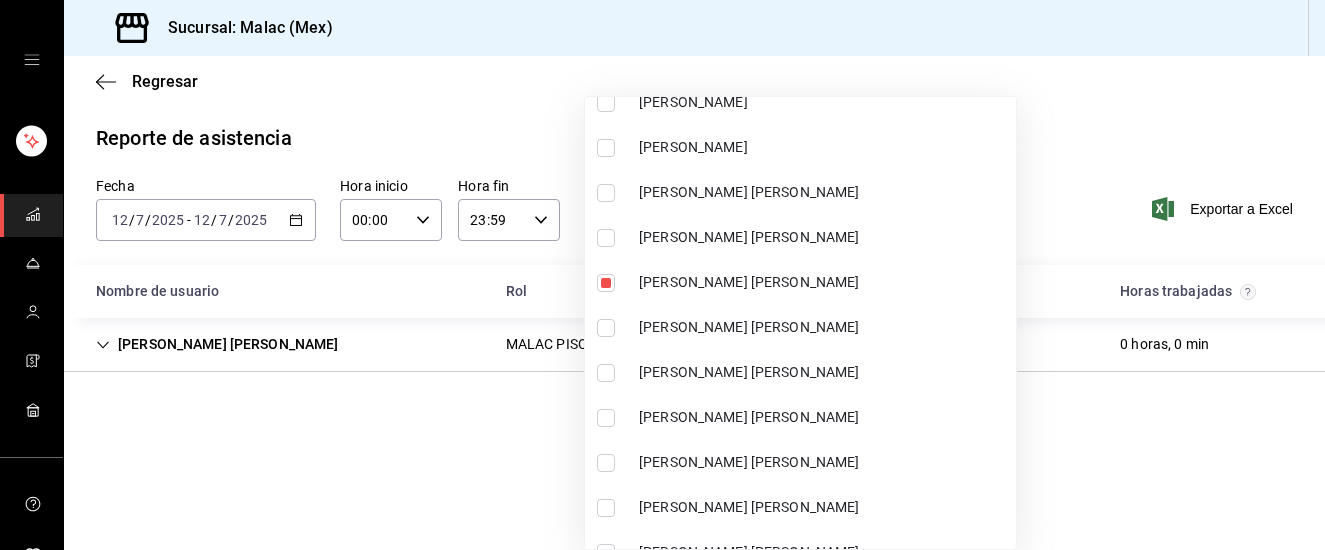 click on "[PERSON_NAME] [PERSON_NAME]" at bounding box center [800, 327] 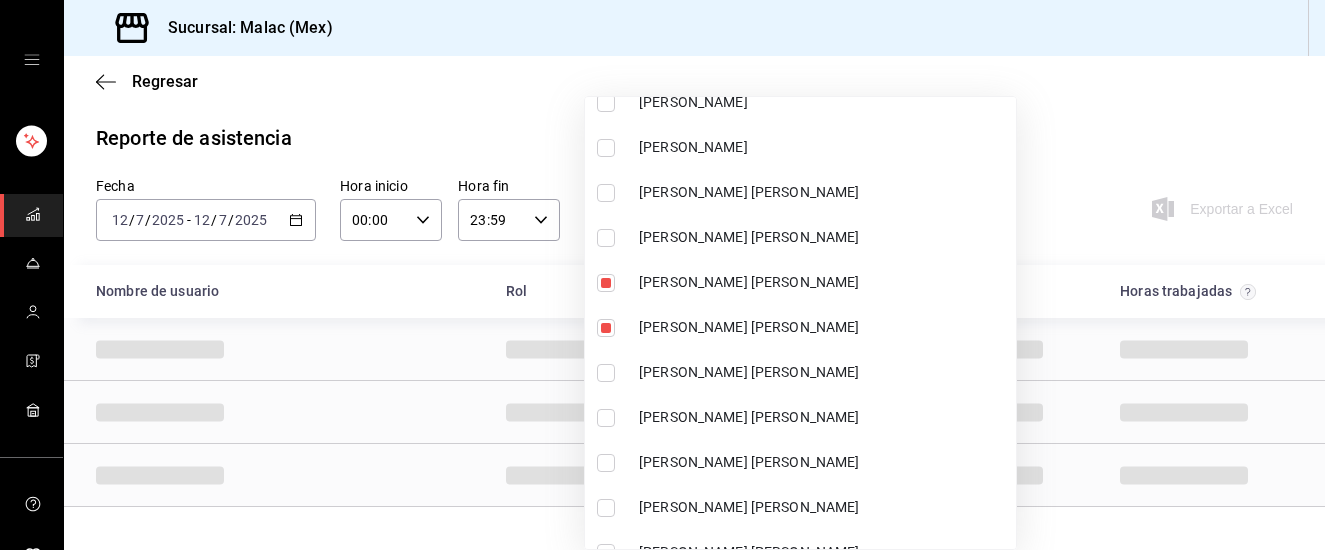 click on "[PERSON_NAME] [PERSON_NAME]" at bounding box center (823, 372) 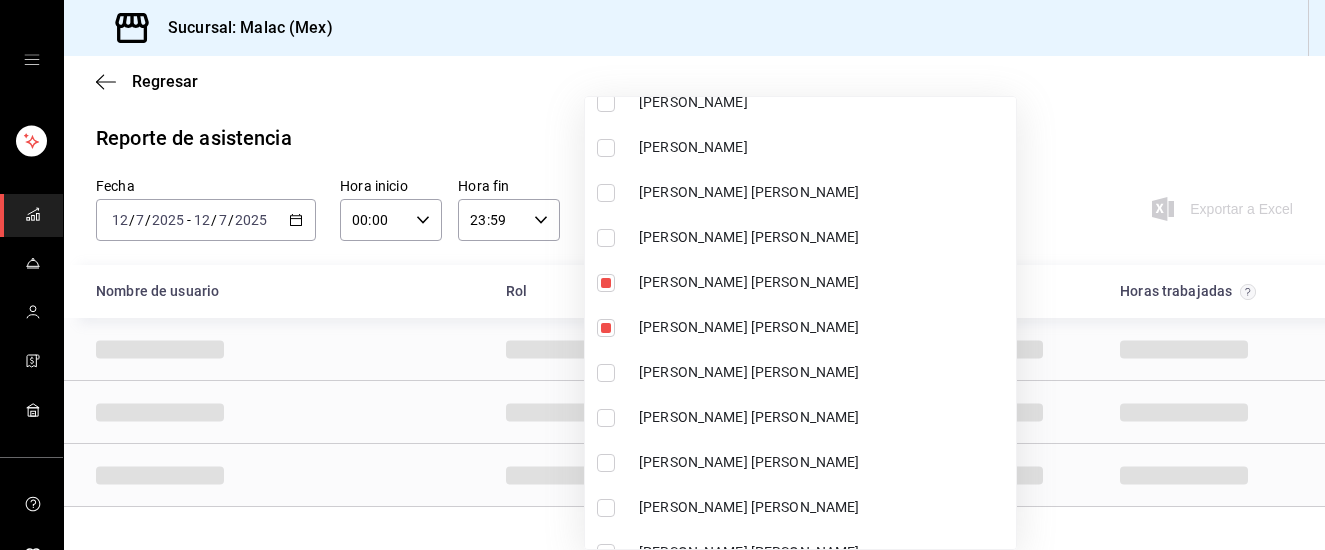 checkbox on "true" 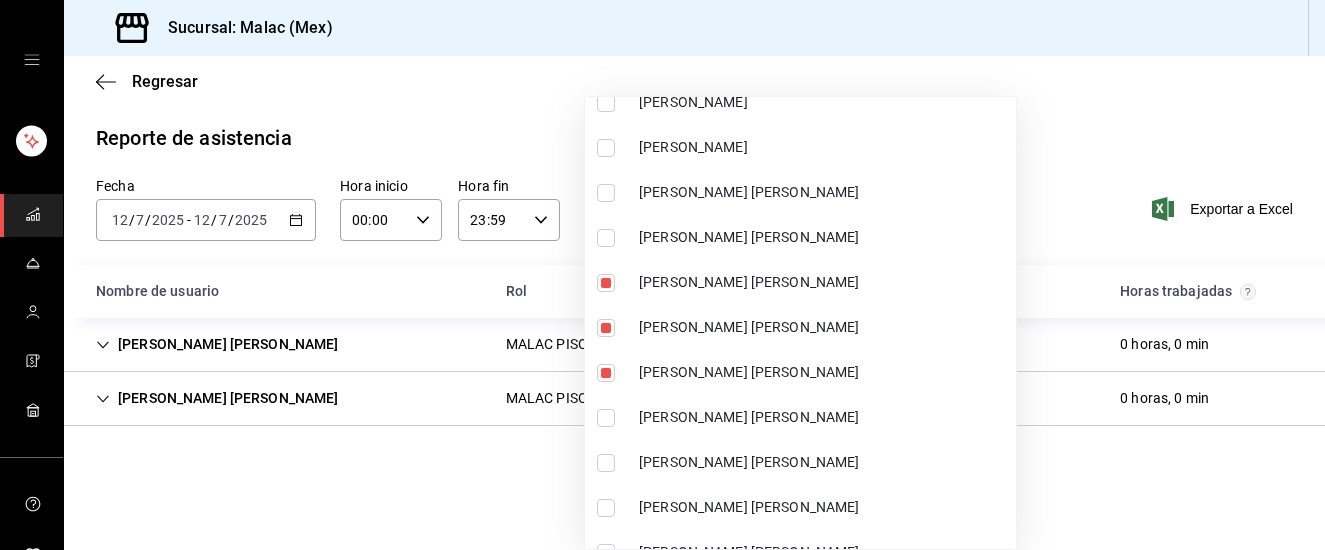 click at bounding box center [662, 275] 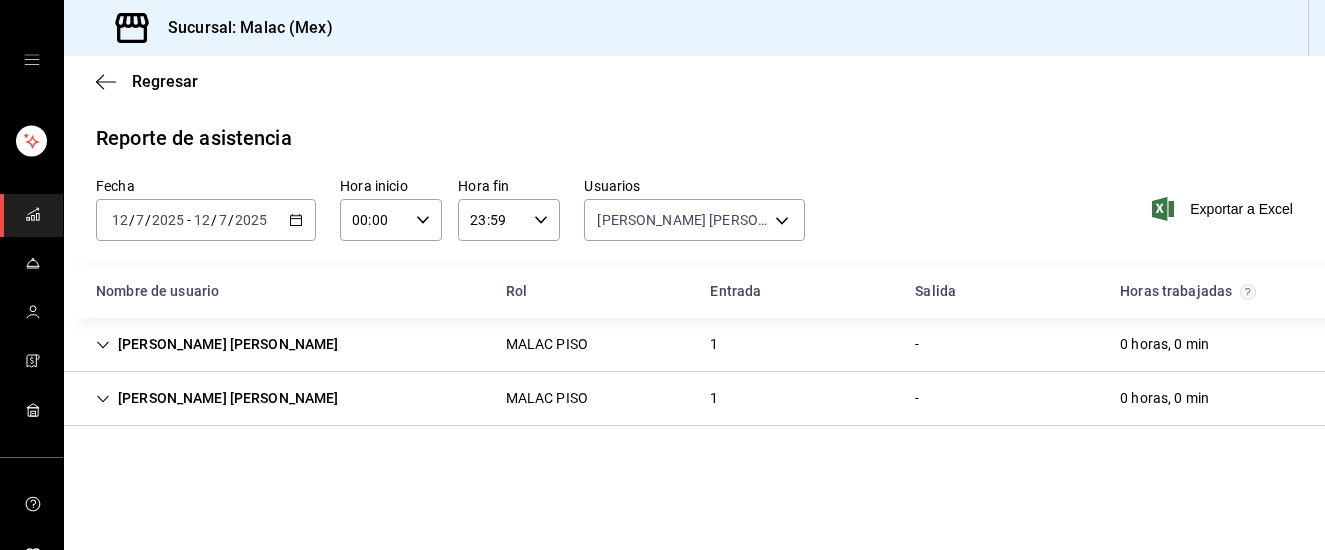 click on "MALAC PISO" at bounding box center [547, 398] 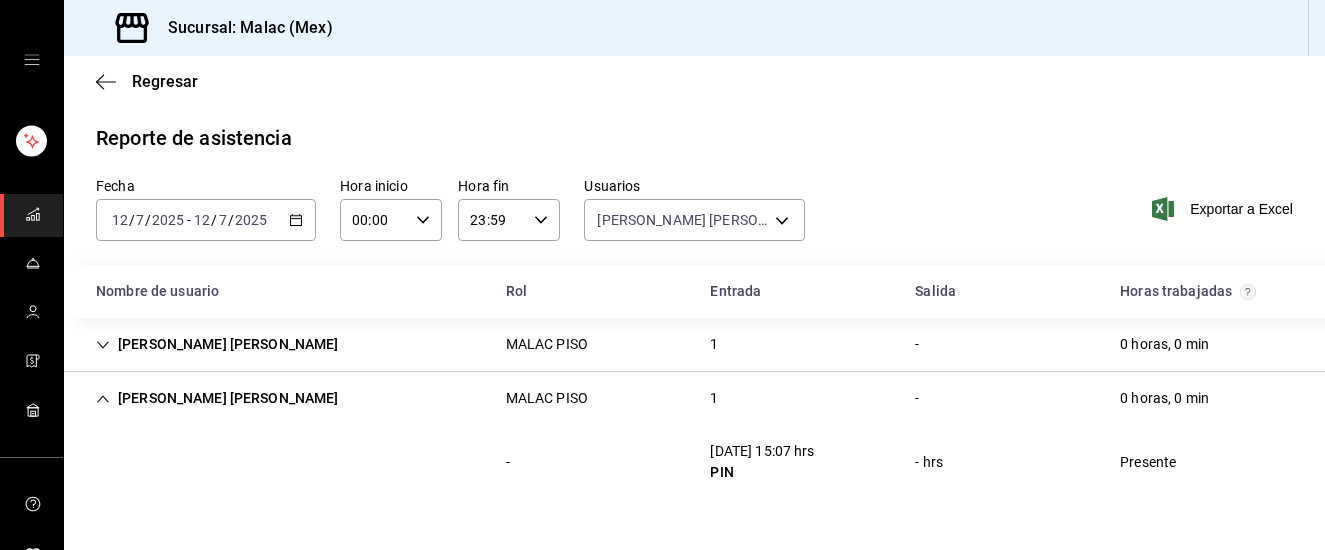 click on "1" at bounding box center [714, 344] 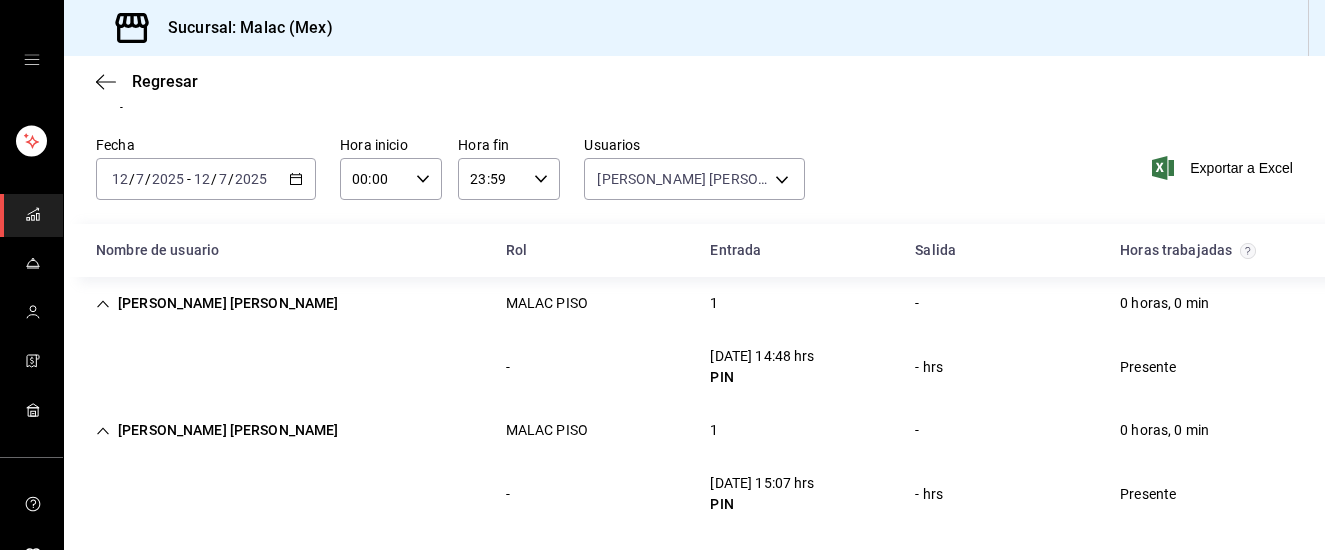 scroll, scrollTop: 54, scrollLeft: 0, axis: vertical 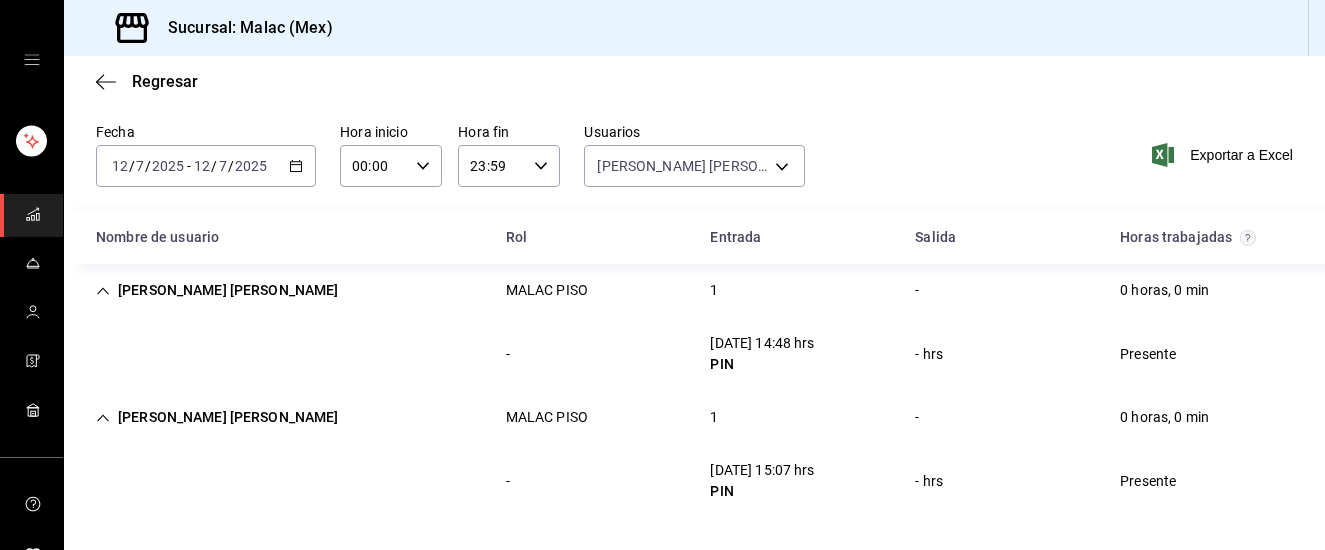 click on "Fecha [DATE] [DATE] - [DATE] [DATE] Hora inicio 00:00 Hora inicio Hora fin 23:59 Hora fin Usuarios [PERSON_NAME] [PERSON_NAME], [PERSON_NAME] [PERSON_NAME], [PERSON_NAME] [PERSON_NAME] ed96ddcd-939a-40d9-8e19-b7b8f590d04d,7e5aa968-3871-4ceb-81a0-508e878a520c,34ee2871-a493-454a-9ed8-84bce5e3c3e7 Exportar a Excel" at bounding box center [694, 167] 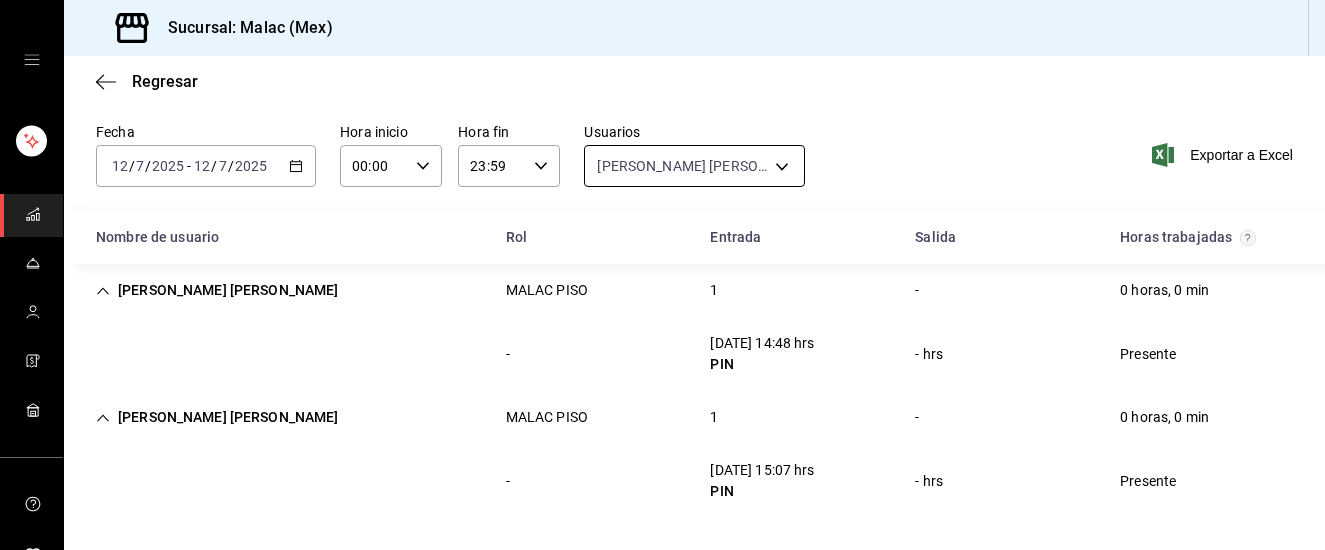 click on "Sucursal: [PERSON_NAME] (Mex) Regresar Reporte de asistencia Fecha [DATE] [DATE] - [DATE] [DATE] Hora inicio 00:00 Hora inicio Hora fin 23:59 Hora fin Usuarios [PERSON_NAME] [PERSON_NAME], [PERSON_NAME] [PERSON_NAME], [PERSON_NAME] [PERSON_NAME] ed96ddcd-939a-40d9-8e19-b7b8f590d04d,7e5aa968-3871-4ceb-81a0-508e878a520c,34ee2871-a493-454a-9ed8-84bce5e3c3e7 Exportar a Excel Nombre de usuario Rol Entrada Salida Horas trabajadas   [PERSON_NAME] [PERSON_NAME] PISO 1 - 0 horas, 0 min - [DATE] 14:48   hrs PIN -   hrs Presente [PERSON_NAME] [PERSON_NAME] PISO 1 - 0 horas, 0 min - [DATE] 15:07   hrs PIN -   hrs Presente GANA 1 MES GRATIS EN TU SUSCRIPCIÓN AQUÍ ¿Recuerdas cómo empezó tu restaurante?
[DATE] puedes ayudar a un colega a tener el mismo cambio que tú viviste.
Recomienda Parrot directamente desde tu Portal Administrador.
Es fácil y rápido.
🎁 Por cada restaurante que se una, ganas 1 mes gratis. Visitar centro de ayuda [PHONE_NUMBER] [EMAIL_ADDRESS][DOMAIN_NAME] Visitar centro de ayuda" at bounding box center (662, 275) 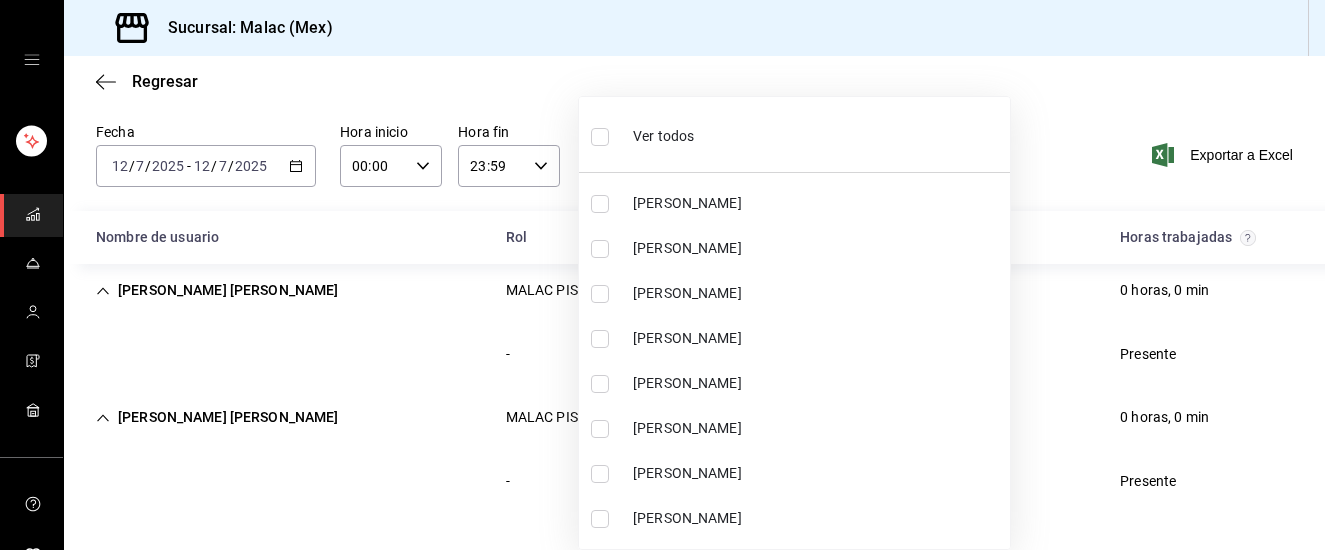 click on "Ver todos" at bounding box center [642, 134] 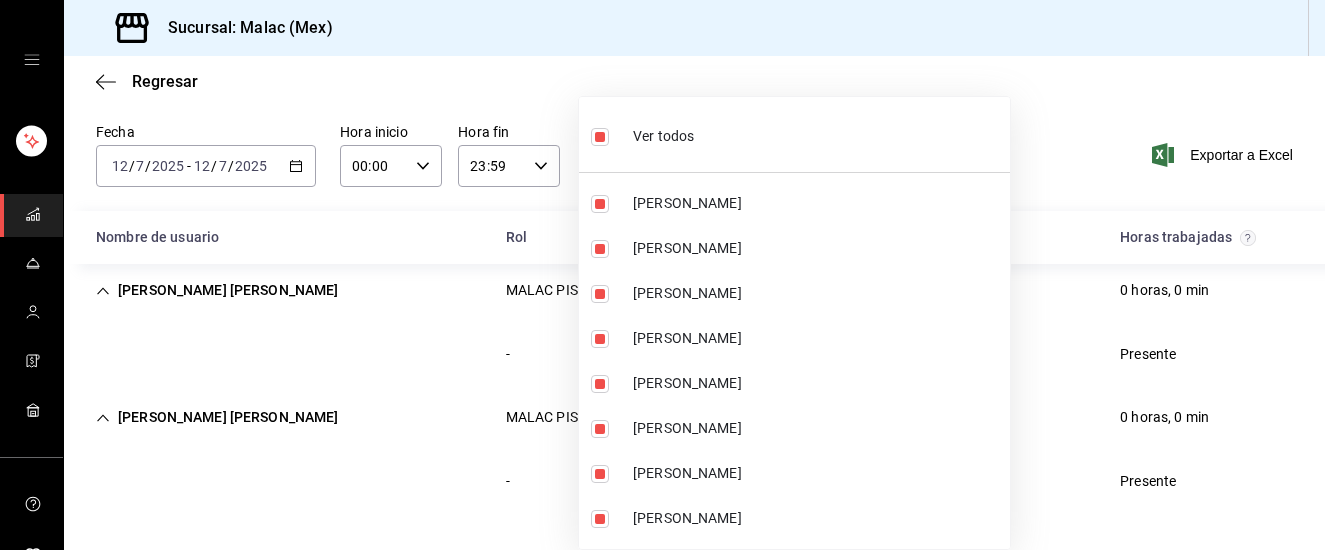 scroll, scrollTop: 0, scrollLeft: 0, axis: both 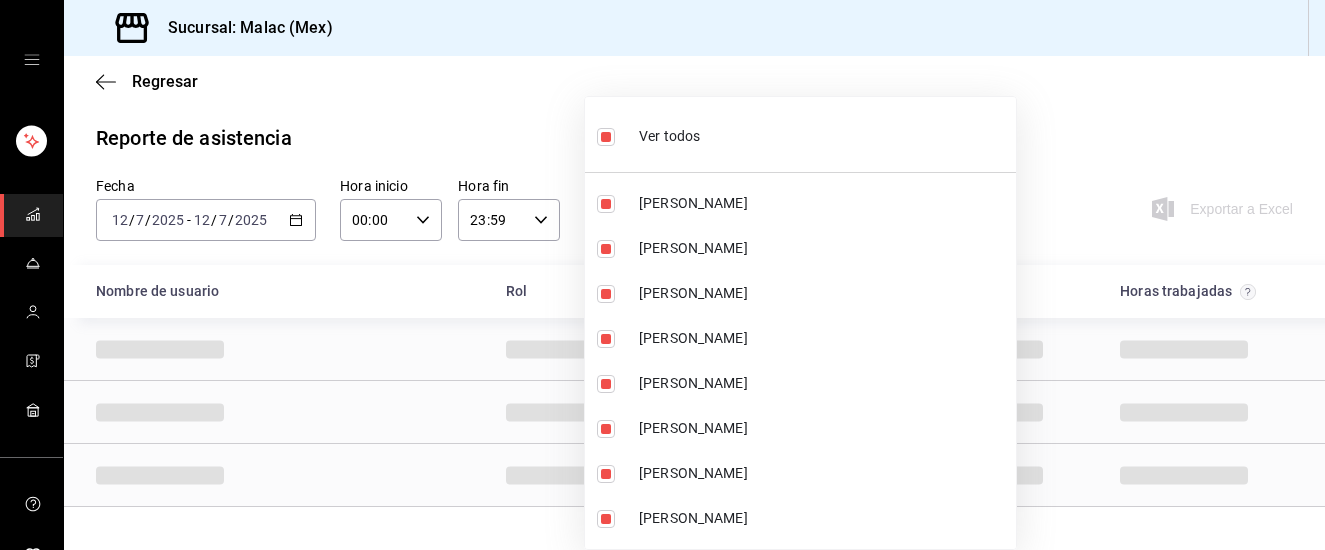 click on "Ver todos" at bounding box center [648, 134] 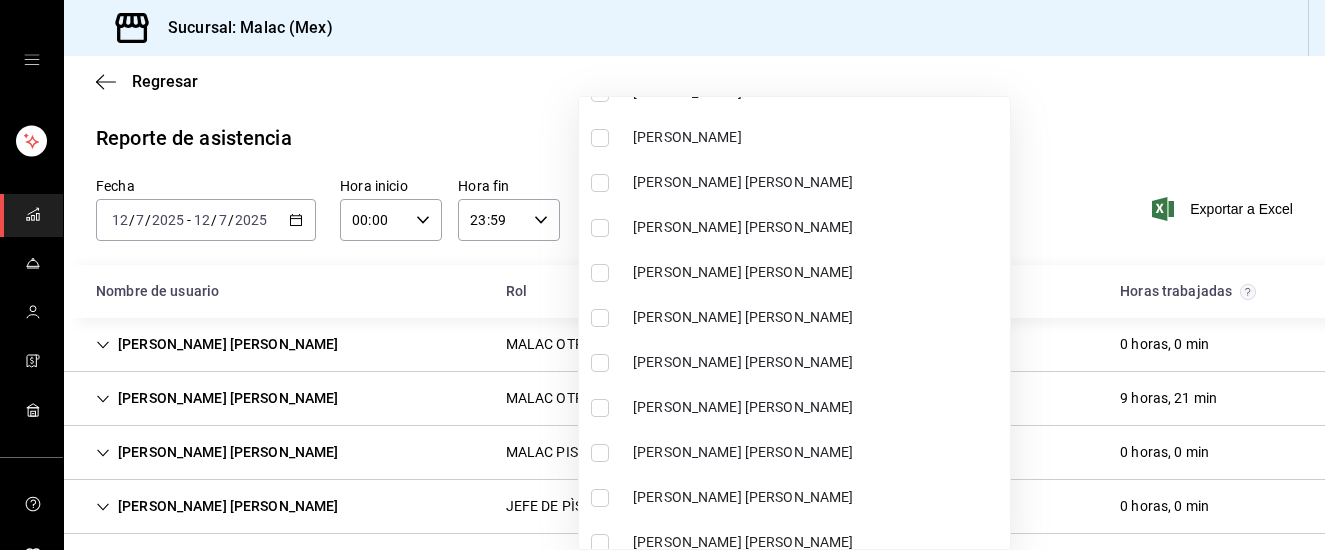 scroll, scrollTop: 976, scrollLeft: 0, axis: vertical 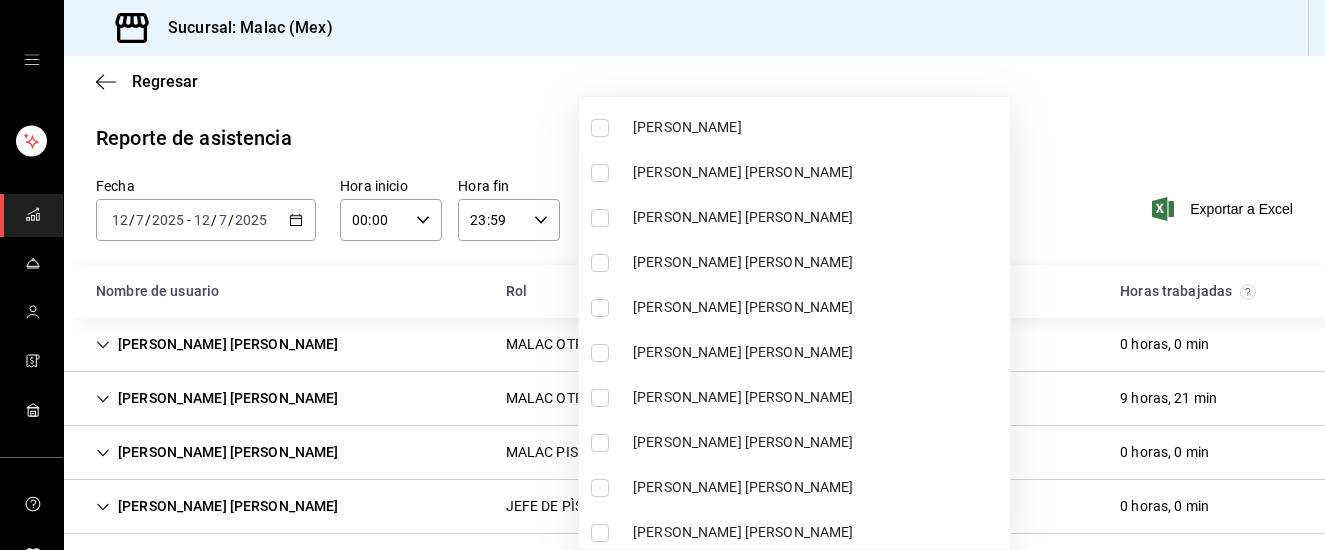 click on "[PERSON_NAME] [PERSON_NAME]" at bounding box center [817, 352] 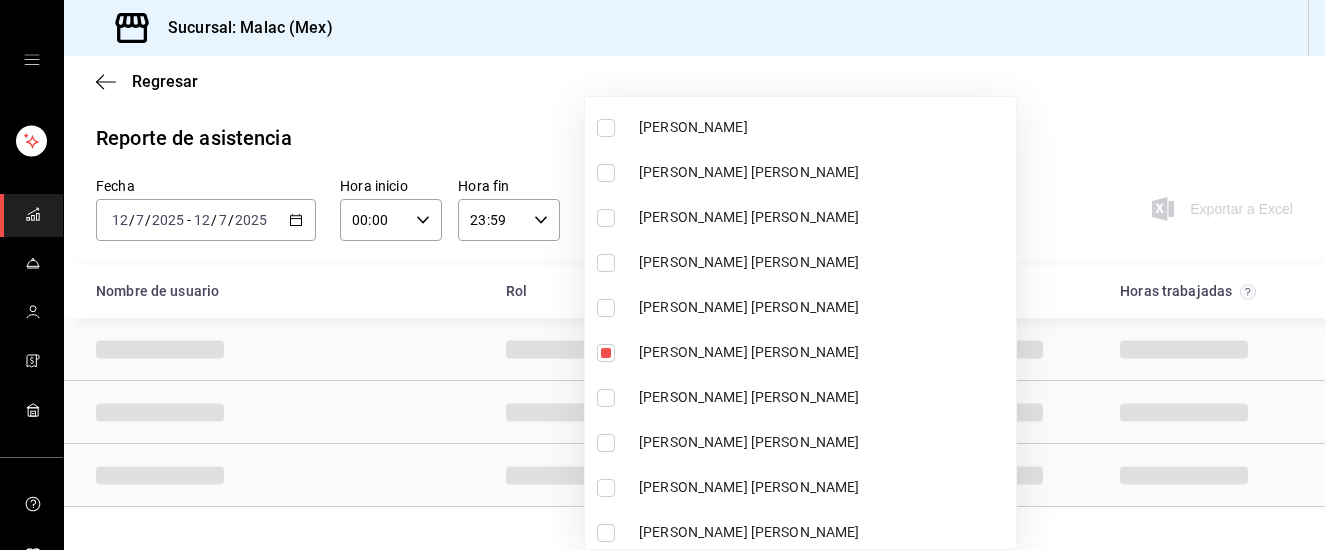 click at bounding box center (662, 275) 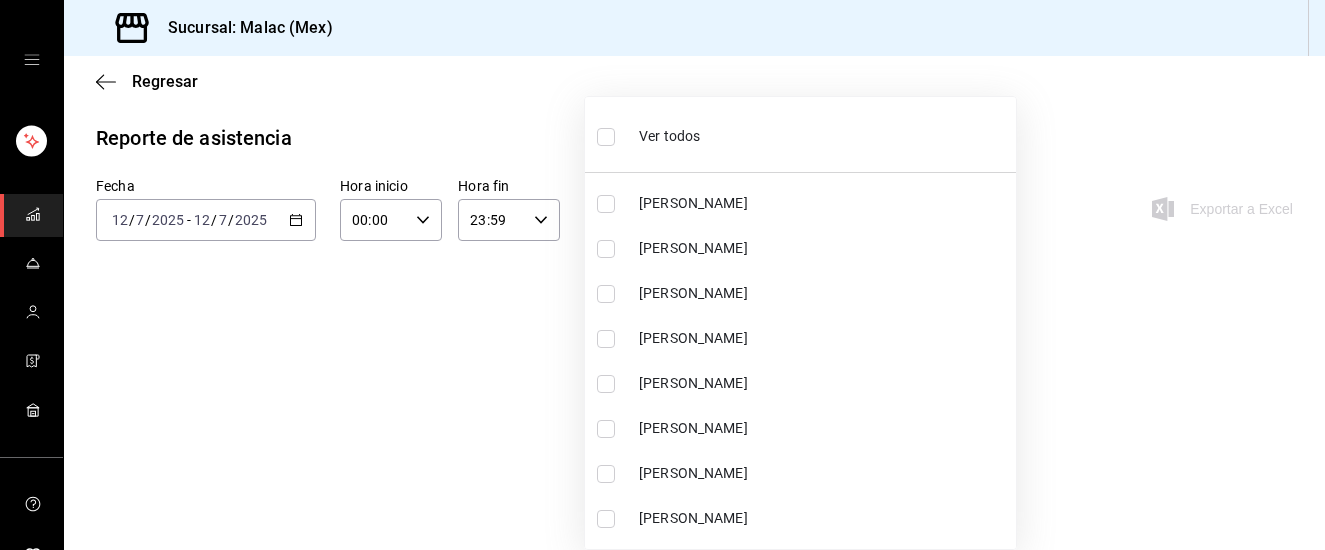 click on "Sucursal: [PERSON_NAME] (Mex) Regresar Reporte de asistencia Fecha [DATE] [DATE] - [DATE] [DATE] Hora inicio 00:00 Hora inicio Hora fin 23:59 Hora fin Usuarios [PERSON_NAME] [PERSON_NAME] 34ee2871-a493-454a-9ed8-84bce5e3c3e7 Exportar a Excel No hay información que mostrar GANA 1 MES GRATIS EN TU SUSCRIPCIÓN AQUÍ ¿Recuerdas cómo empezó tu restaurante?
[DATE] puedes ayudar a un colega a tener el mismo cambio que tú viviste.
Recomienda Parrot directamente desde tu Portal Administrador.
Es fácil y rápido.
🎁 Por cada restaurante que se una, ganas 1 mes gratis. Visitar centro de ayuda [PHONE_NUMBER] [EMAIL_ADDRESS][DOMAIN_NAME] Visitar centro de ayuda [PHONE_NUMBER] [EMAIL_ADDRESS][DOMAIN_NAME] Ver todos [PERSON_NAME] [PERSON_NAME] [PERSON_NAME] [PERSON_NAME] [PERSON_NAME] [PERSON_NAME] [PERSON_NAME] [PERSON_NAME] [PERSON_NAME] [PERSON_NAME] [PERSON_NAME] [PERSON_NAME] [PERSON_NAME] [PERSON_NAME] [PERSON_NAME] [PERSON_NAME] [PERSON_NAME] [PERSON_NAME] [PERSON_NAME] [PERSON_NAME] [PERSON_NAME]" at bounding box center [662, 275] 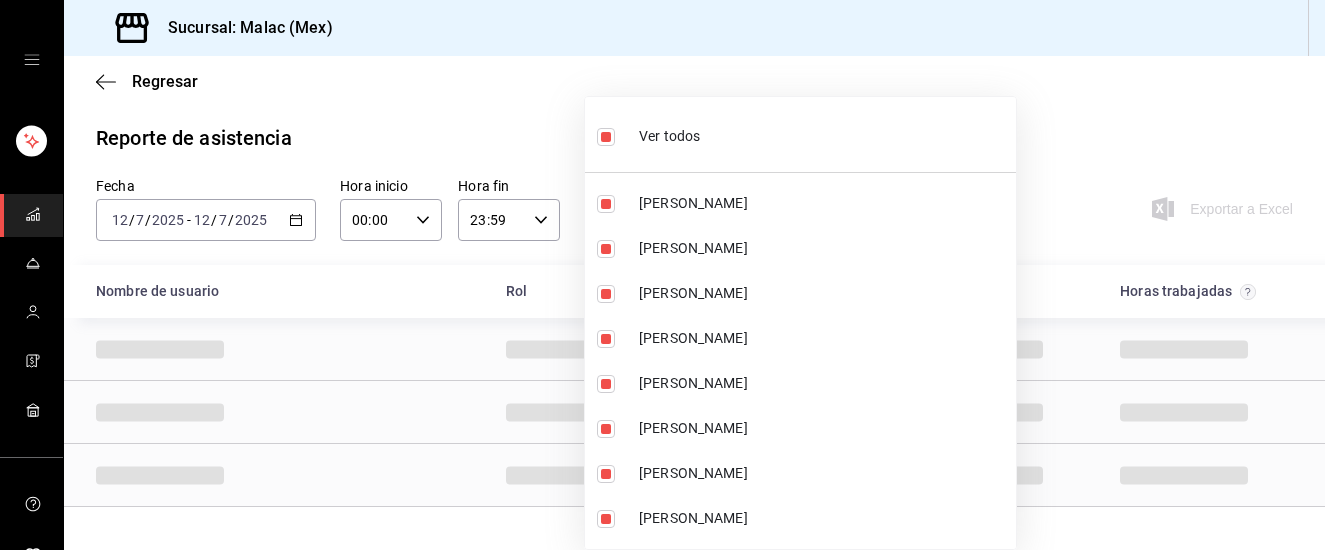 click on "Ver todos" at bounding box center (669, 136) 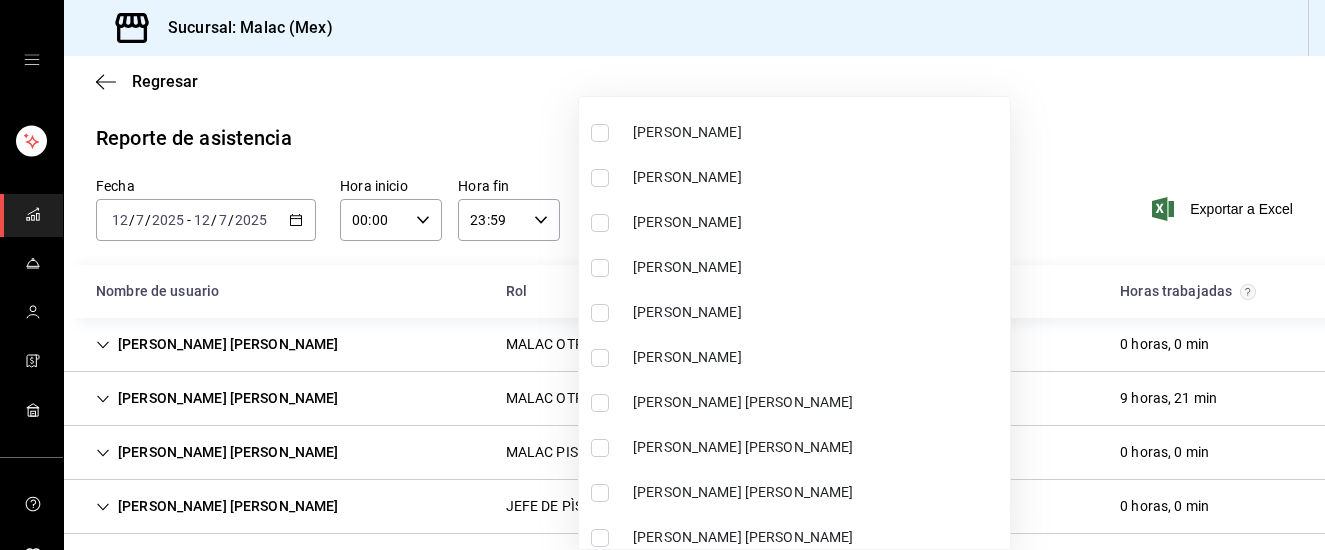 scroll, scrollTop: 751, scrollLeft: 0, axis: vertical 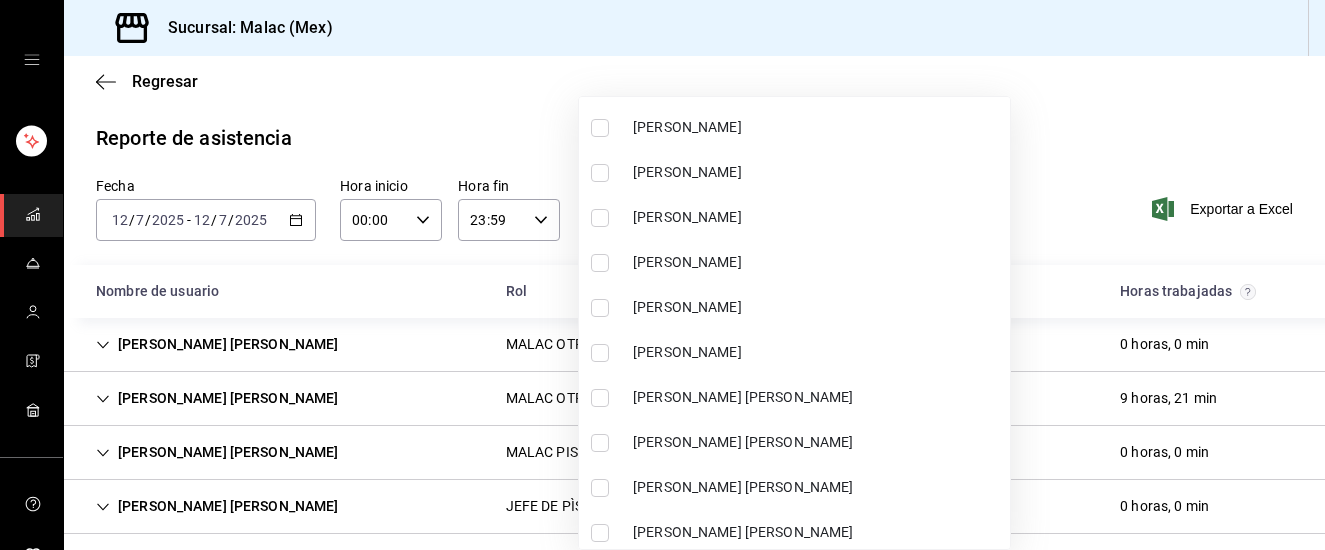 click on "[PERSON_NAME]" at bounding box center [817, 262] 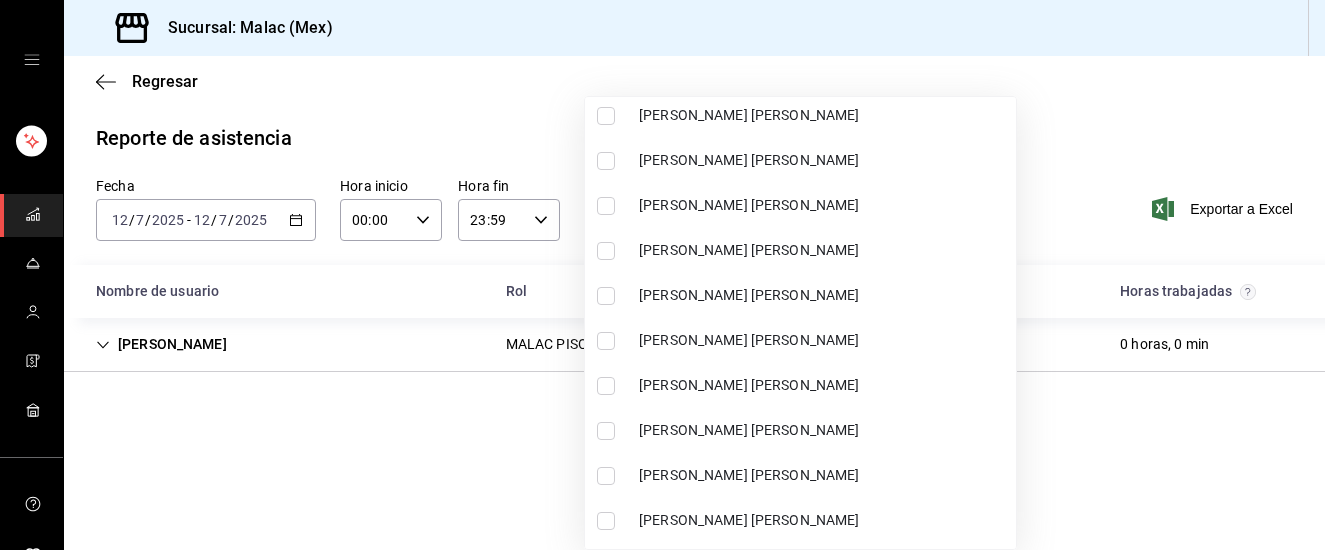 scroll, scrollTop: 1063, scrollLeft: 0, axis: vertical 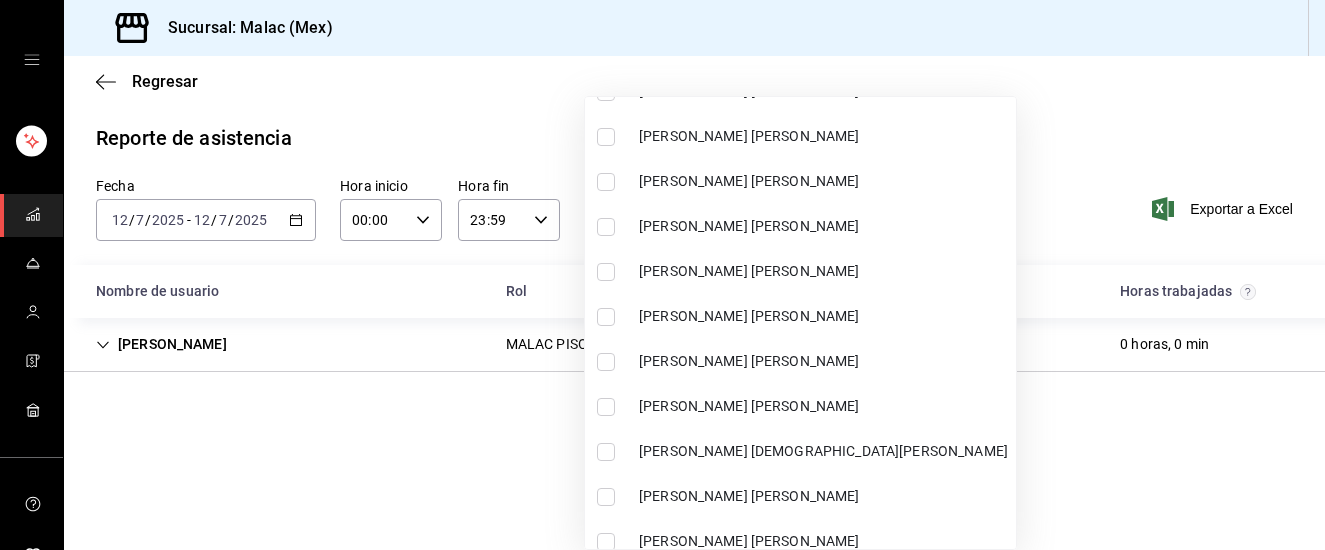 click on "[PERSON_NAME] [PERSON_NAME]" at bounding box center (823, 361) 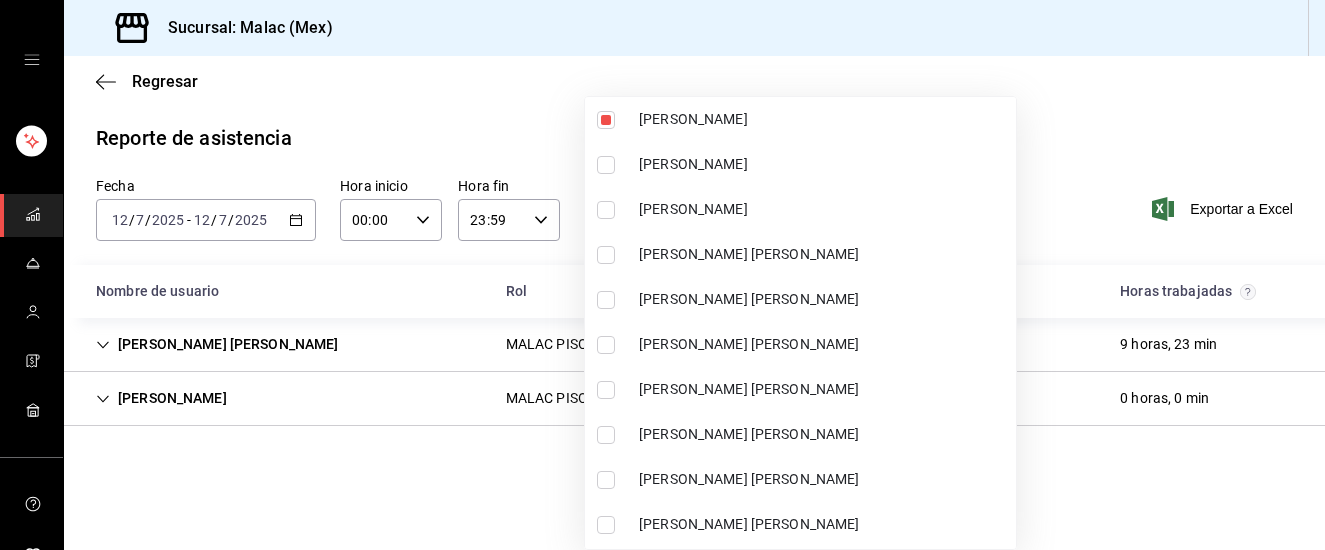 scroll, scrollTop: 1702, scrollLeft: 0, axis: vertical 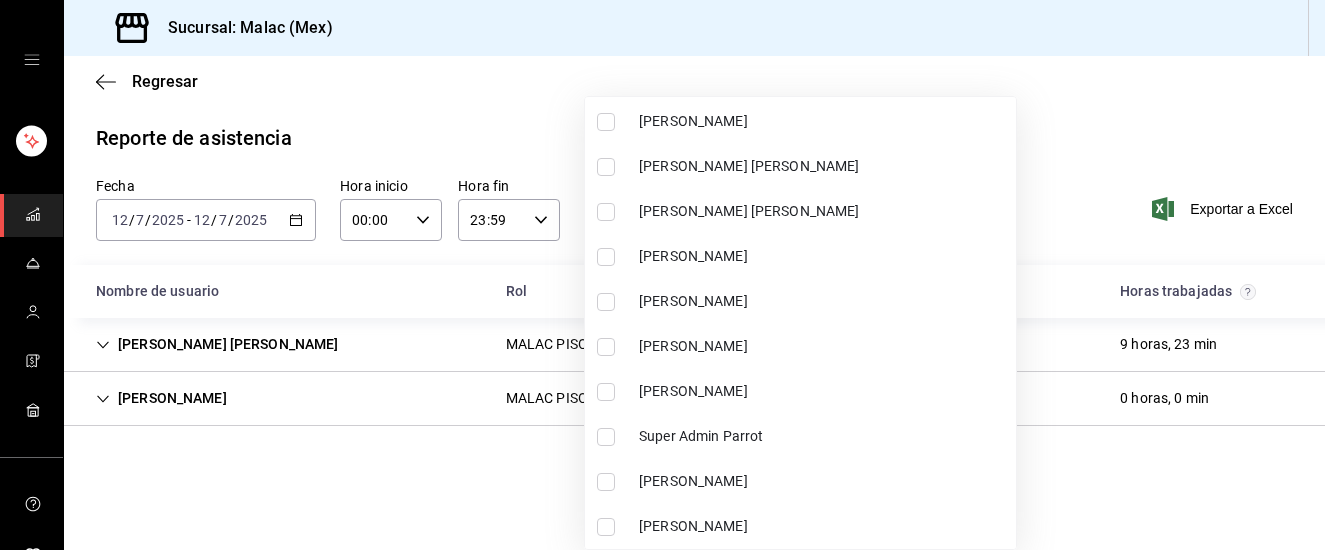 click on "[PERSON_NAME]" at bounding box center [823, 526] 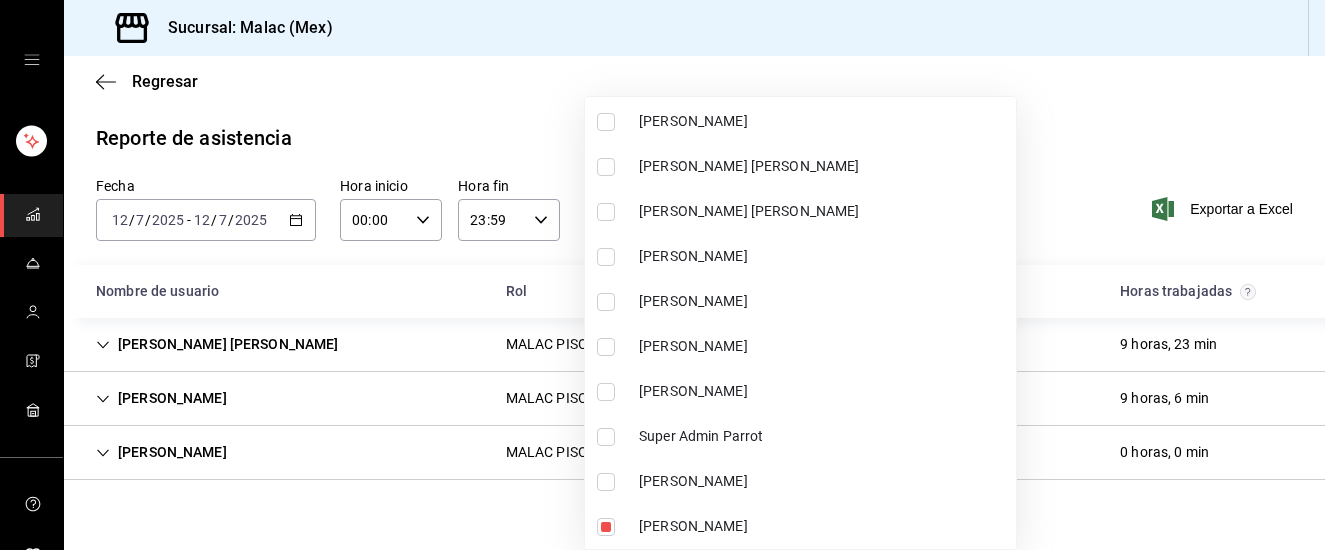 click at bounding box center (662, 275) 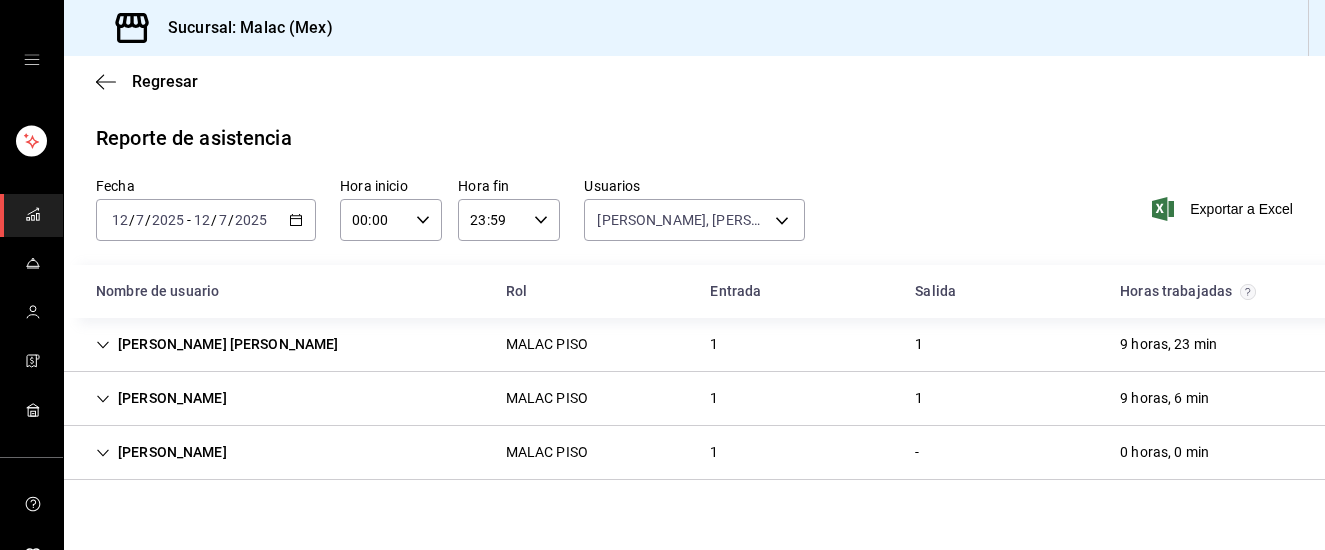 click on "[PERSON_NAME] [PERSON_NAME] PISO 1 1 9 horas, 23 min" at bounding box center [694, 345] 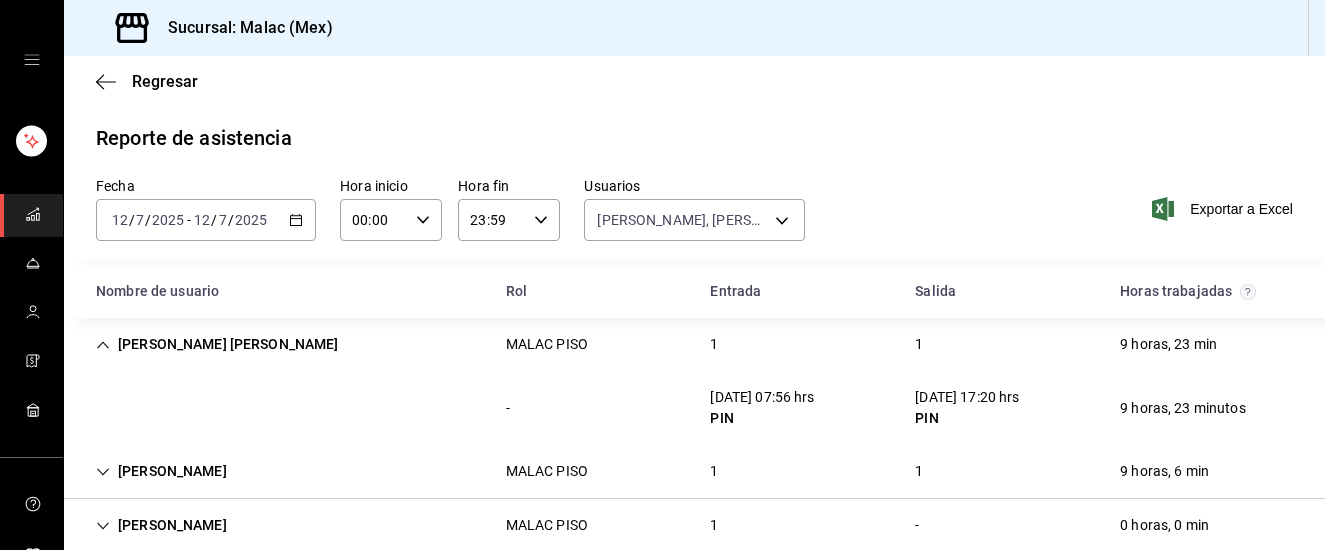 click on "[PERSON_NAME] [PERSON_NAME] PISO 1 1 9 horas, 23 min" at bounding box center [694, 344] 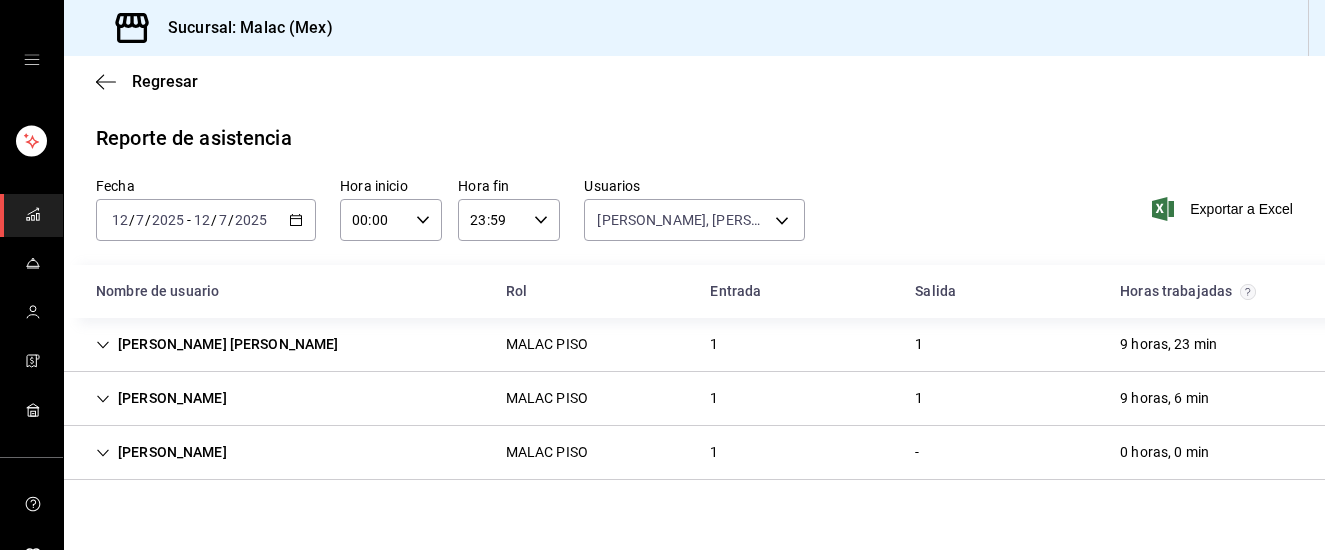 click on "[PERSON_NAME] PISO 1 1 9 horas, 6 min" at bounding box center (694, 399) 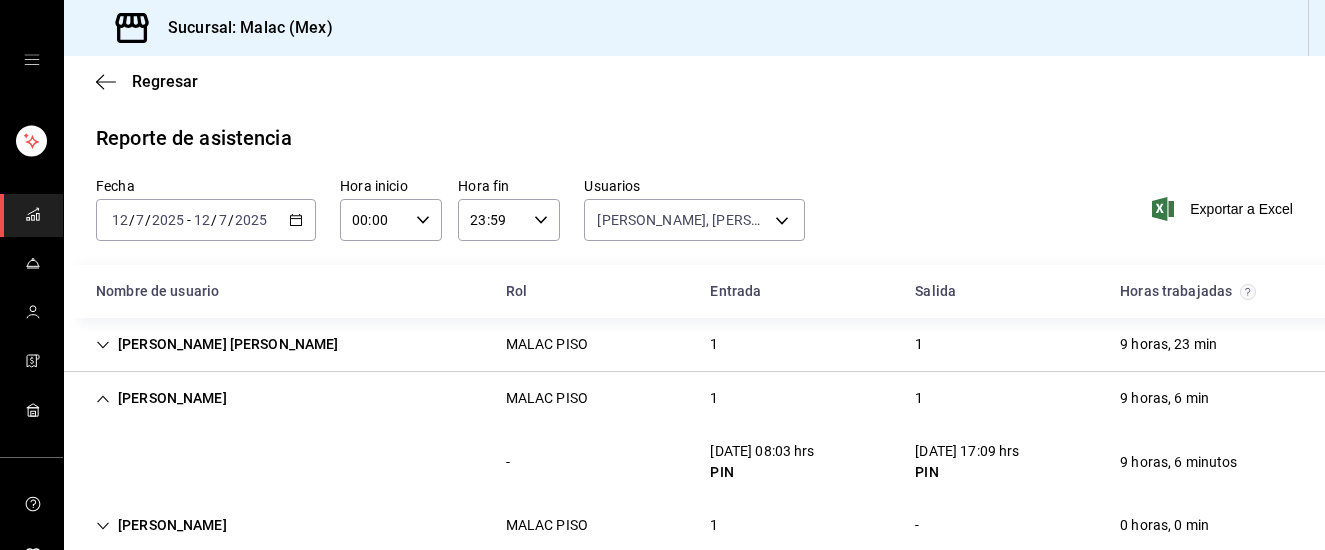 click on "[PERSON_NAME] PISO 1 1 9 horas, 6 min" at bounding box center (694, 398) 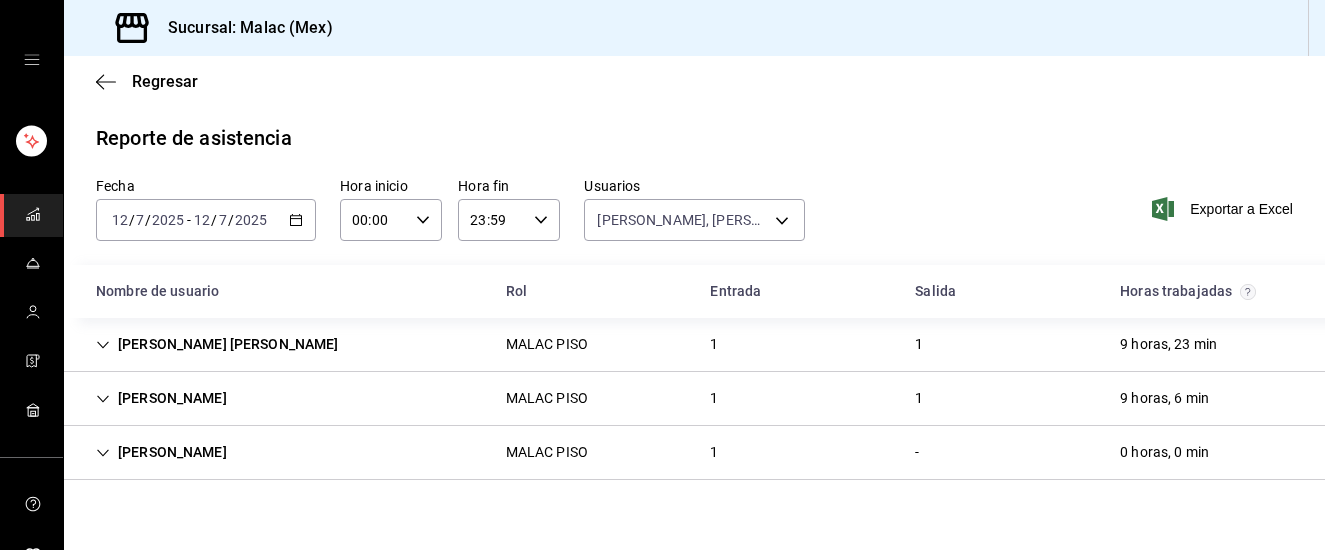 click on "[PERSON_NAME] PISO 1 - 0 horas, 0 min" at bounding box center [694, 453] 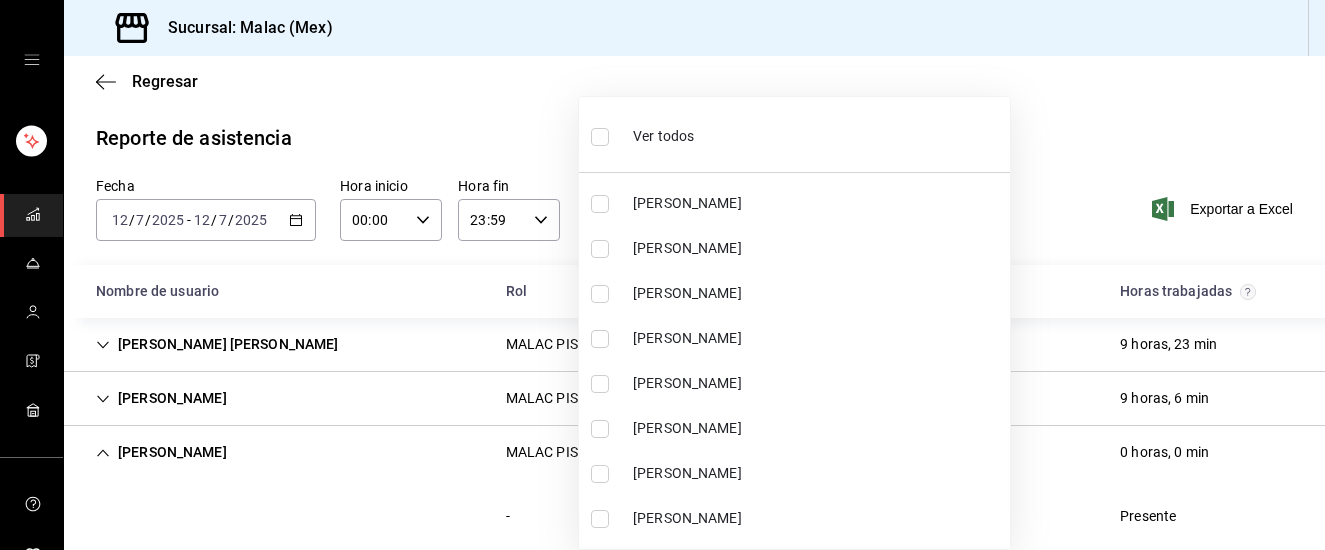 click on "Sucursal: [PERSON_NAME] (Mex) Regresar Reporte de asistencia Fecha [DATE] [DATE] - [DATE] [DATE] Hora inicio 00:00 Hora inicio Hora fin 23:59 Hora fin Usuarios [PERSON_NAME], [PERSON_NAME] [PERSON_NAME], [PERSON_NAME] f96461a5-f5e9-4c59-848f-48f2cbdcb288,b092725b-8ee5-4e52-aac2-1d0371997f76,e4f95b25-6e75-430a-afd1-c75dd75a72ca Exportar a Excel Nombre de usuario Rol Entrada Salida Horas trabajadas   [PERSON_NAME] [PERSON_NAME] PISO 1 1 9 horas, 23 min - [DATE] 07:56   hrs PIN [DATE] 17:20   hrs PIN 9 horas, 23 minutos [PERSON_NAME] PISO 1 1 9 horas, 6 min - [DATE] 08:03   hrs PIN [DATE] 17:09   hrs PIN 9 horas, 6 minutos [PERSON_NAME] PISO 1 - 0 horas, 0 min - [DATE] 08:01   hrs PIN -   hrs Presente GANA 1 MES GRATIS EN TU SUSCRIPCIÓN AQUÍ Visitar centro de ayuda [PHONE_NUMBER] [EMAIL_ADDRESS][DOMAIN_NAME] Visitar centro de ayuda [PHONE_NUMBER] [EMAIL_ADDRESS][DOMAIN_NAME] Ver todos [PERSON_NAME] [PERSON_NAME] [PERSON_NAME] [PERSON_NAME] [PERSON_NAME] [PERSON_NAME] [PERSON_NAME]" at bounding box center (662, 275) 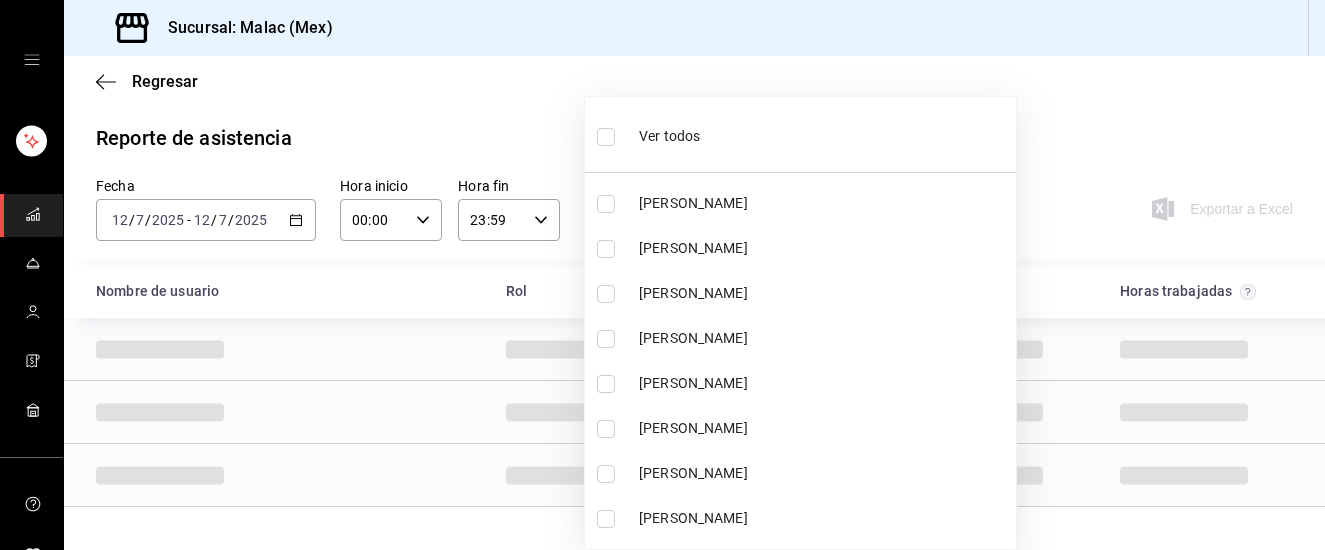 click at bounding box center [610, 136] 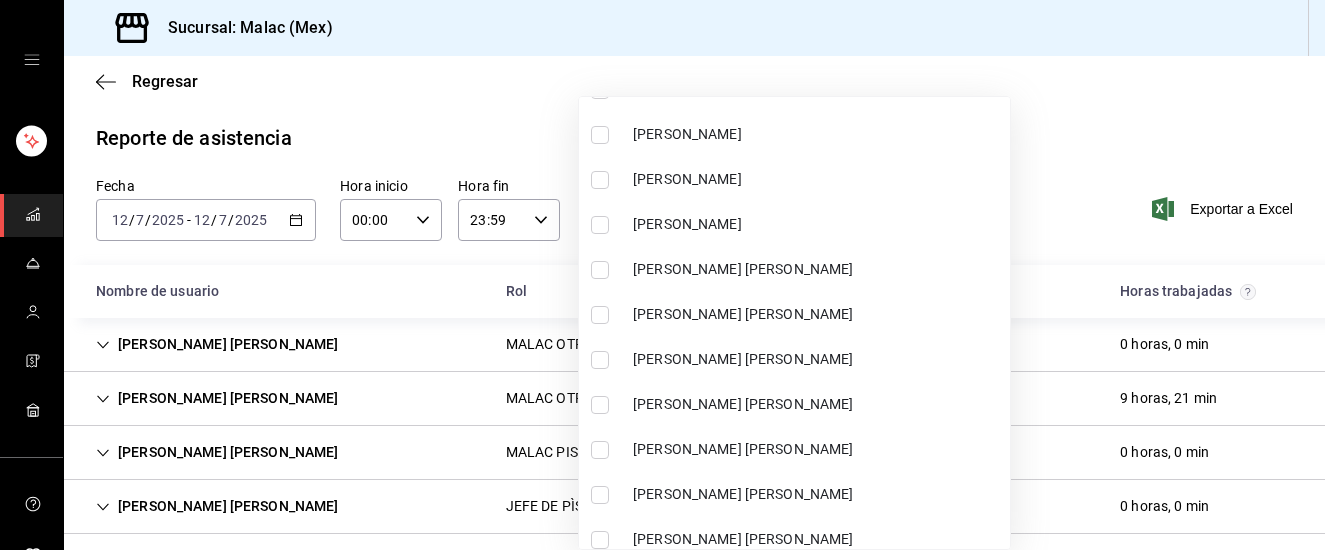 scroll, scrollTop: 889, scrollLeft: 0, axis: vertical 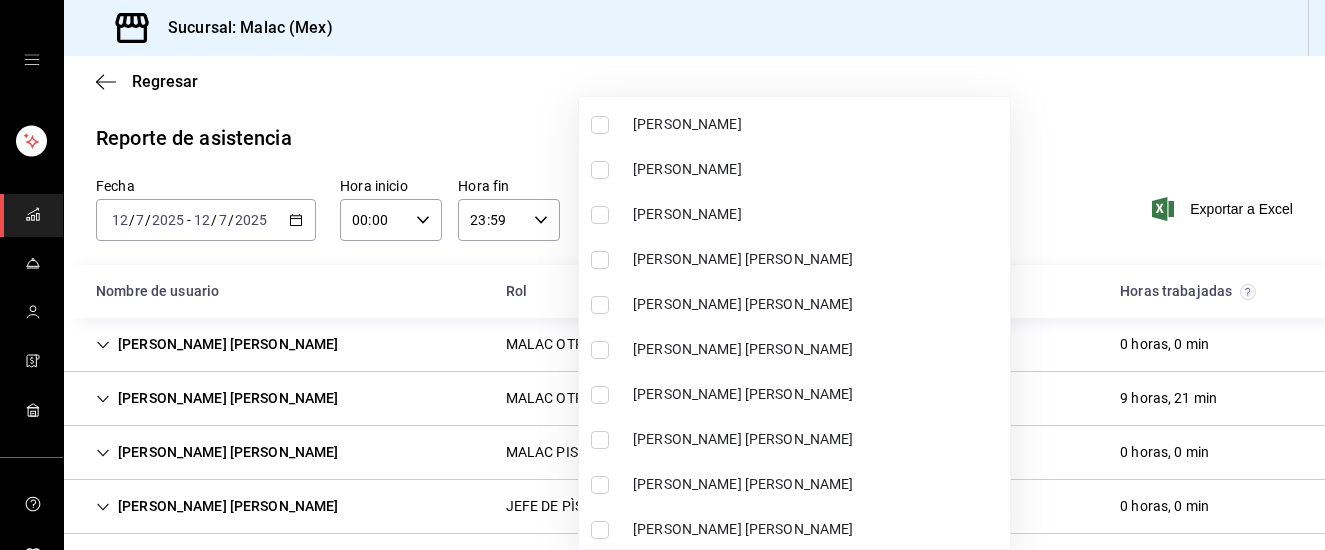 click on "[PERSON_NAME] [PERSON_NAME]" at bounding box center (817, 259) 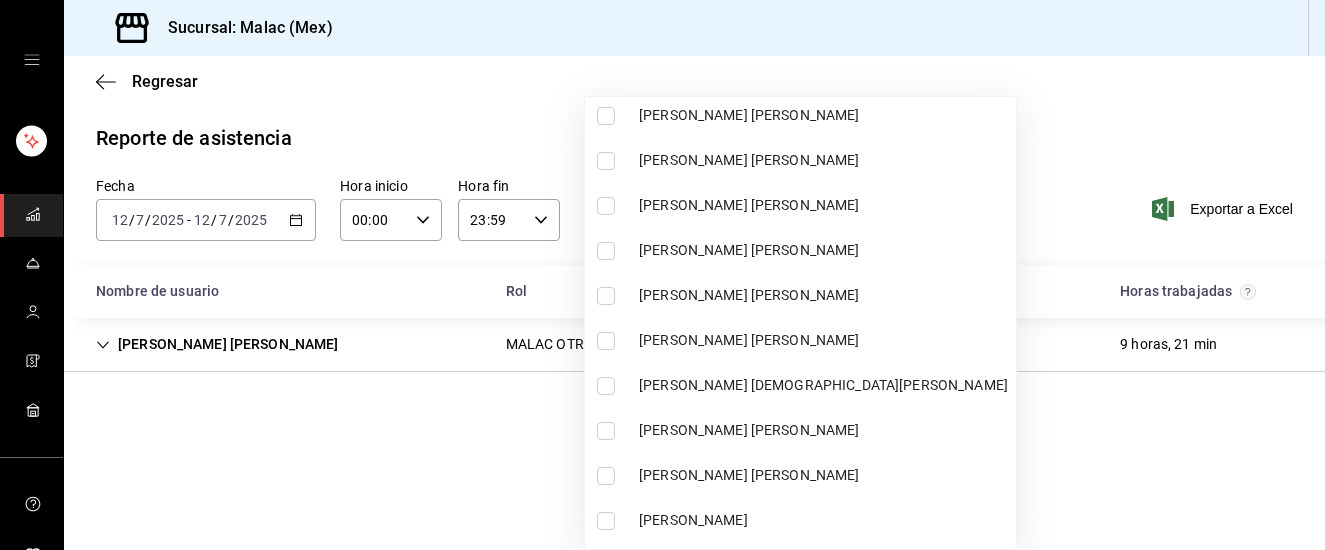 scroll, scrollTop: 1339, scrollLeft: 0, axis: vertical 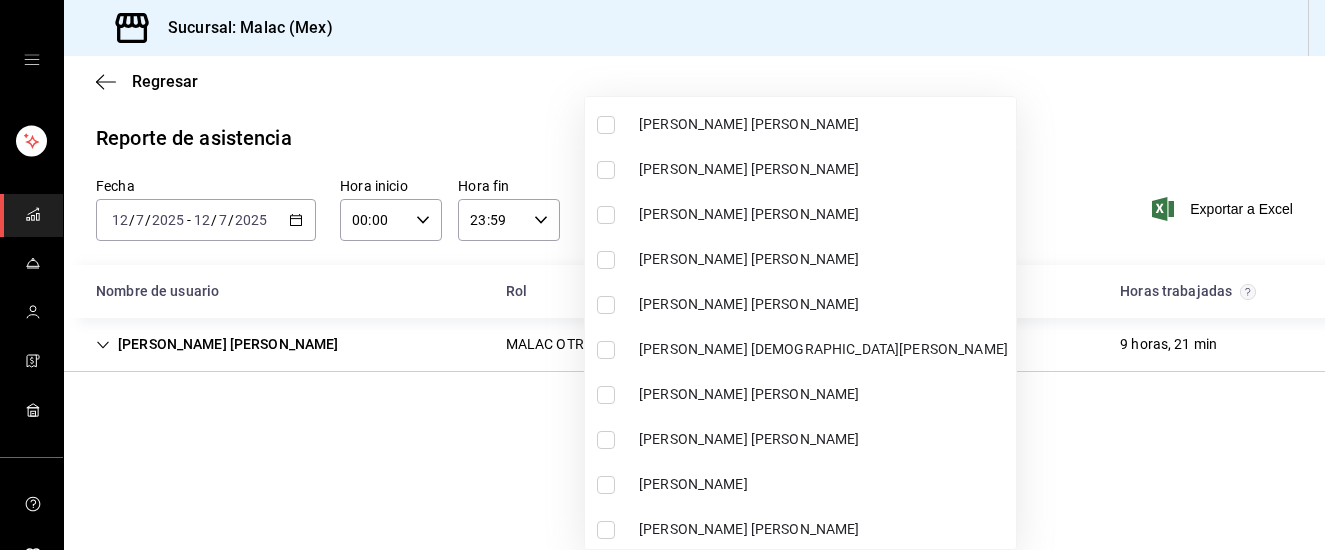 click on "[PERSON_NAME] [PERSON_NAME]" at bounding box center [823, 304] 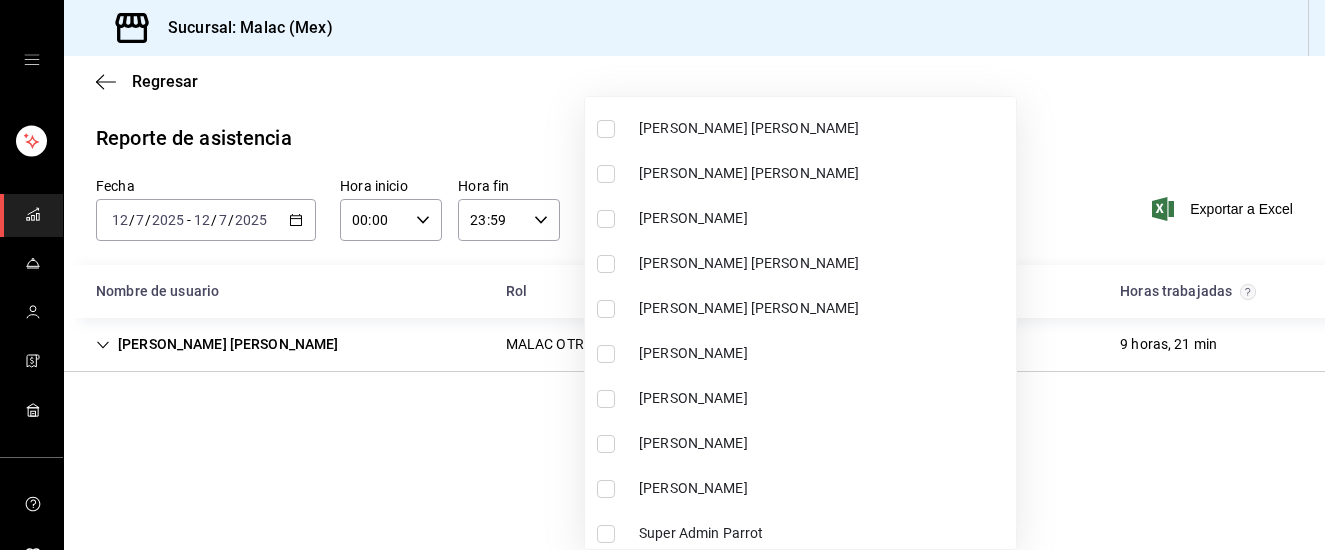 scroll, scrollTop: 1610, scrollLeft: 0, axis: vertical 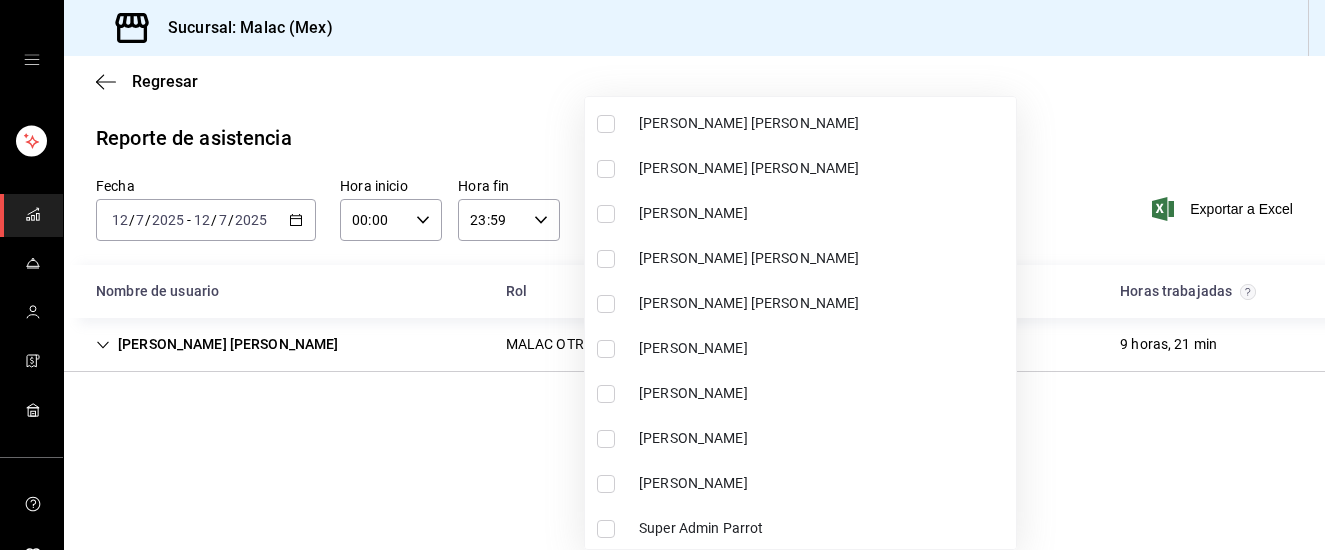 click on "[PERSON_NAME]" at bounding box center [823, 393] 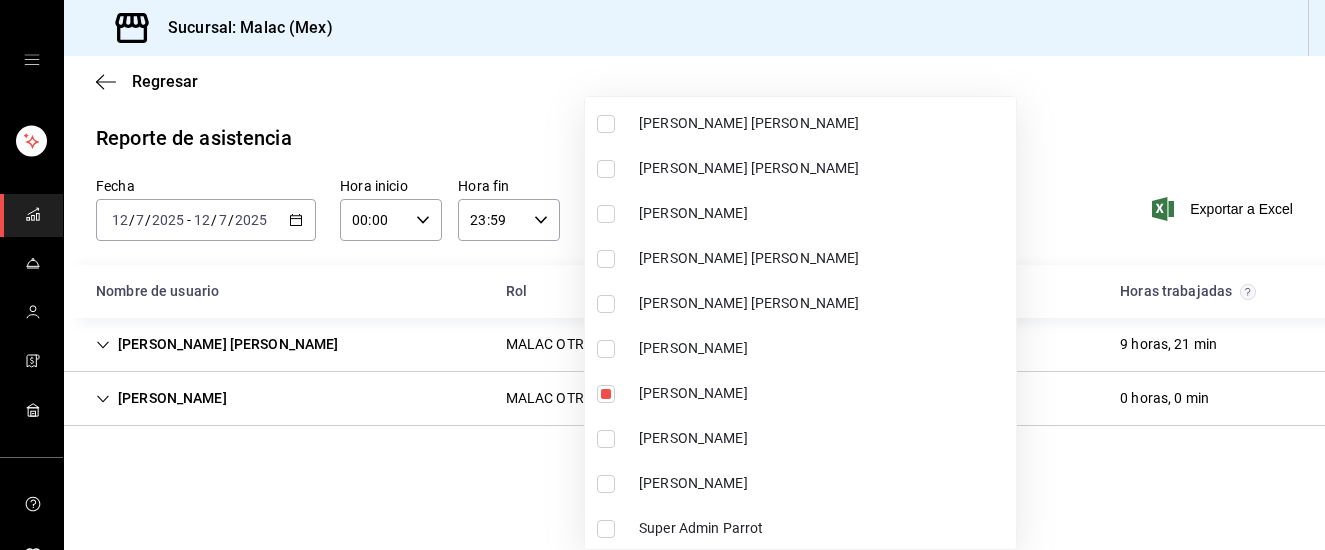 click at bounding box center [662, 275] 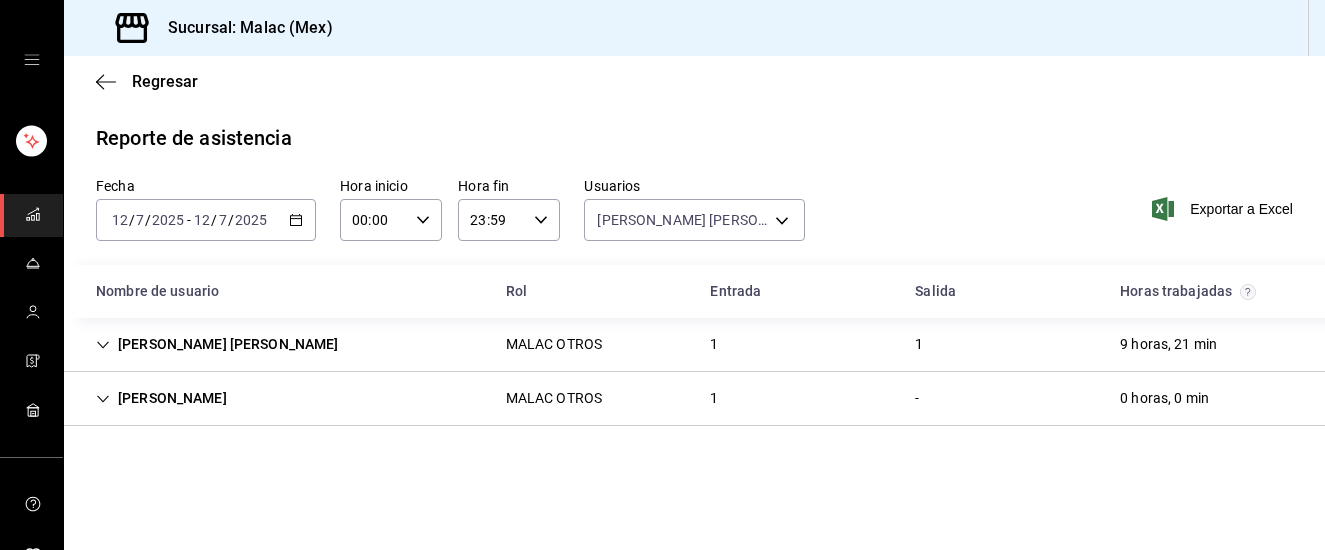 click on "[PERSON_NAME] [PERSON_NAME] OTROS 1 1 9 horas, 21 min" at bounding box center (694, 345) 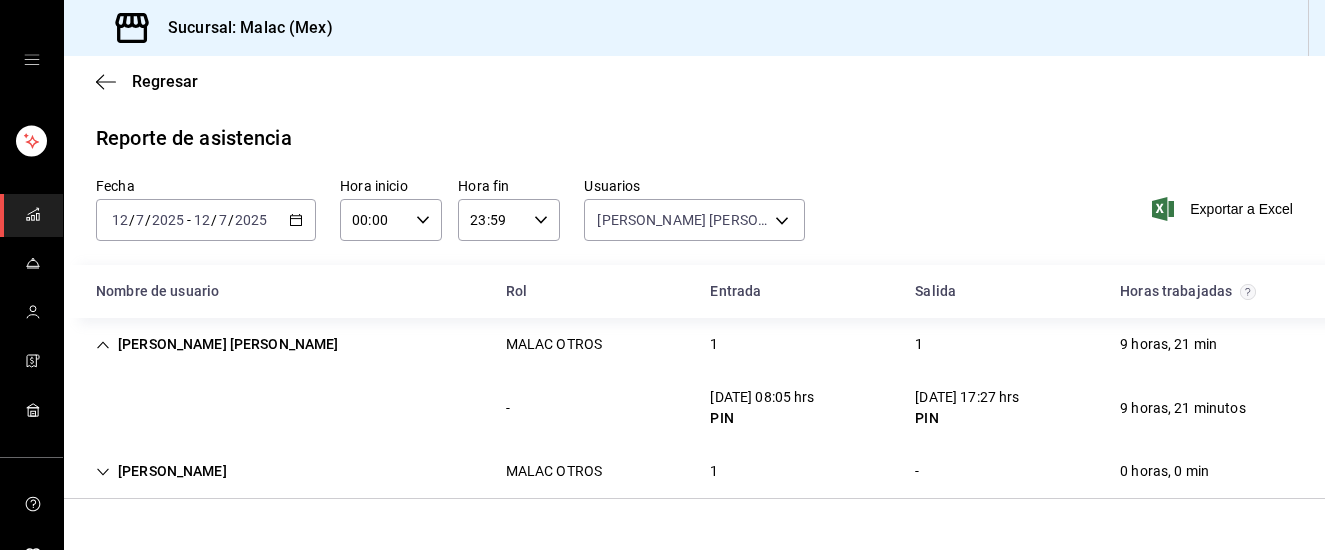 click on "1" at bounding box center (714, 471) 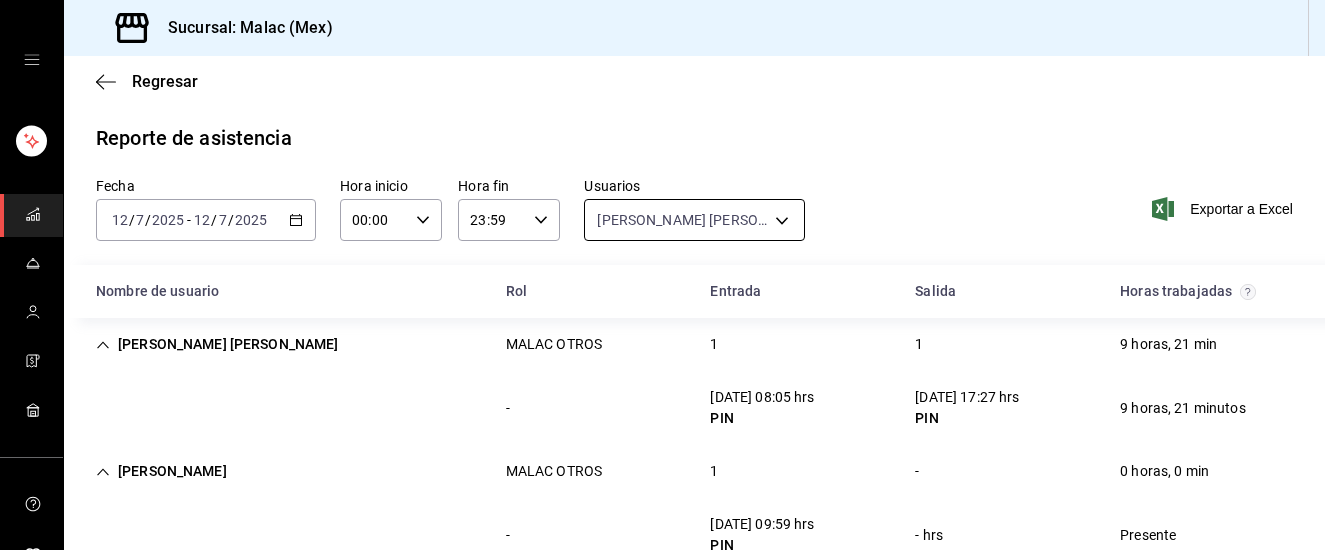 click on "Sucursal: [PERSON_NAME] (Mex) Regresar Reporte de asistencia Fecha [DATE] [DATE] - [DATE] [DATE] Hora inicio 00:00 Hora inicio Hora fin 23:59 Hora fin Usuarios [PERSON_NAME] [PERSON_NAME], [PERSON_NAME] [PERSON_NAME] [PERSON_NAME] c928300b-36a5-4b2d-8c46-6bee6ec38d86,4f4d4005-5145-498d-a619-230e1fedaa27,c212ae98-b91e-4fe1-b9bd-c27b48fc34e3 Exportar a Excel Nombre de usuario Rol Entrada [PERSON_NAME] trabajadas   [PERSON_NAME] [PERSON_NAME] OTROS 1 1 9 horas, 21 min - [DATE] 08:05   hrs PIN [DATE] 17:27   hrs PIN 9 horas, 21 minutos [PERSON_NAME] [PERSON_NAME] OTROS 1 - 0 horas, 0 min - [DATE] 09:59   hrs PIN -   hrs Presente GANA 1 MES GRATIS EN TU SUSCRIPCIÓN AQUÍ ¿Recuerdas cómo empezó tu restaurante?
[DATE] puedes ayudar a un colega a tener el mismo cambio que tú viviste.
Recomienda Parrot directamente desde tu Portal Administrador.
Es fácil y rápido.
🎁 Por cada restaurante que se una, ganas 1 mes gratis. Visitar centro de ayuda [PHONE_NUMBER] [PHONE_NUMBER]" at bounding box center [662, 275] 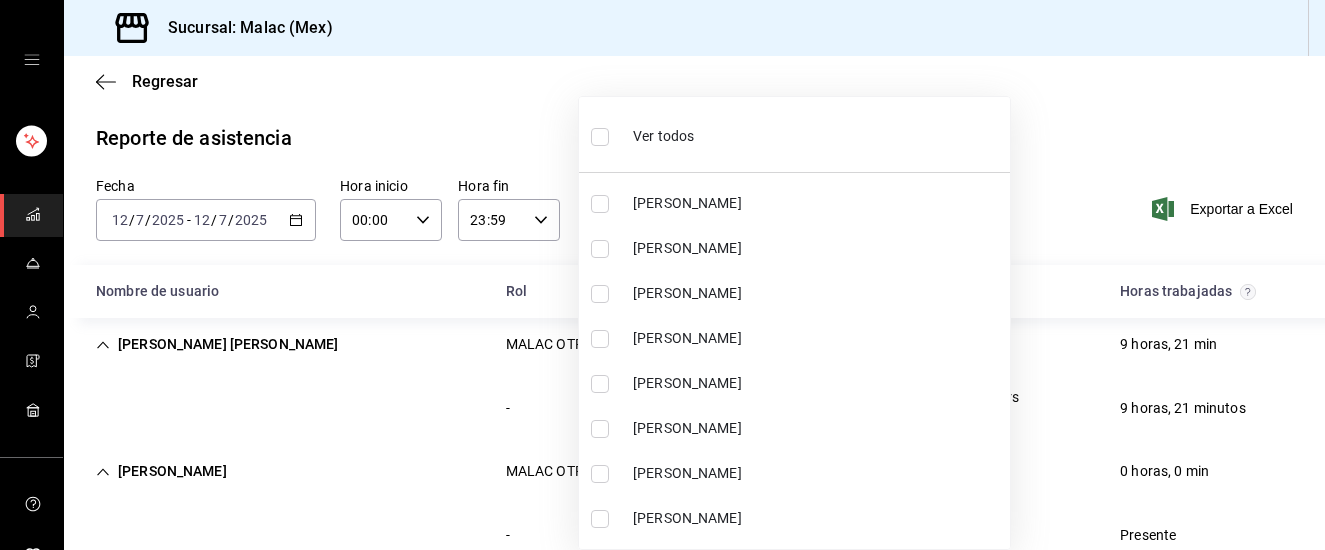 click on "Ver todos" at bounding box center (663, 136) 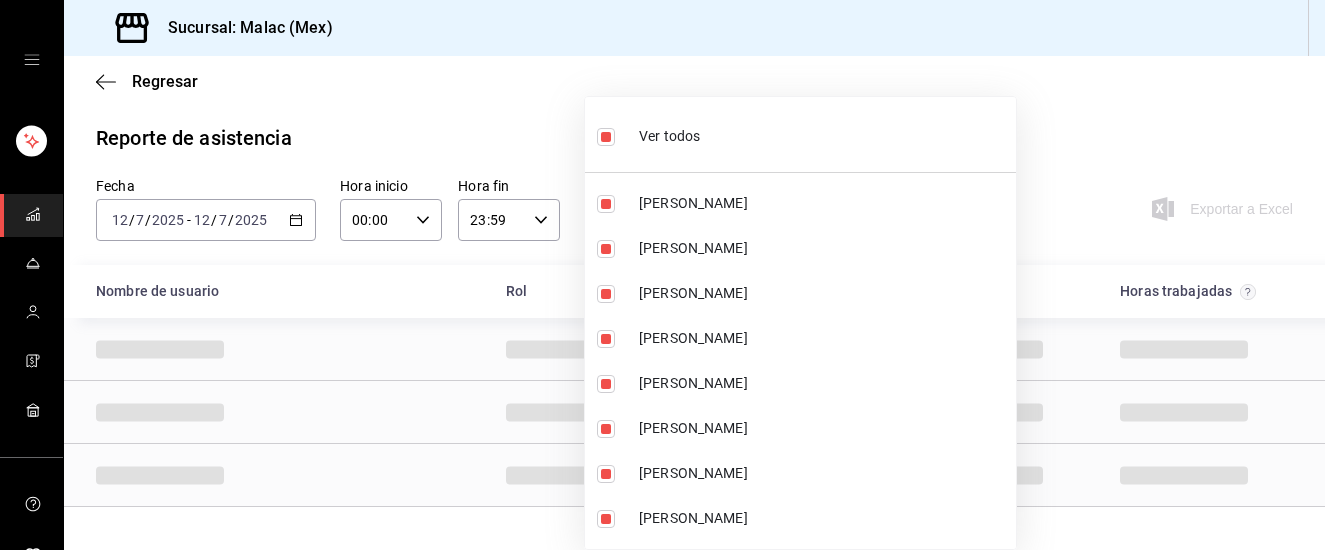 click on "Ver todos" at bounding box center [669, 136] 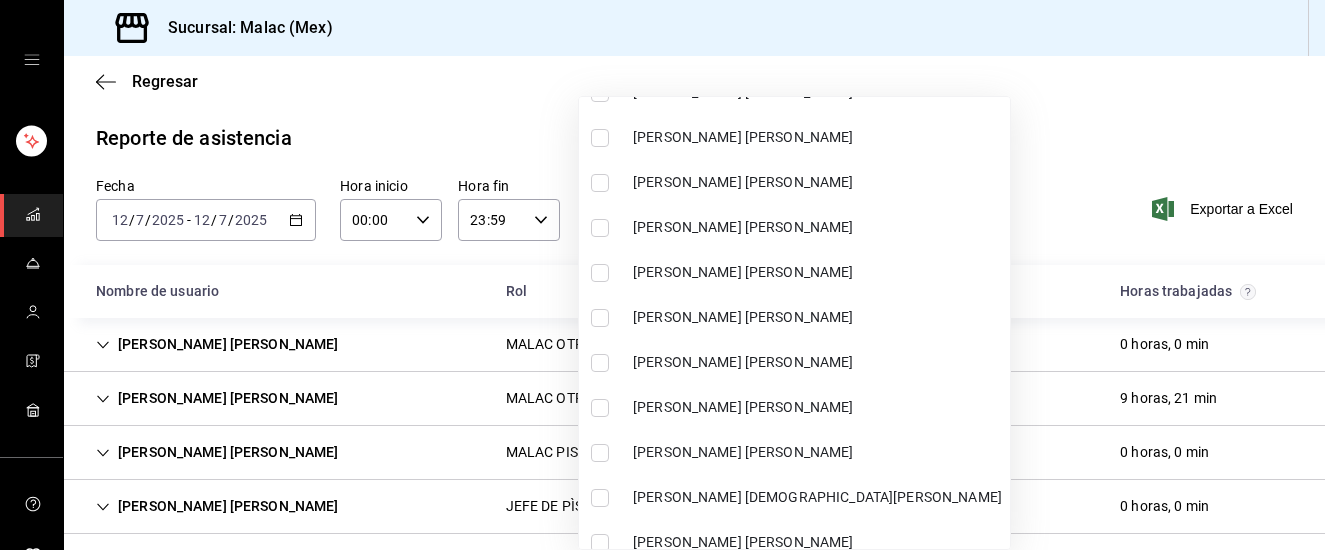 scroll, scrollTop: 1201, scrollLeft: 0, axis: vertical 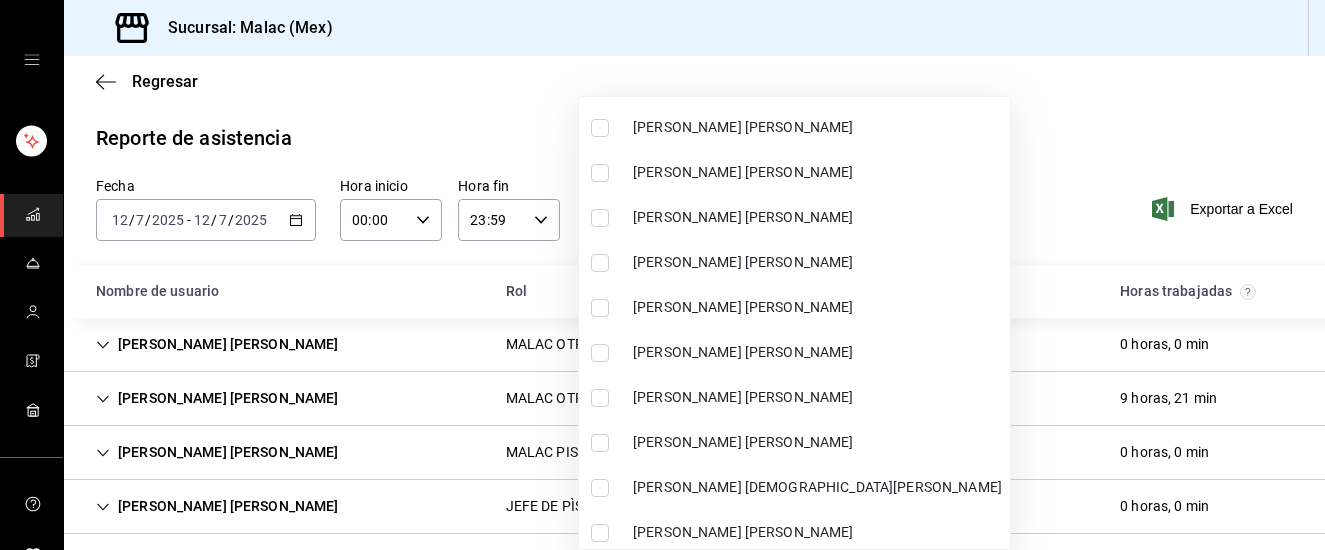 click on "[PERSON_NAME] [PERSON_NAME]" at bounding box center [817, 262] 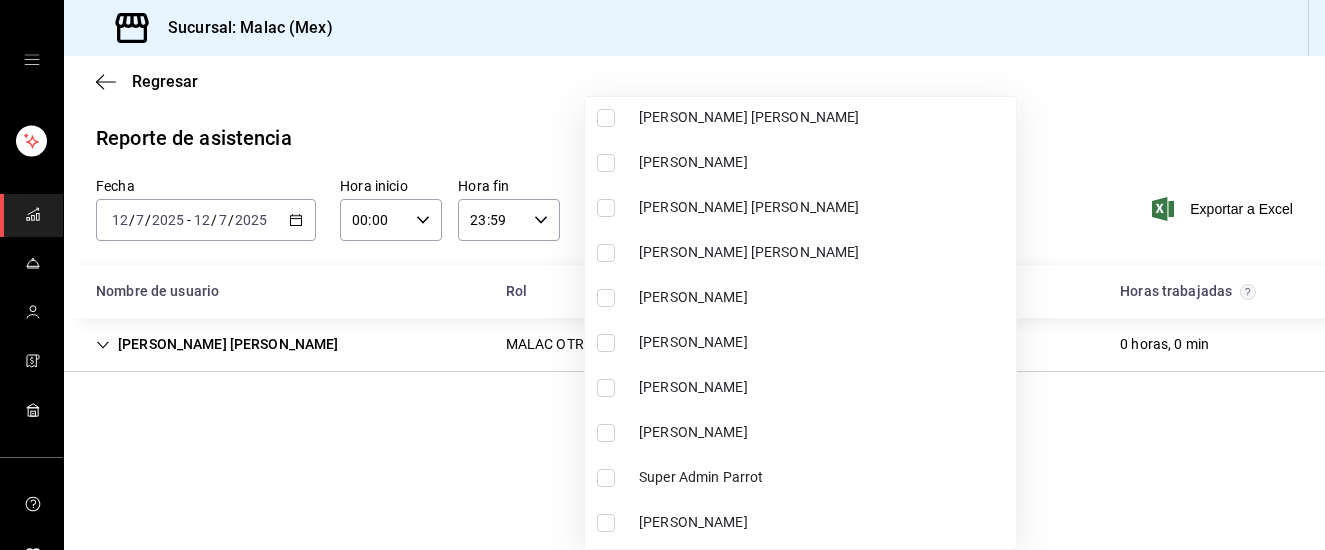 scroll, scrollTop: 1702, scrollLeft: 0, axis: vertical 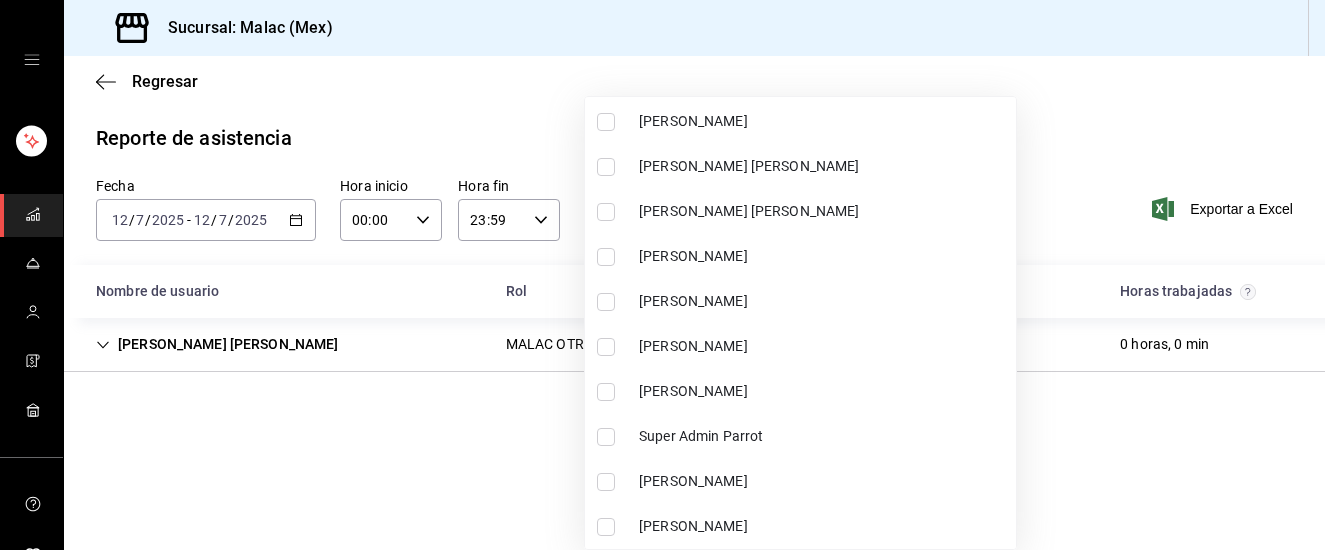 click on "[PERSON_NAME]" at bounding box center [823, 346] 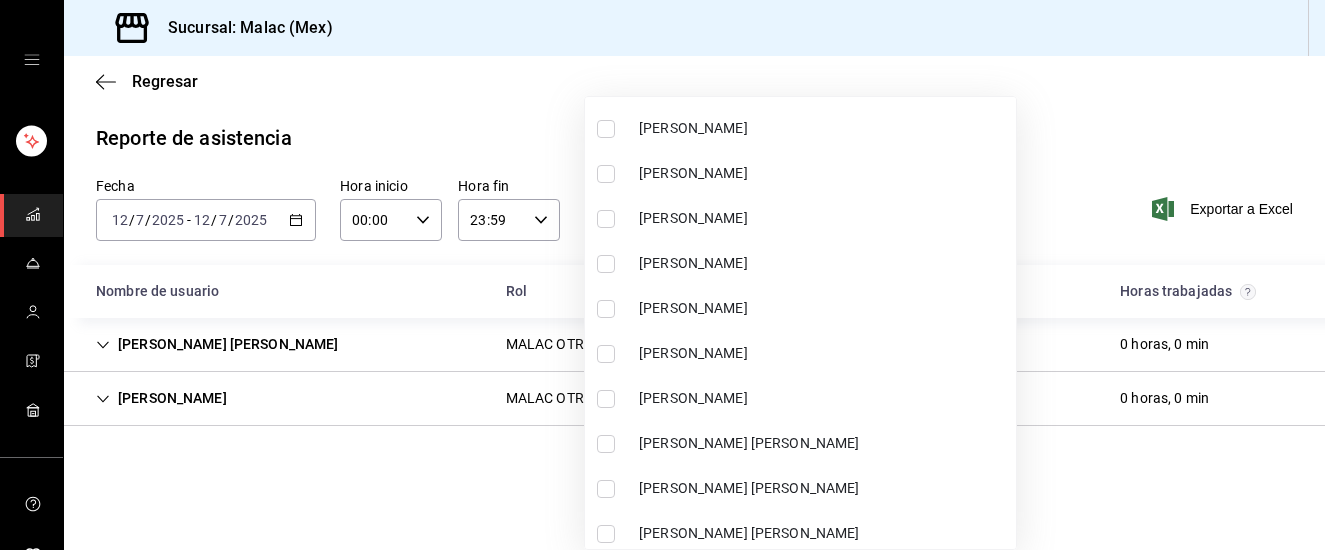 scroll, scrollTop: 700, scrollLeft: 0, axis: vertical 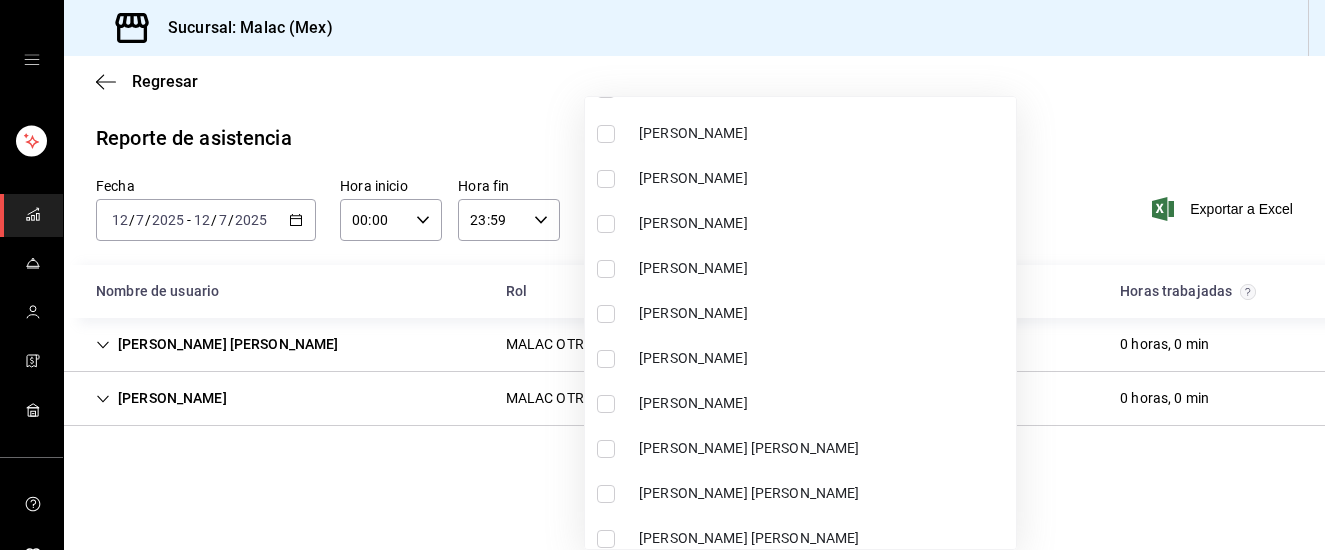 click on "[PERSON_NAME]" at bounding box center [800, 268] 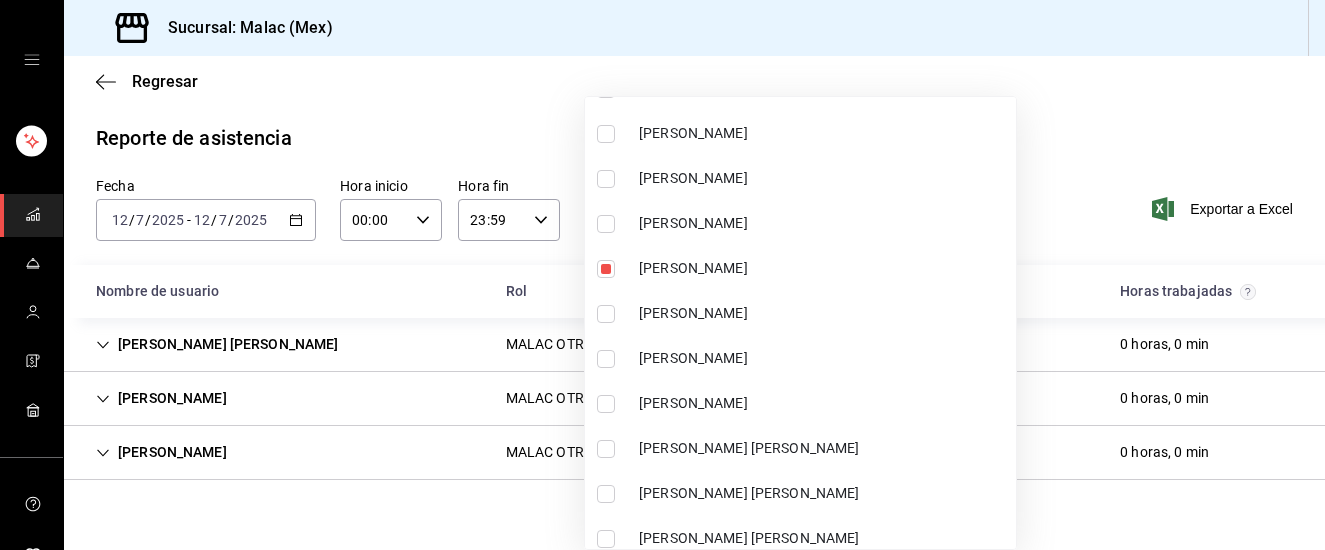 click at bounding box center [662, 275] 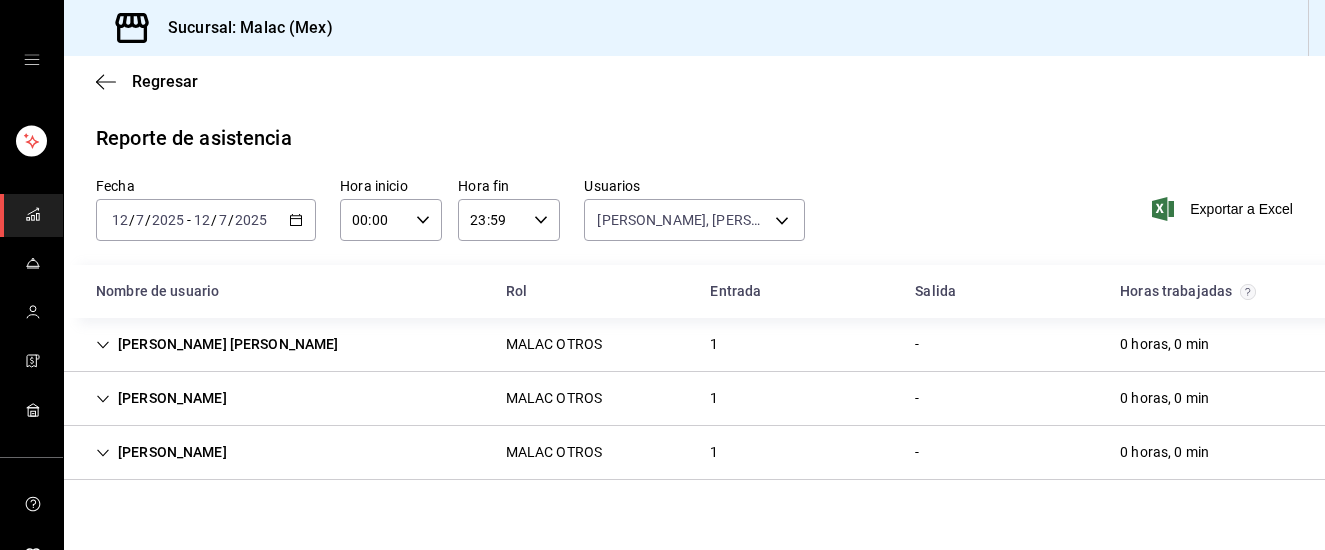 click on "[PERSON_NAME] [PERSON_NAME] OTROS 1 - 0 horas, 0 min" at bounding box center (694, 345) 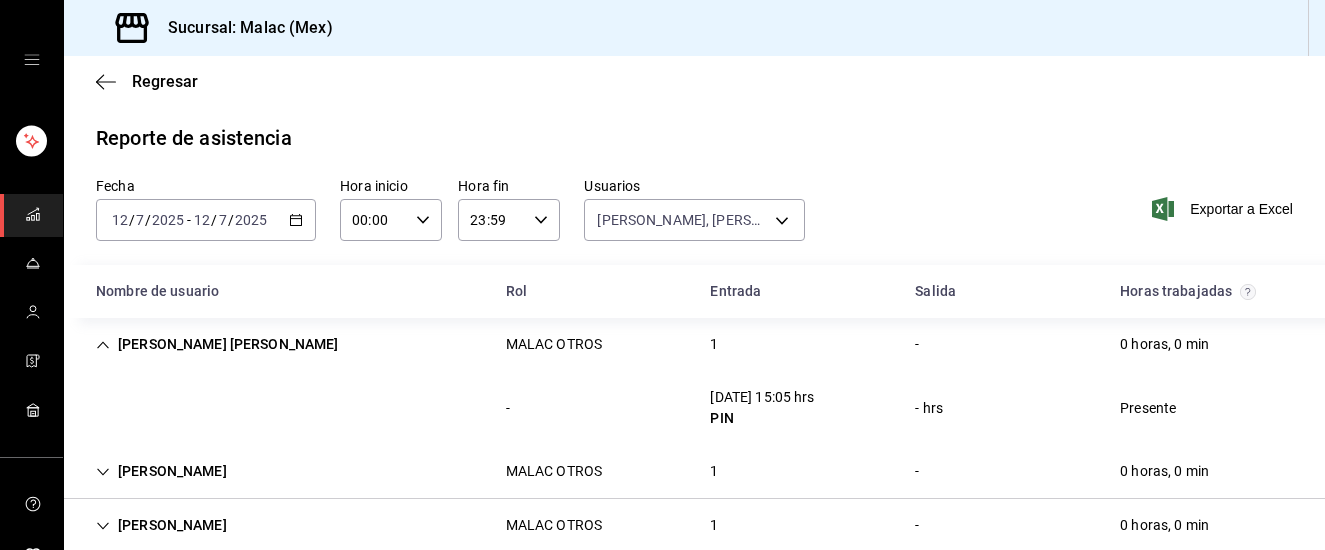 click on "[PERSON_NAME] [PERSON_NAME] OTROS 1 - 0 horas, 0 min" at bounding box center (694, 344) 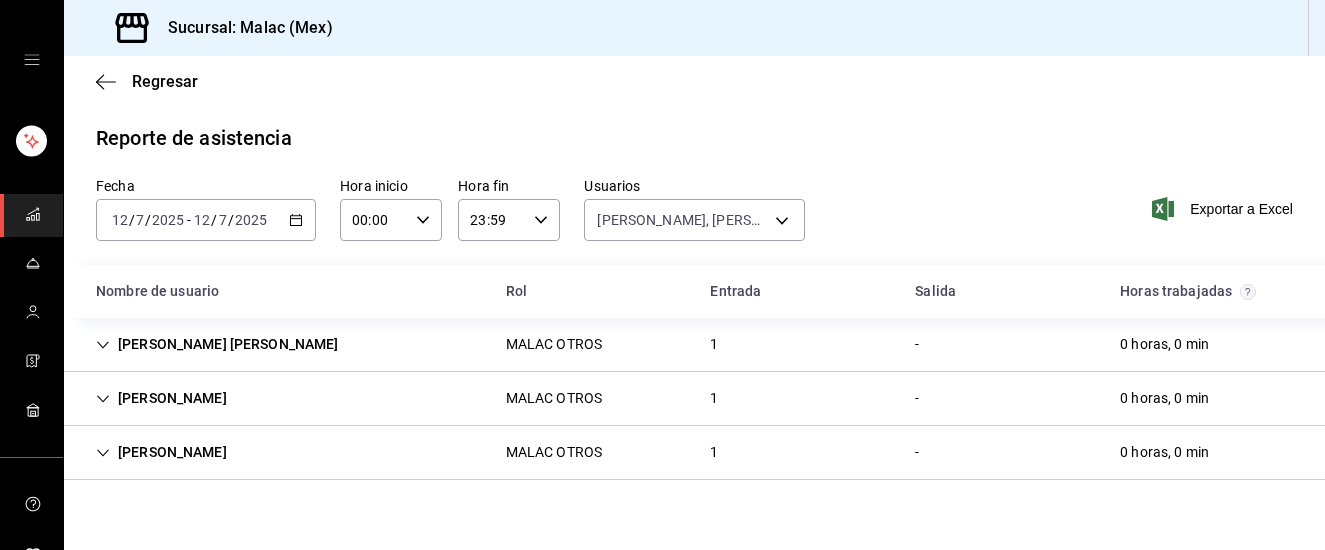 click on "[PERSON_NAME] OTROS 1 - 0 horas, 0 min" at bounding box center (694, 399) 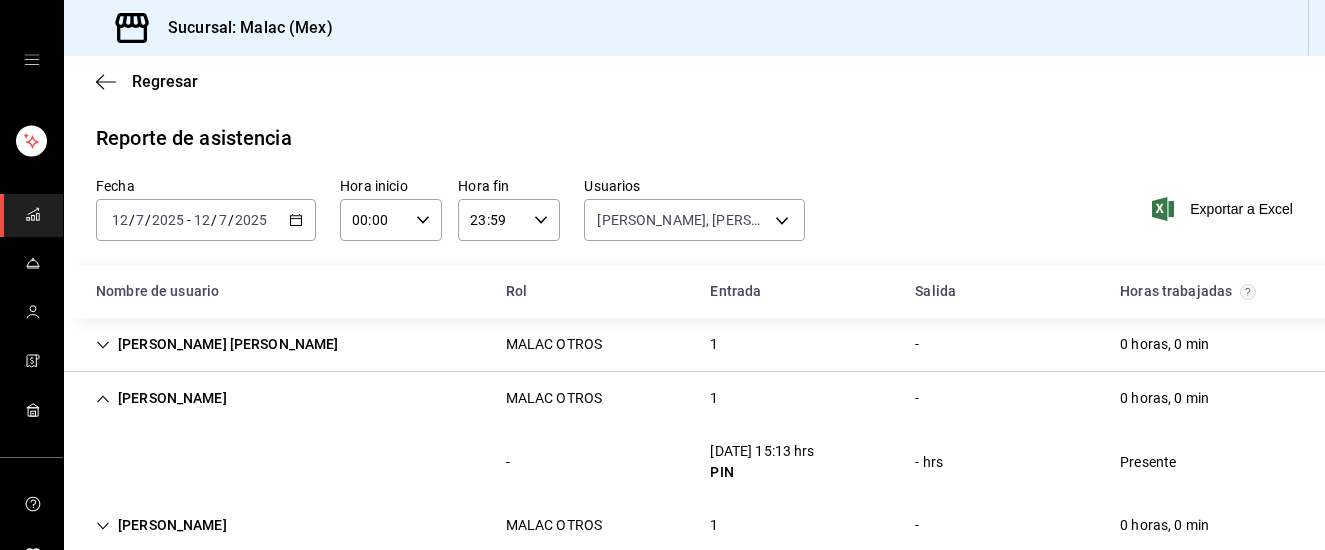 scroll, scrollTop: 35, scrollLeft: 0, axis: vertical 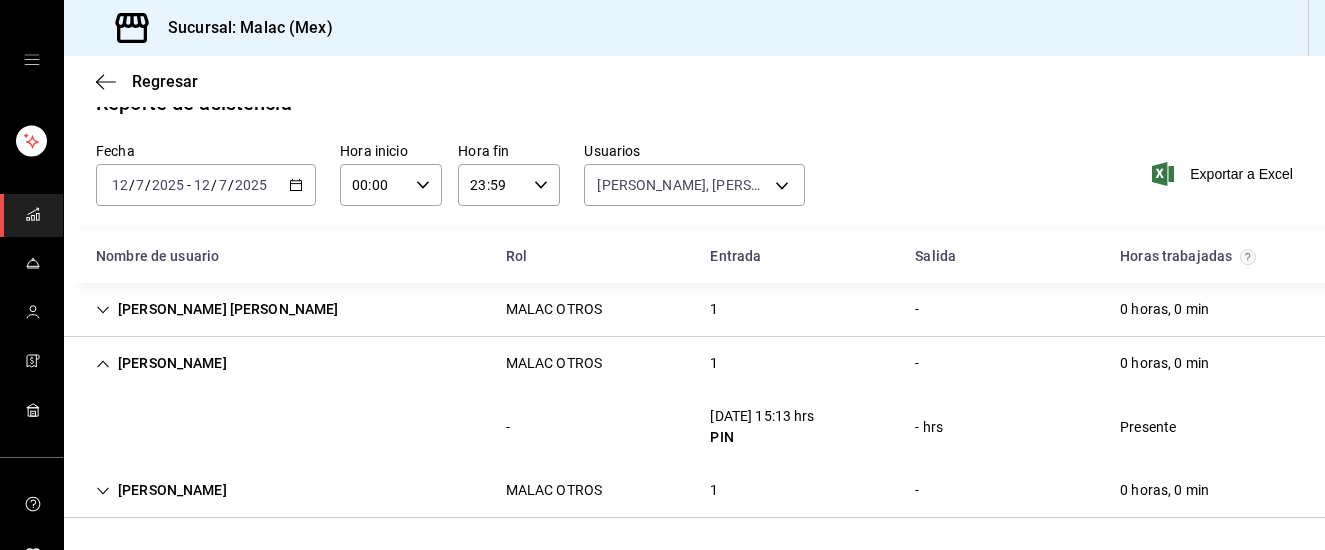click on "[PERSON_NAME] OTROS 1 - 0 horas, 0 min" at bounding box center [694, 491] 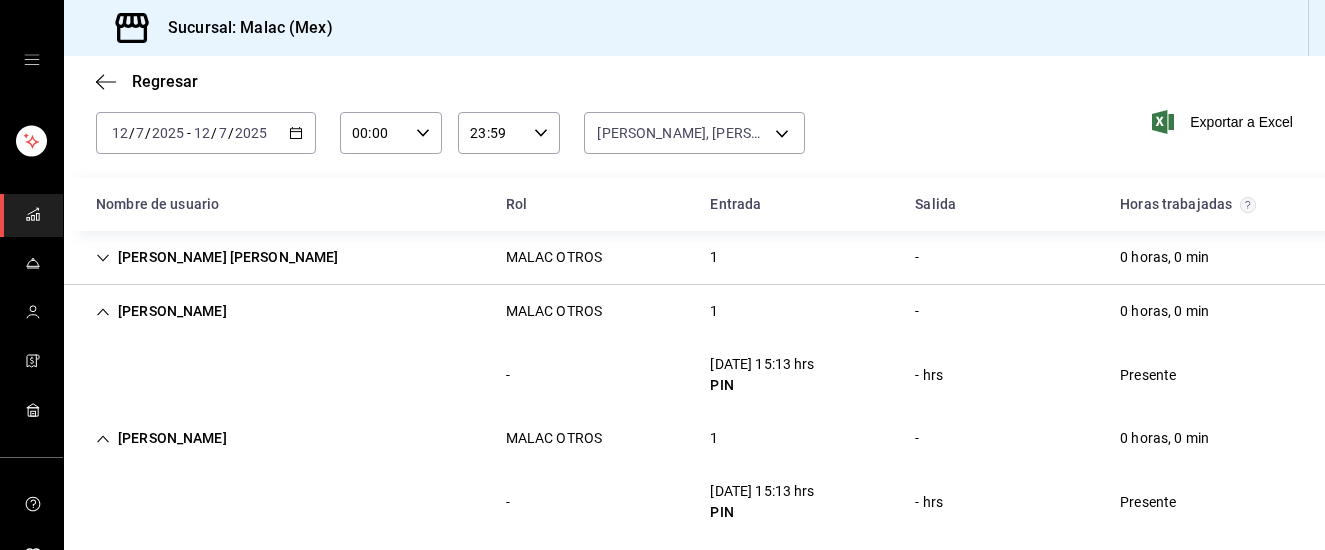 scroll, scrollTop: 108, scrollLeft: 0, axis: vertical 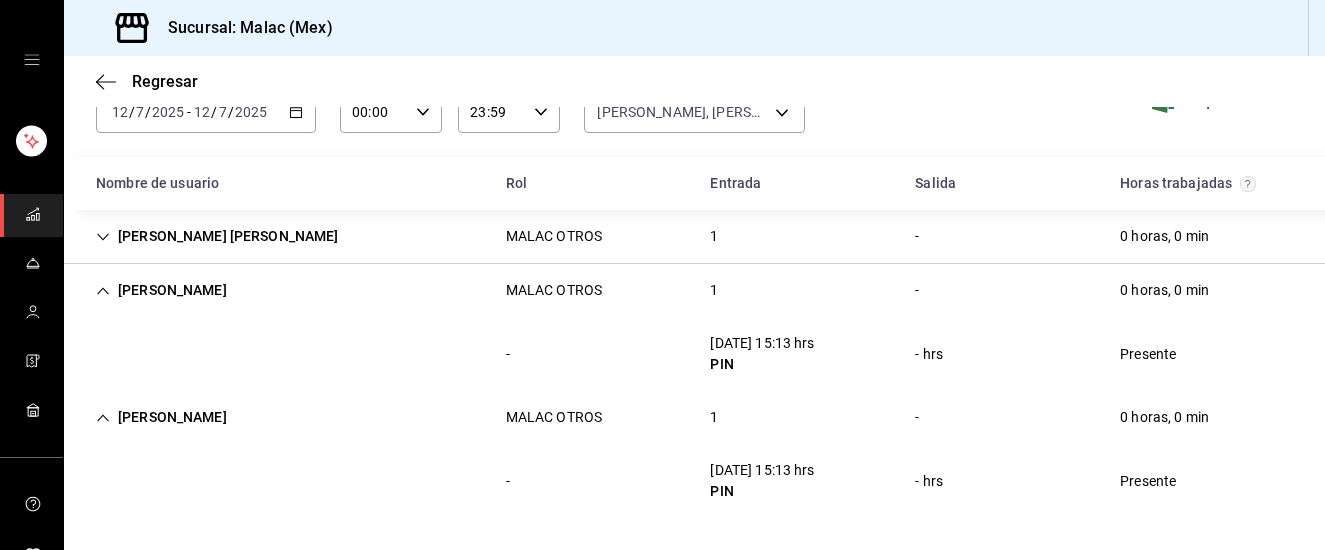 click on "Regresar" at bounding box center (694, 81) 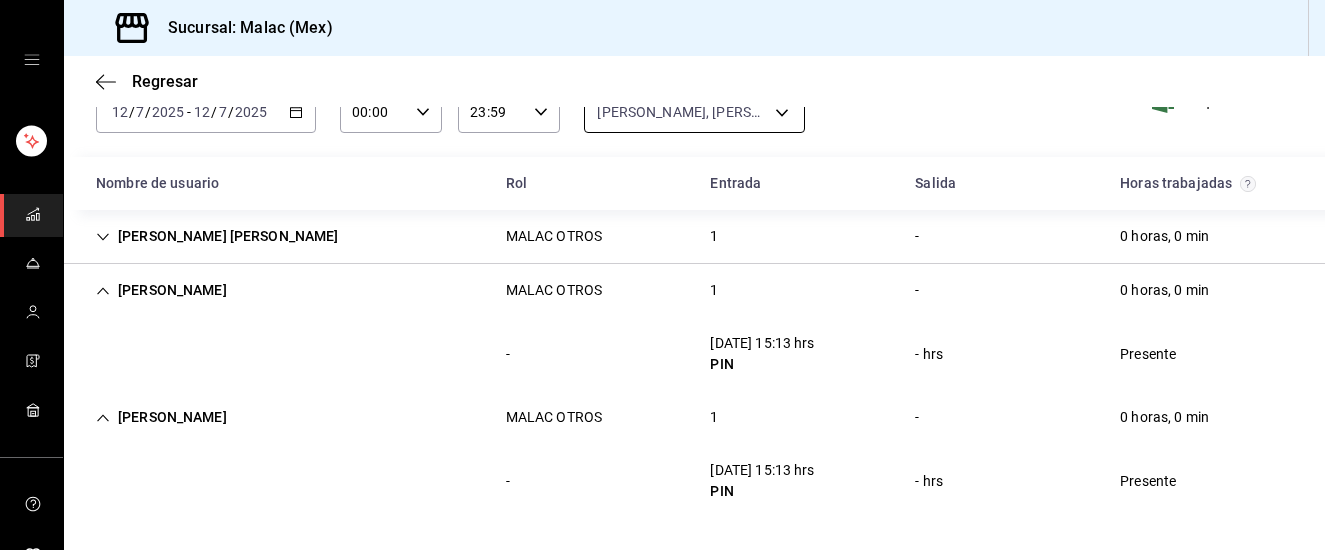 click on "Sucursal: [PERSON_NAME] (Mex) Regresar Reporte de asistencia Fecha [DATE] [DATE] - [DATE] [DATE] Hora inicio 00:00 Hora inicio Hora fin 23:59 Hora fin Usuarios [PERSON_NAME], [PERSON_NAME] [PERSON_NAME], [PERSON_NAME] 63e50603-ff44-4818-b764-75a91aa9534d,658a89b2-a6a5-47ad-897a-391b69b59bb0,5adf4543-4da0-46fb-b2db-109316bb374f Exportar a Excel Nombre de usuario Rol Entrada [PERSON_NAME] trabajadas   [PERSON_NAME] [PERSON_NAME] OTROS 1 - 0 horas, 0 min - [DATE] 15:05   hrs PIN -   hrs Presente [PERSON_NAME] OTROS 1 - 0 horas, 0 min - [DATE] 15:13   hrs PIN -   hrs Presente [PERSON_NAME] OTROS 1 - 0 horas, 0 min - [DATE] 15:13   hrs PIN -   hrs Presente GANA 1 MES GRATIS EN TU SUSCRIPCIÓN AQUÍ ¿Recuerdas cómo empezó tu restaurante?
[DATE] puedes ayudar a un colega a tener el mismo cambio que tú viviste.
Recomienda Parrot directamente desde tu Portal Administrador.
Es fácil y rápido.
🎁 Por cada restaurante que se una, ganas 1 mes gratis. Visitar centro de ayuda [PHONE_NUMBER]" at bounding box center (662, 275) 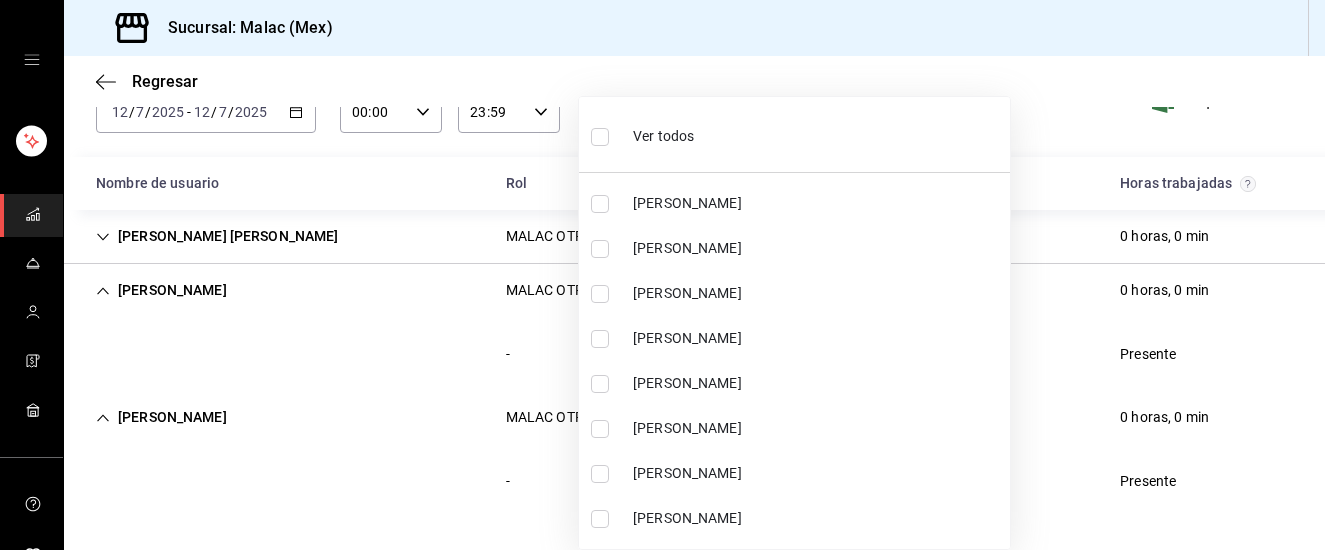 click at bounding box center (600, 137) 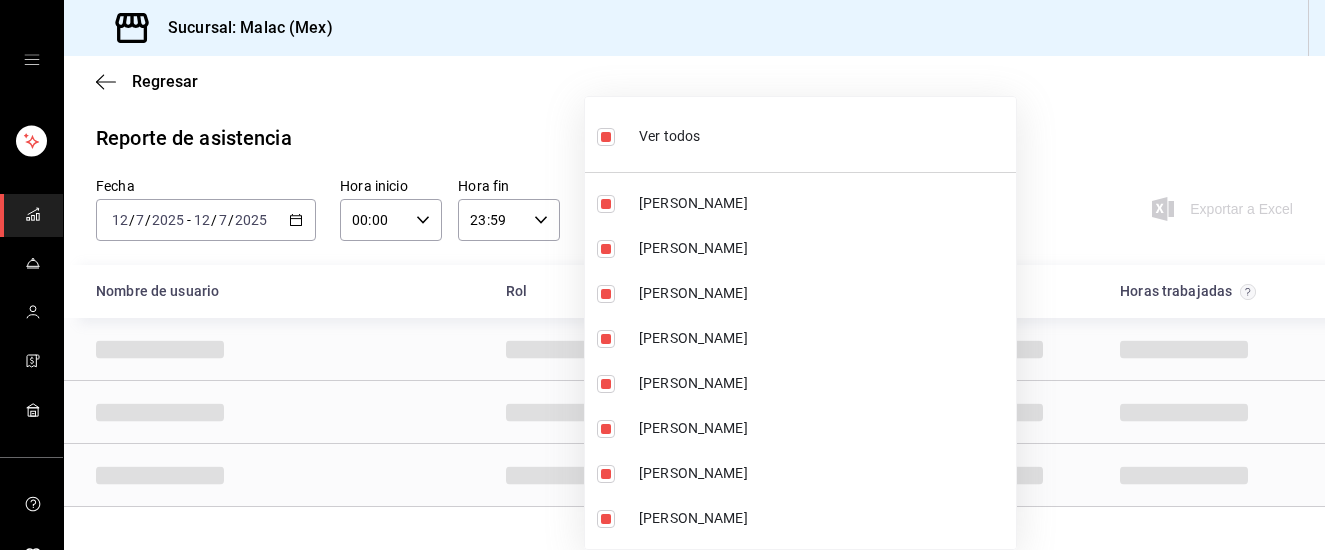 scroll, scrollTop: 0, scrollLeft: 0, axis: both 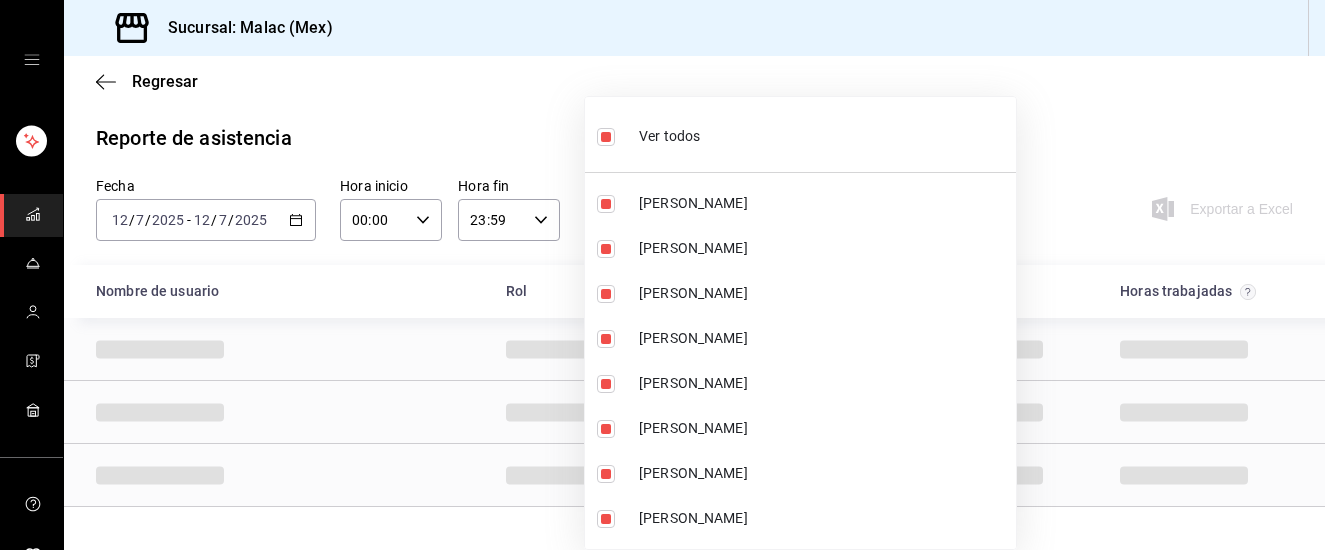 click at bounding box center [606, 137] 